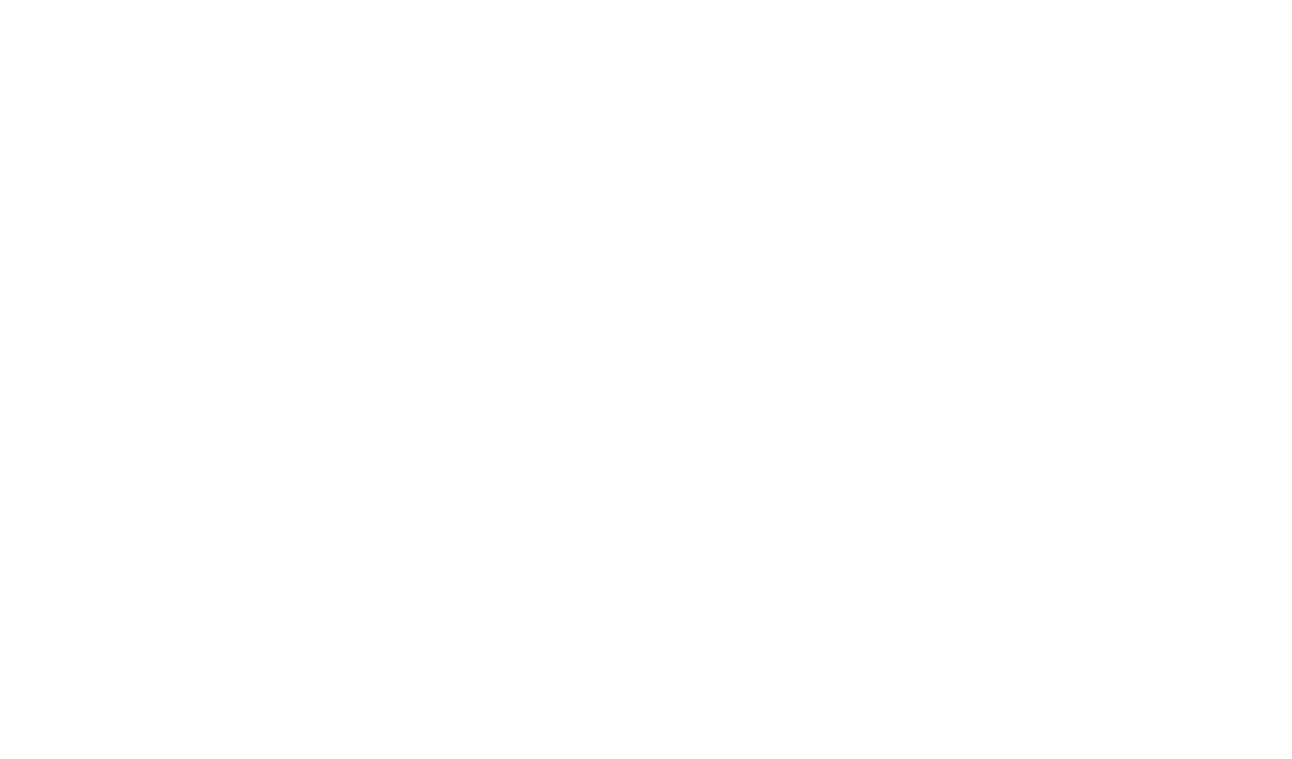 scroll, scrollTop: 0, scrollLeft: 0, axis: both 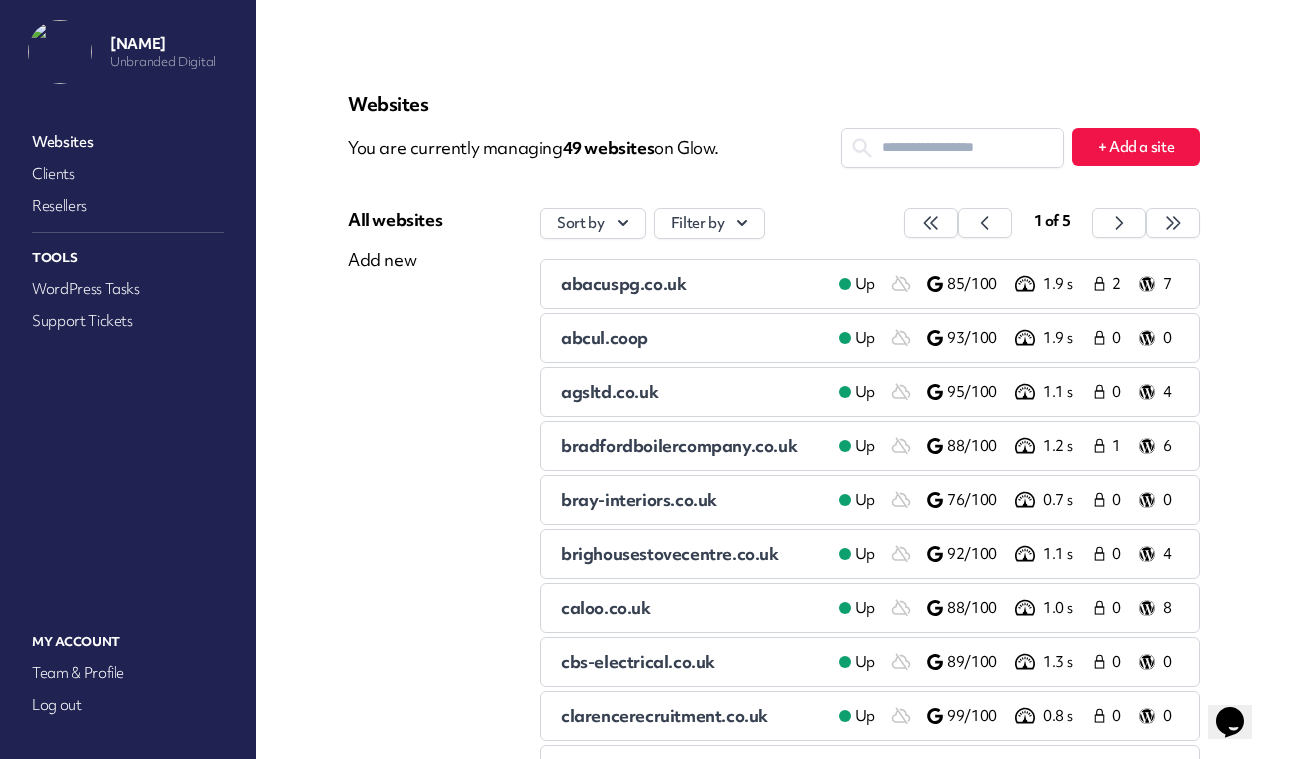 click at bounding box center (952, 147) 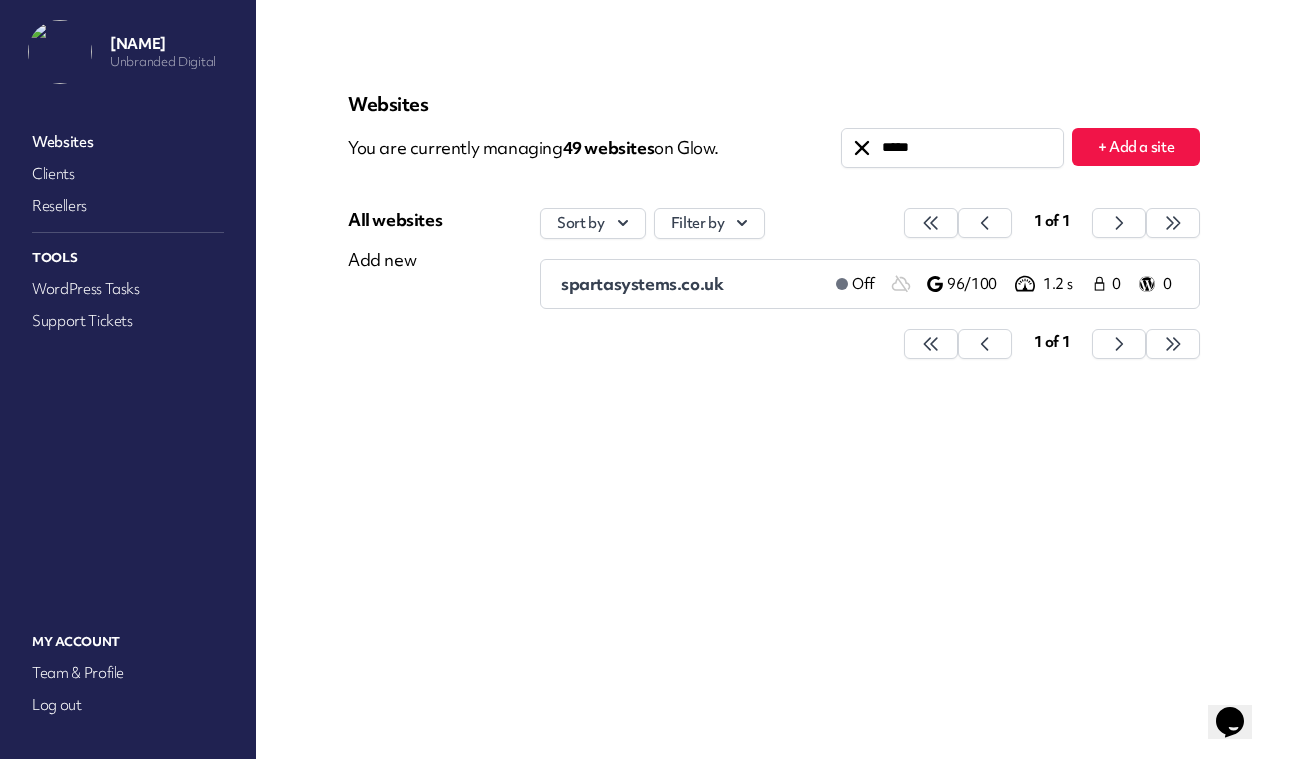 type on "*****" 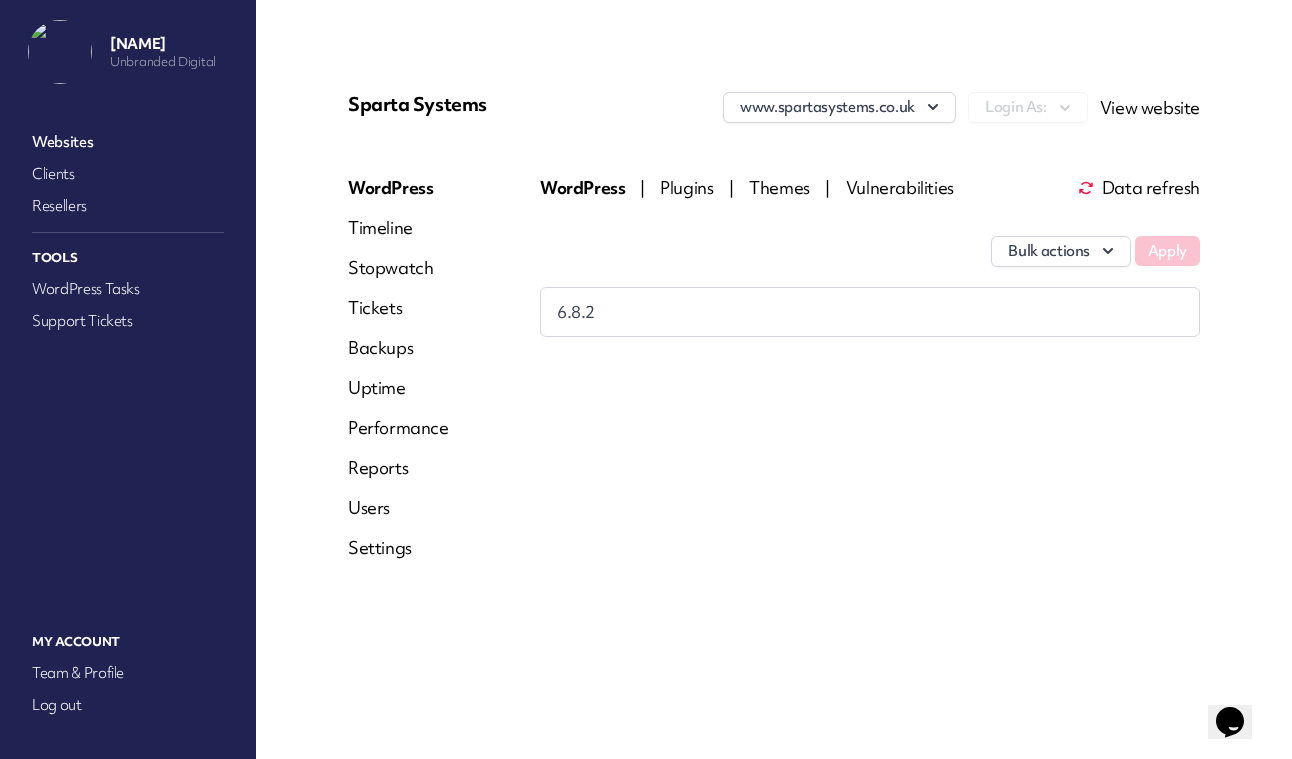 click on "Timeline" at bounding box center [398, 228] 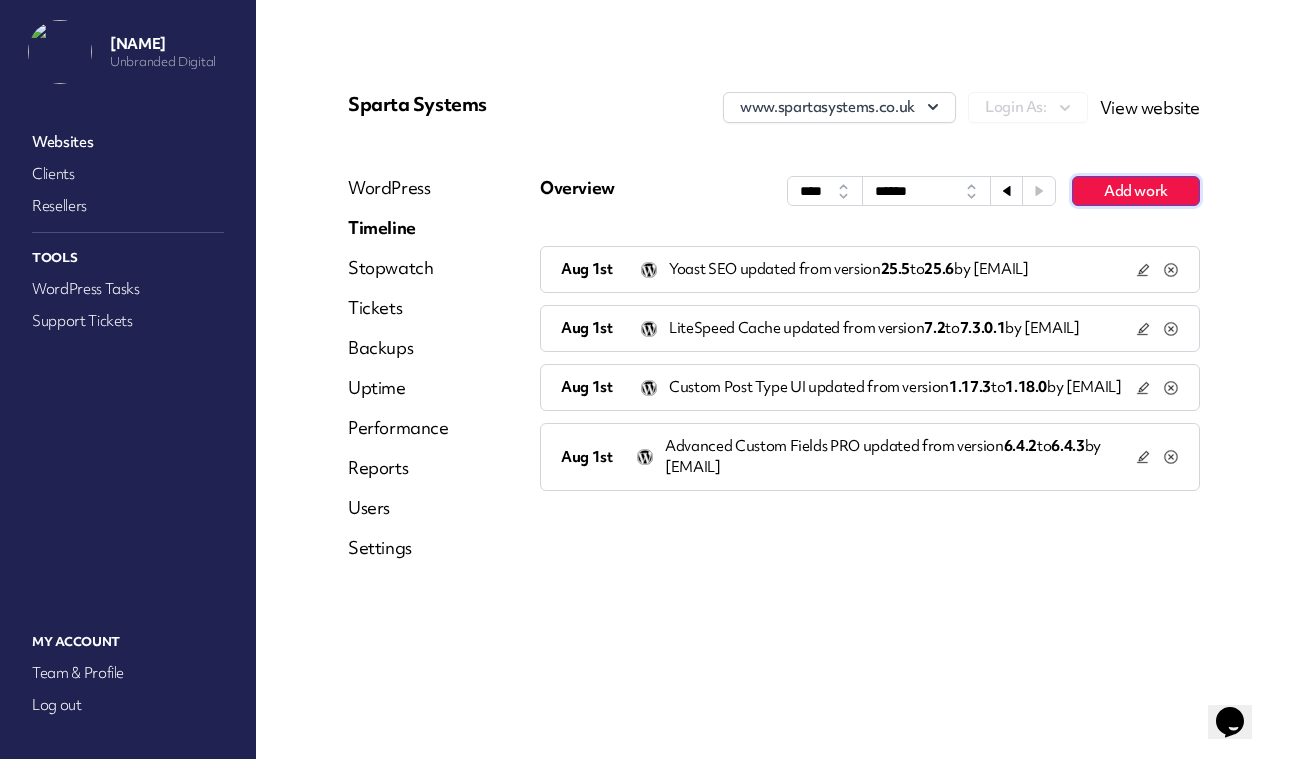 click on "Add work" at bounding box center [1136, 191] 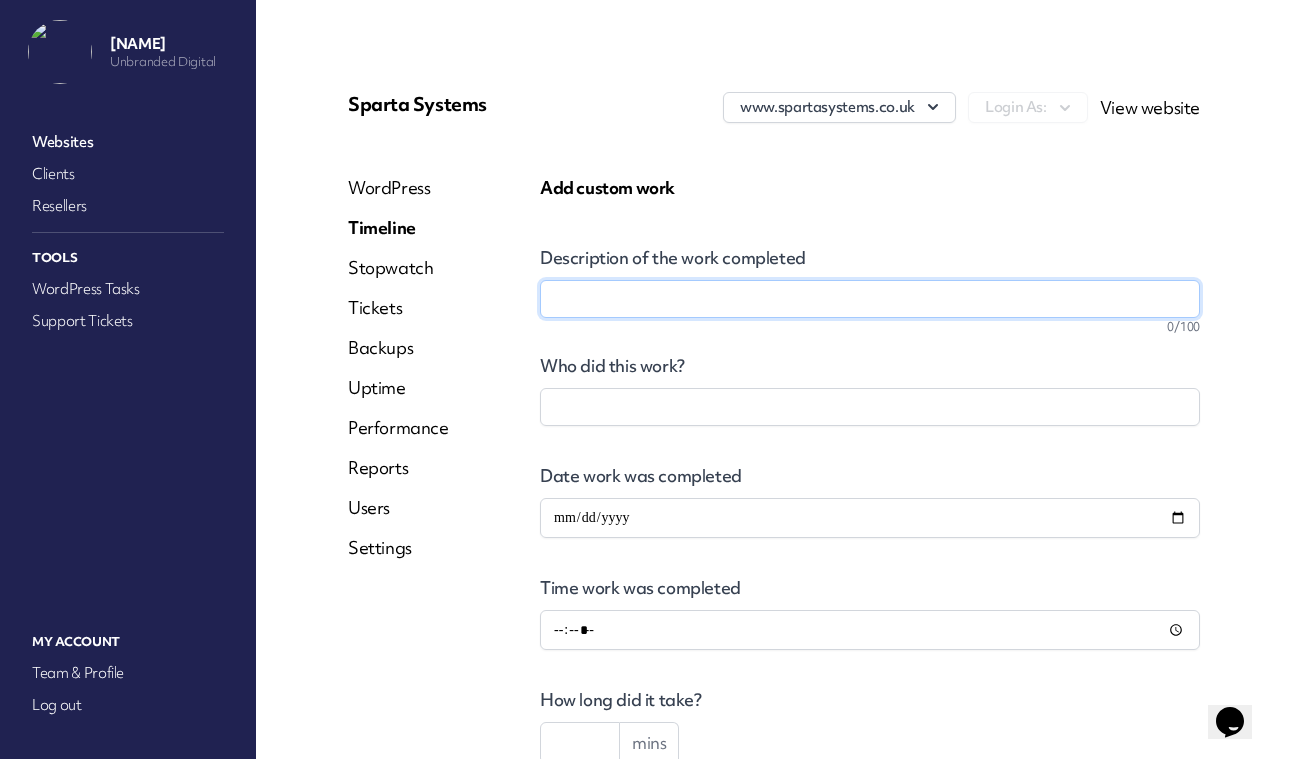 click on "Description of the work completed" at bounding box center [870, 299] 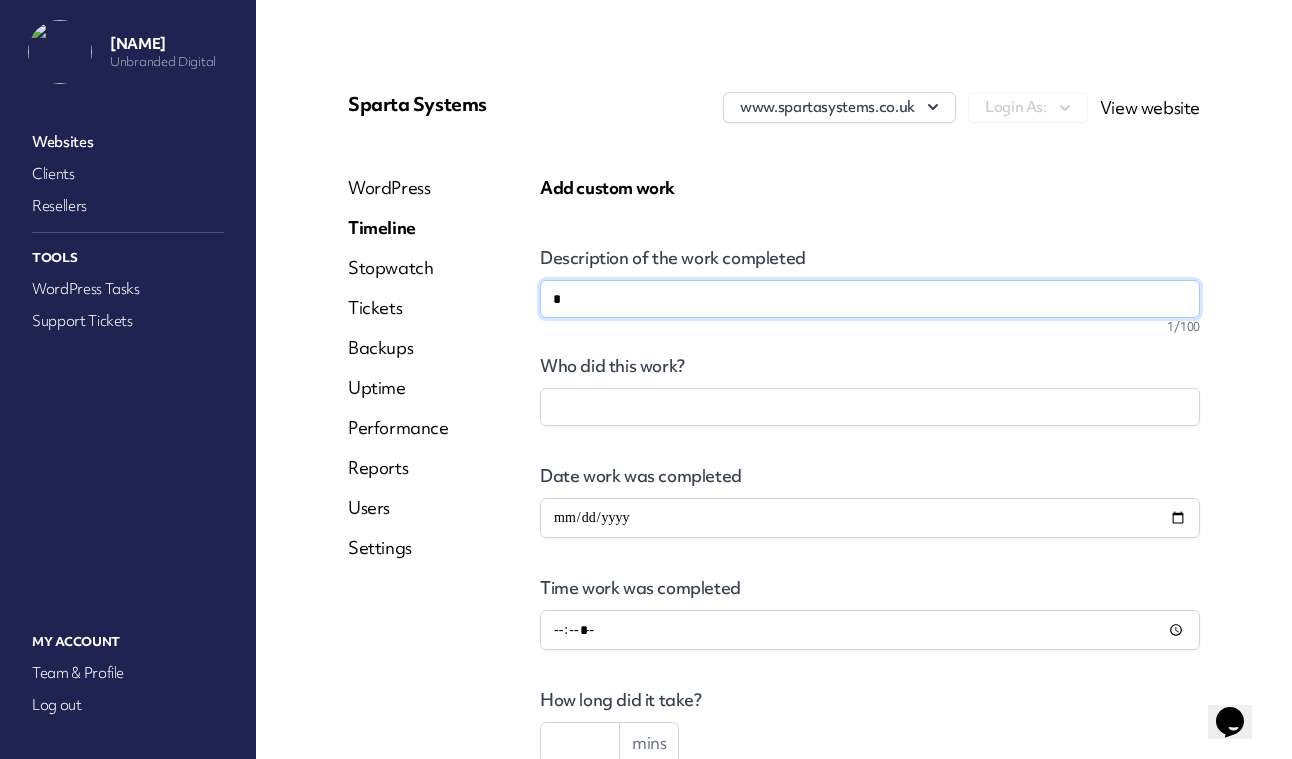 type on "**" 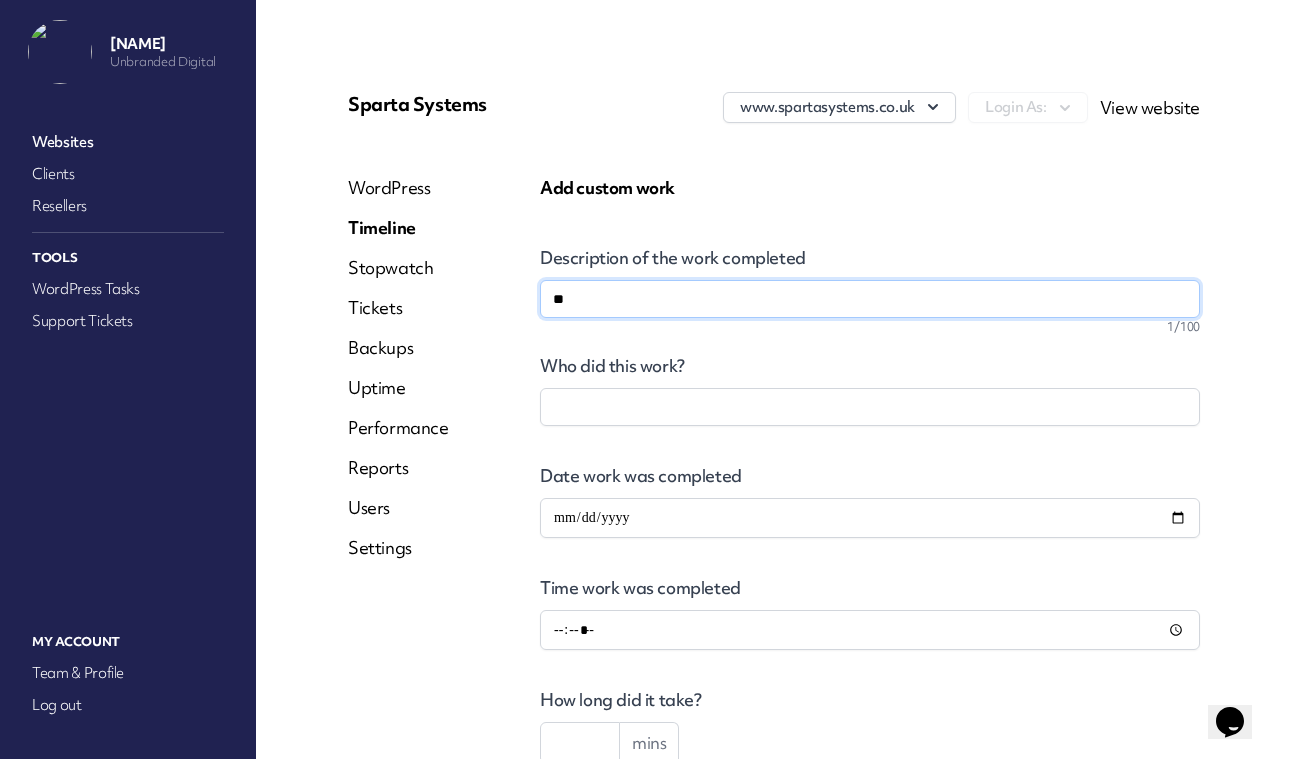type on "***" 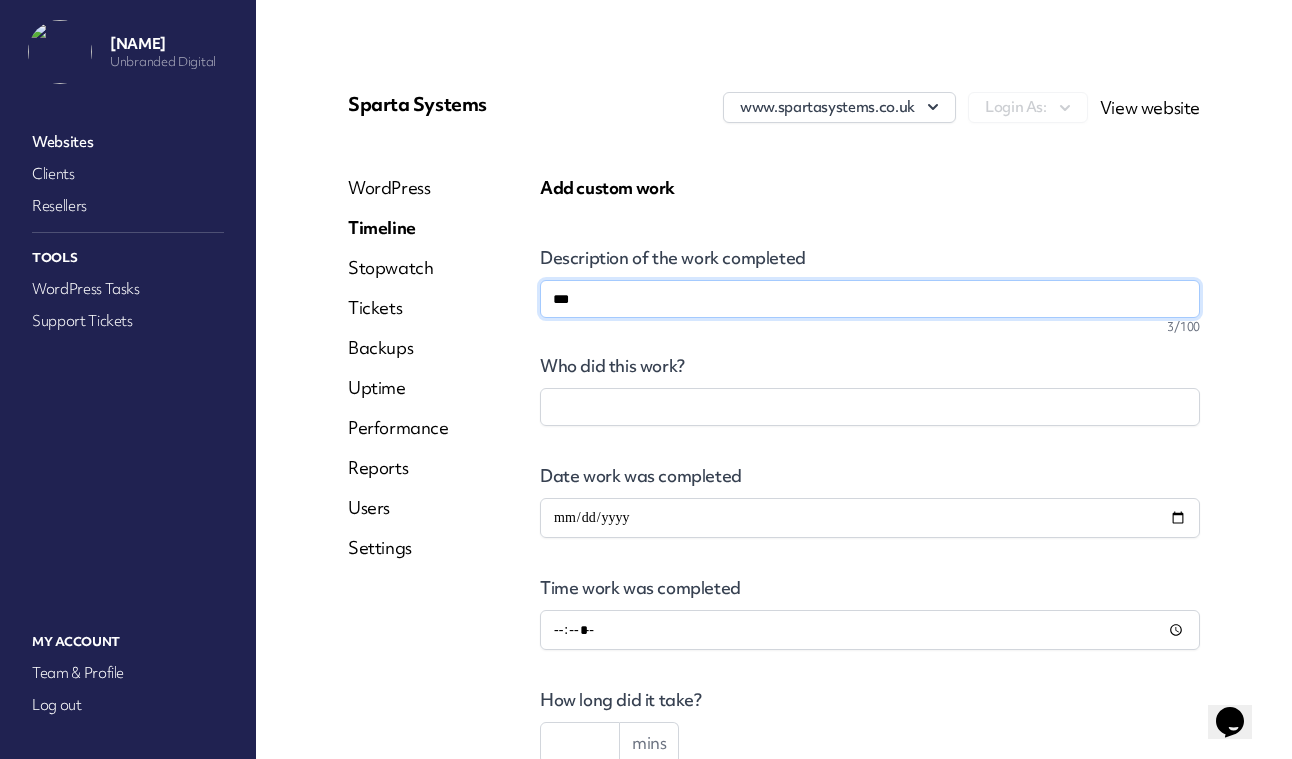 type on "****" 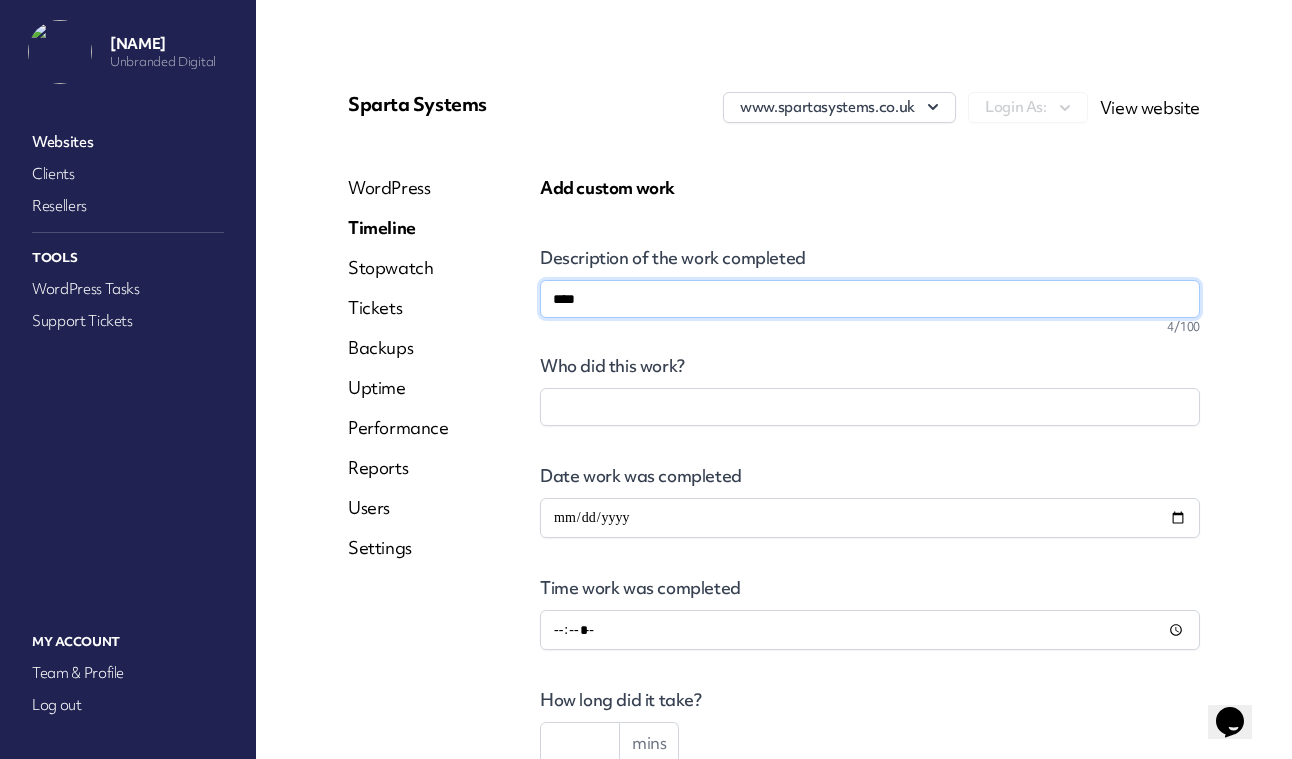 type on "*****" 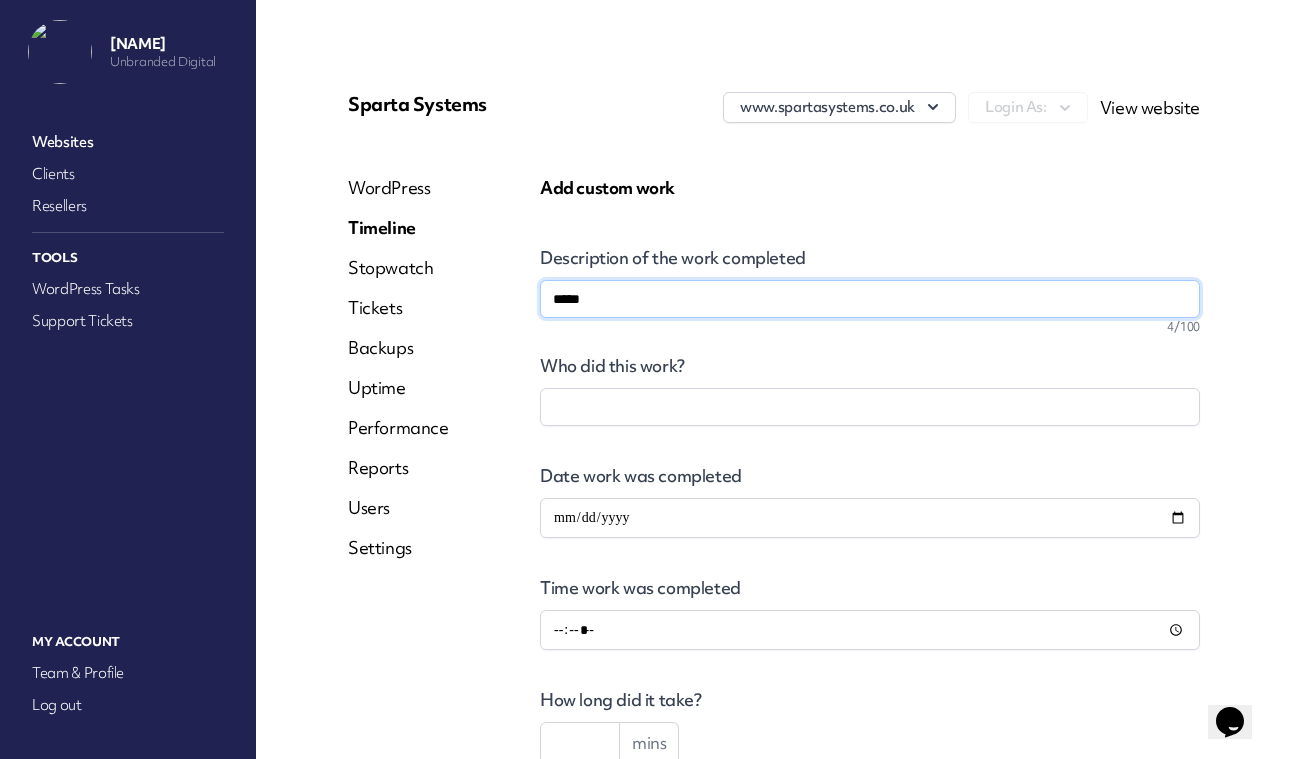 type on "******" 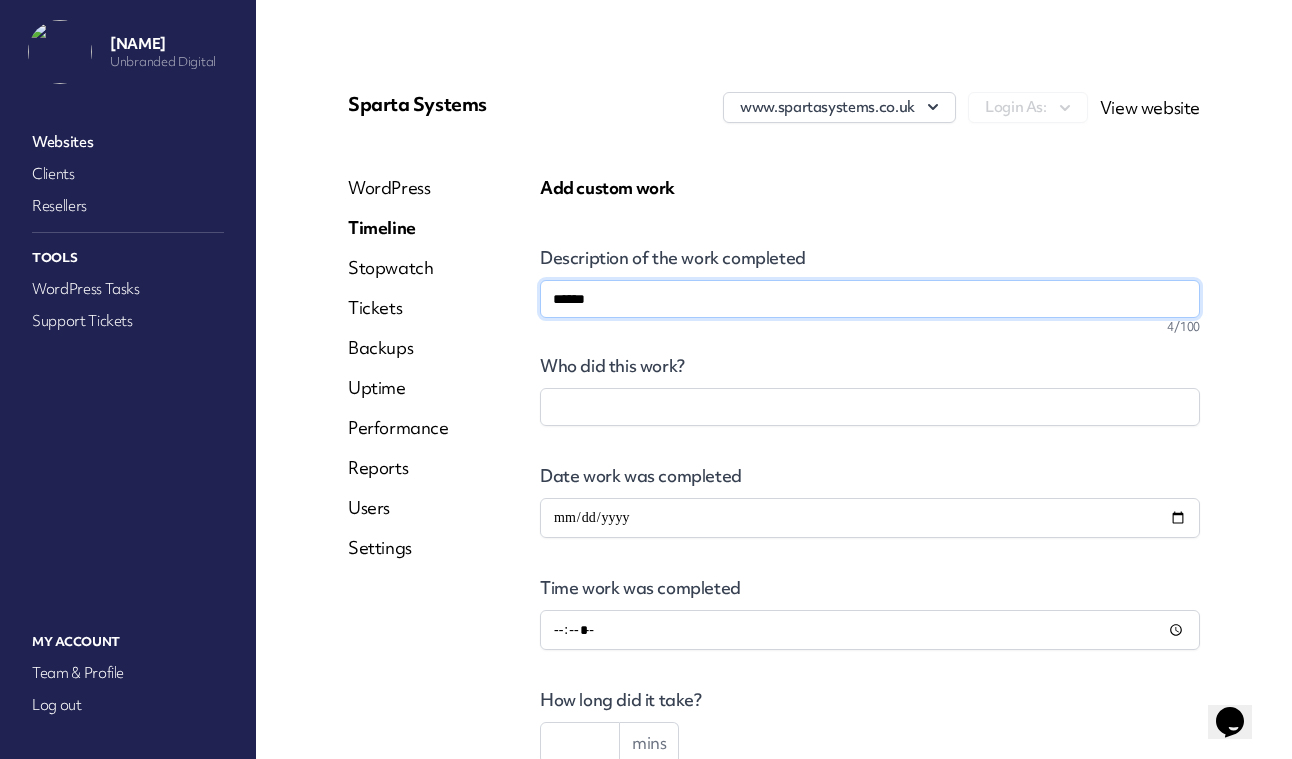 type 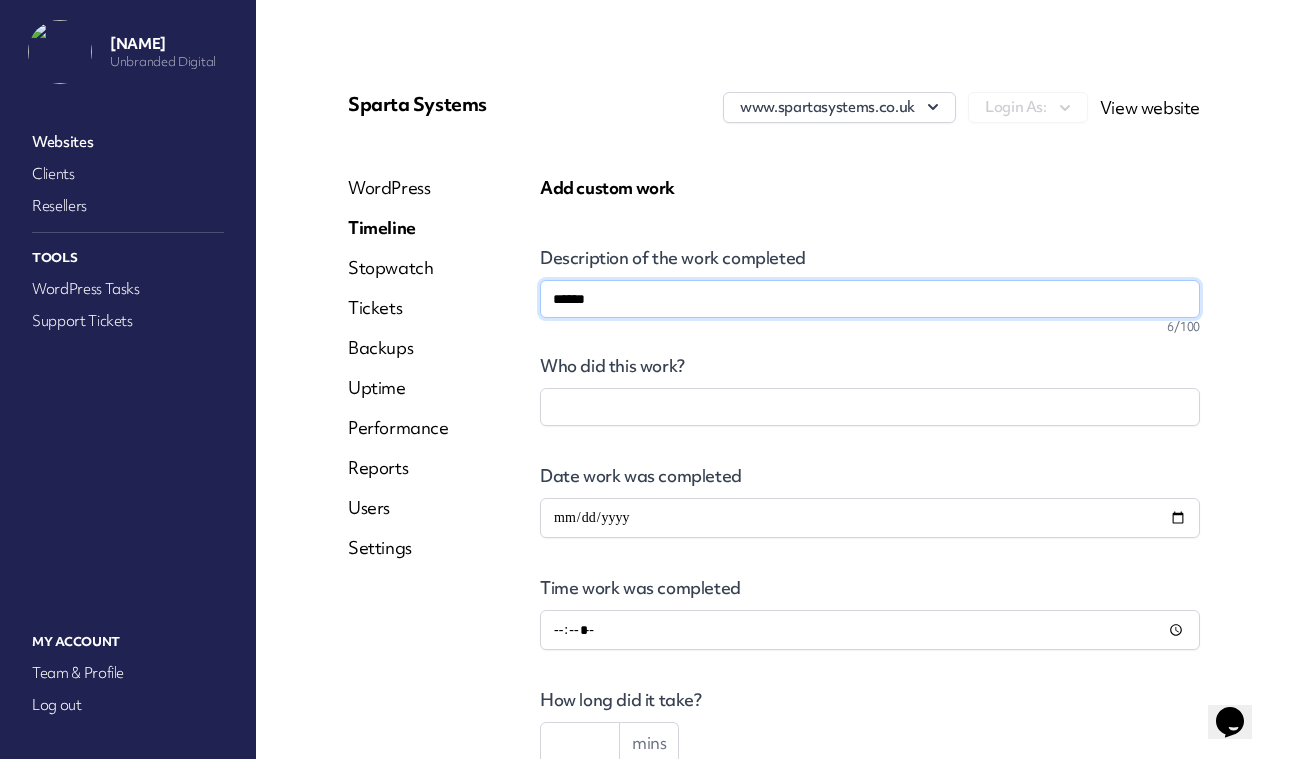 type on "******" 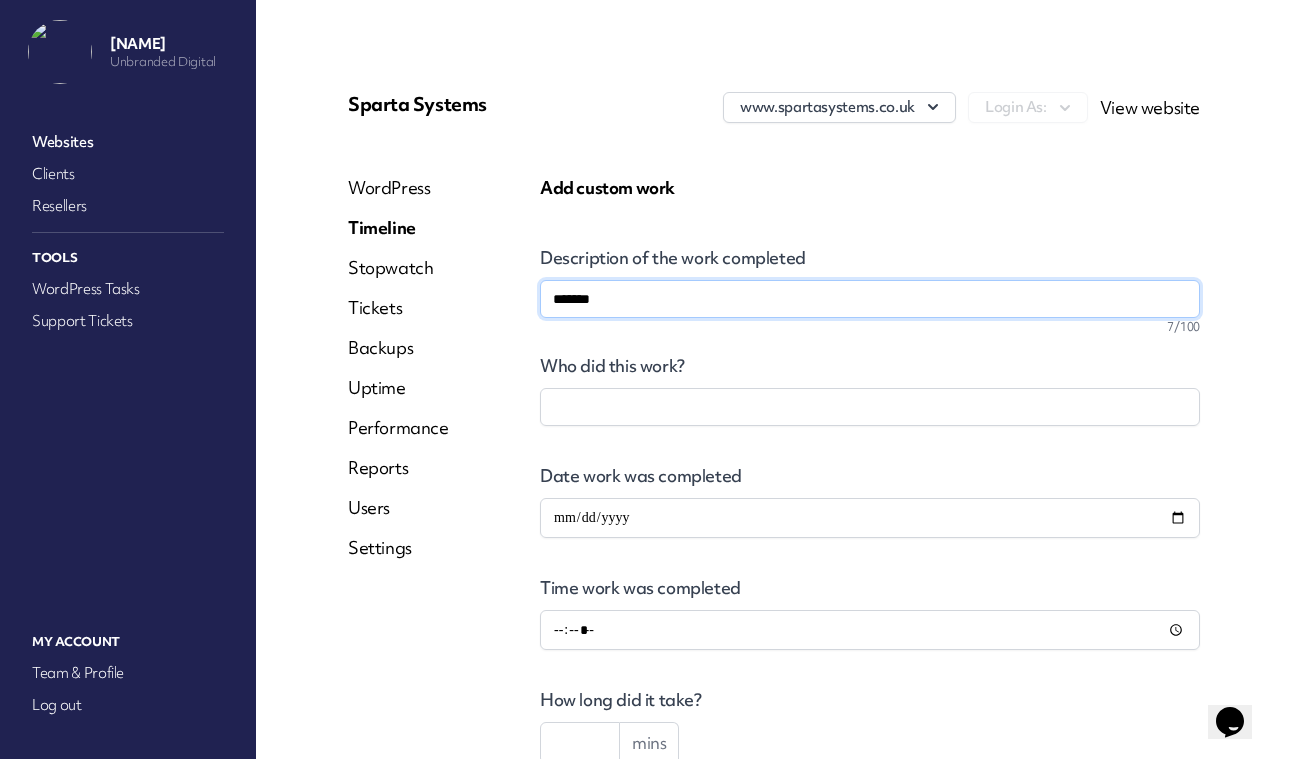 type on "********" 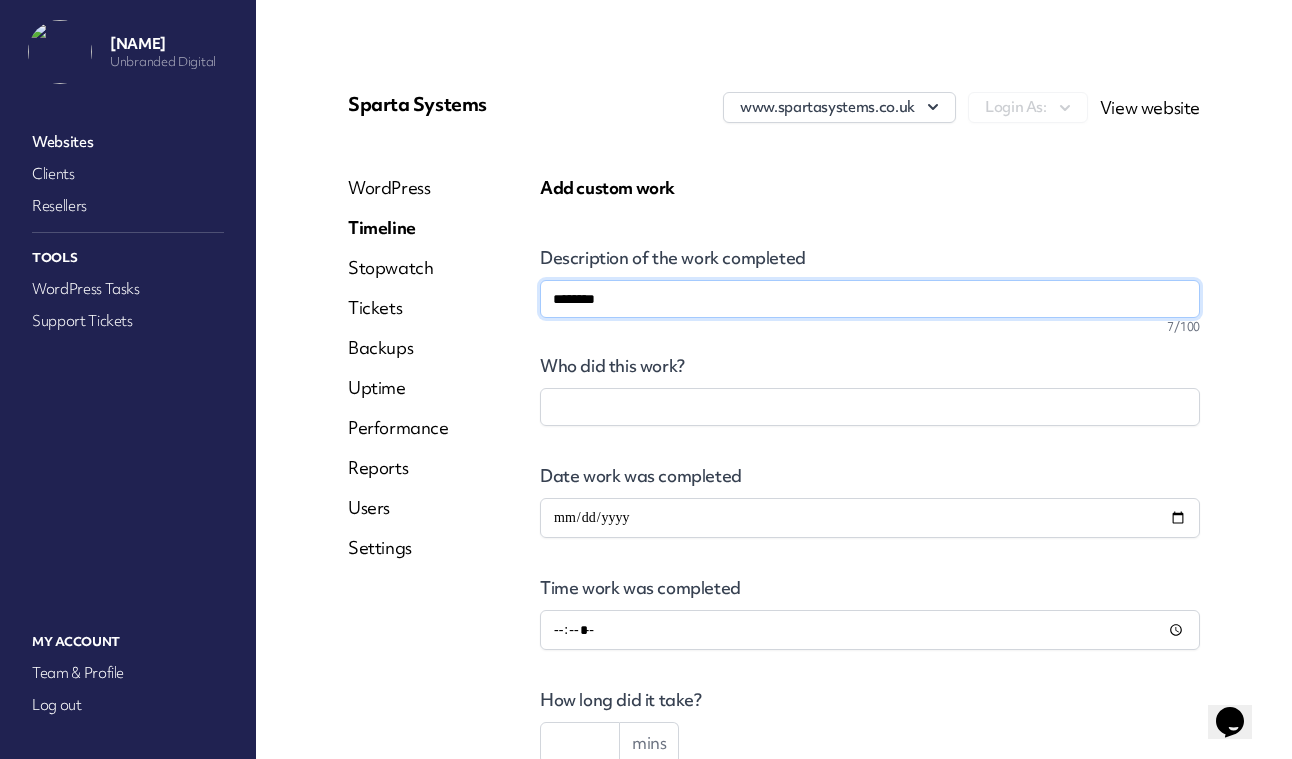 type on "*********" 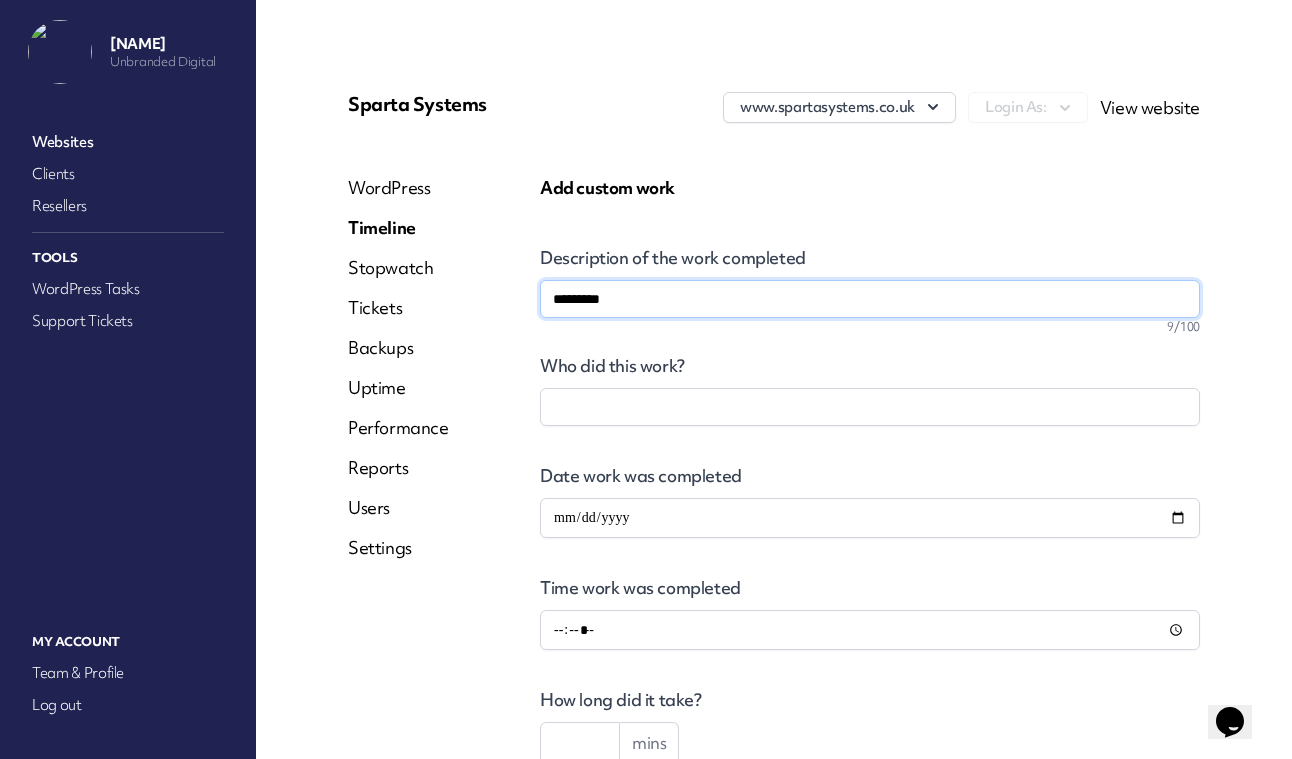 type on "**********" 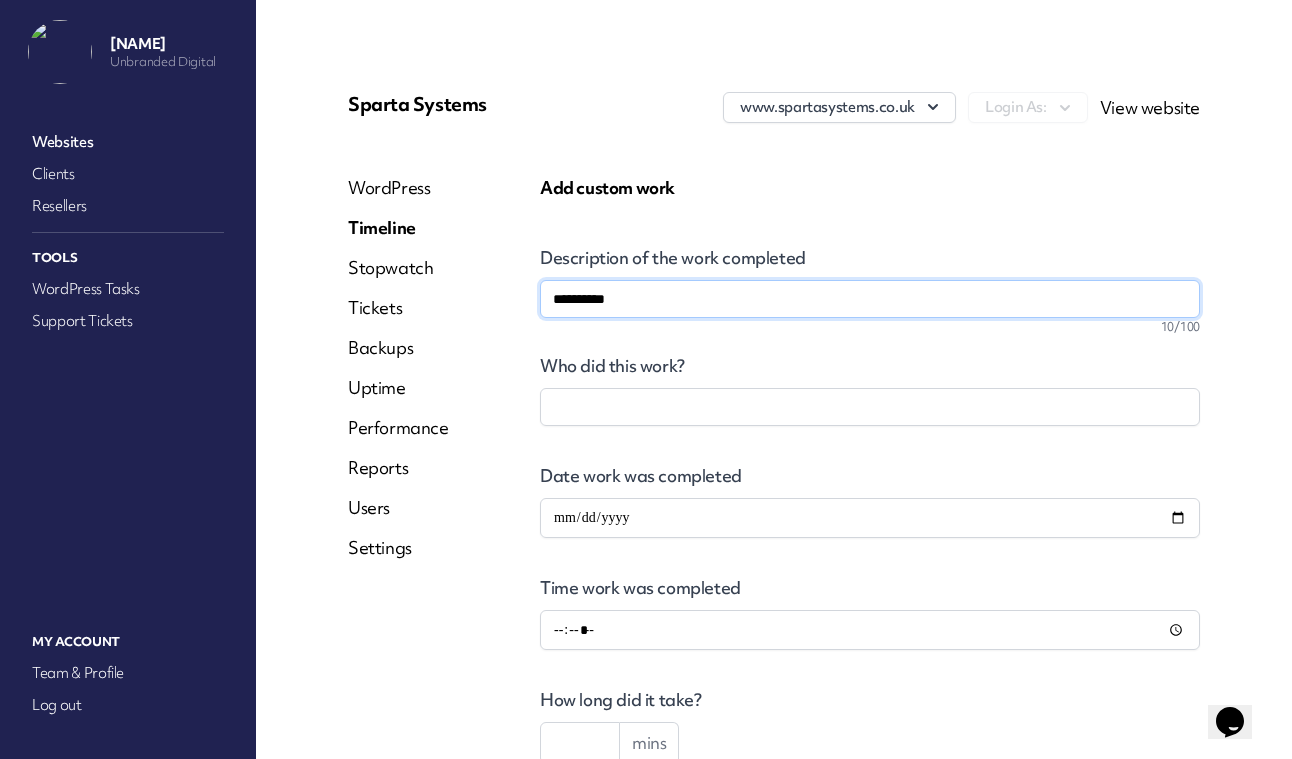 type on "**********" 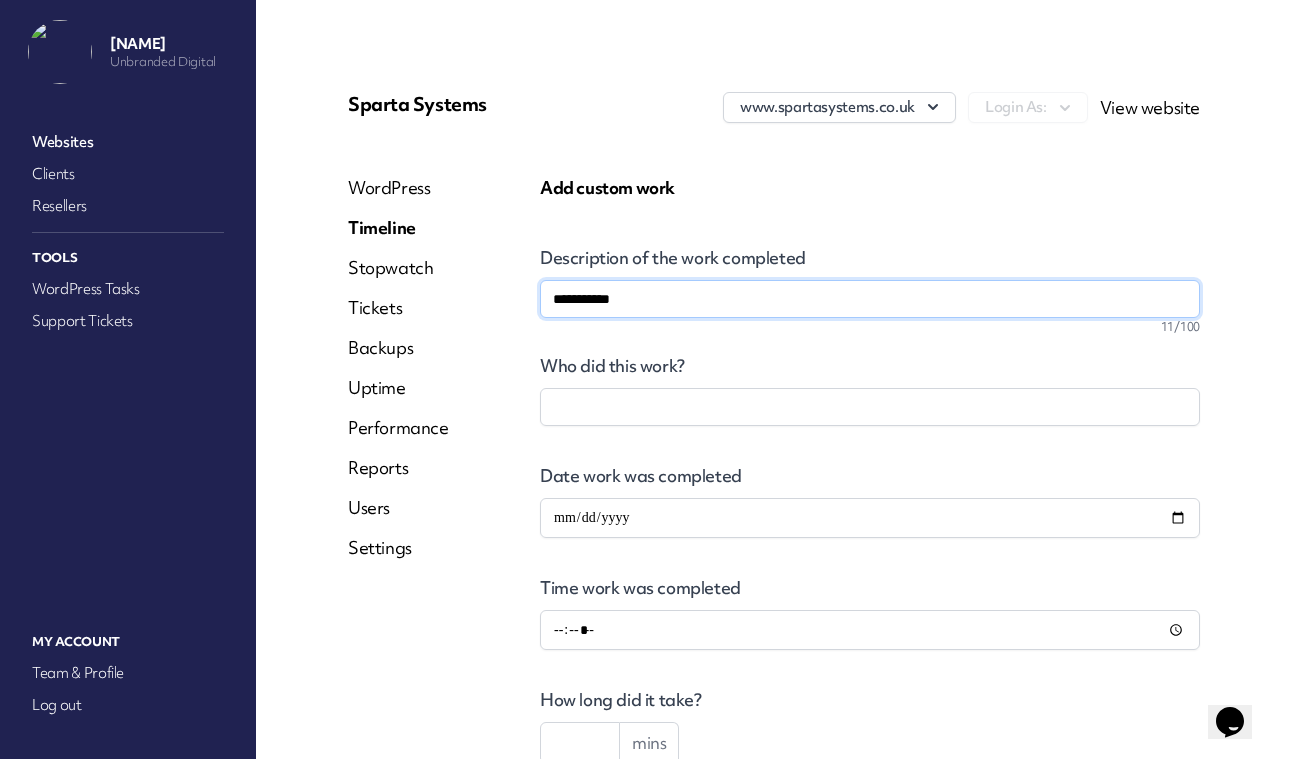 type on "**********" 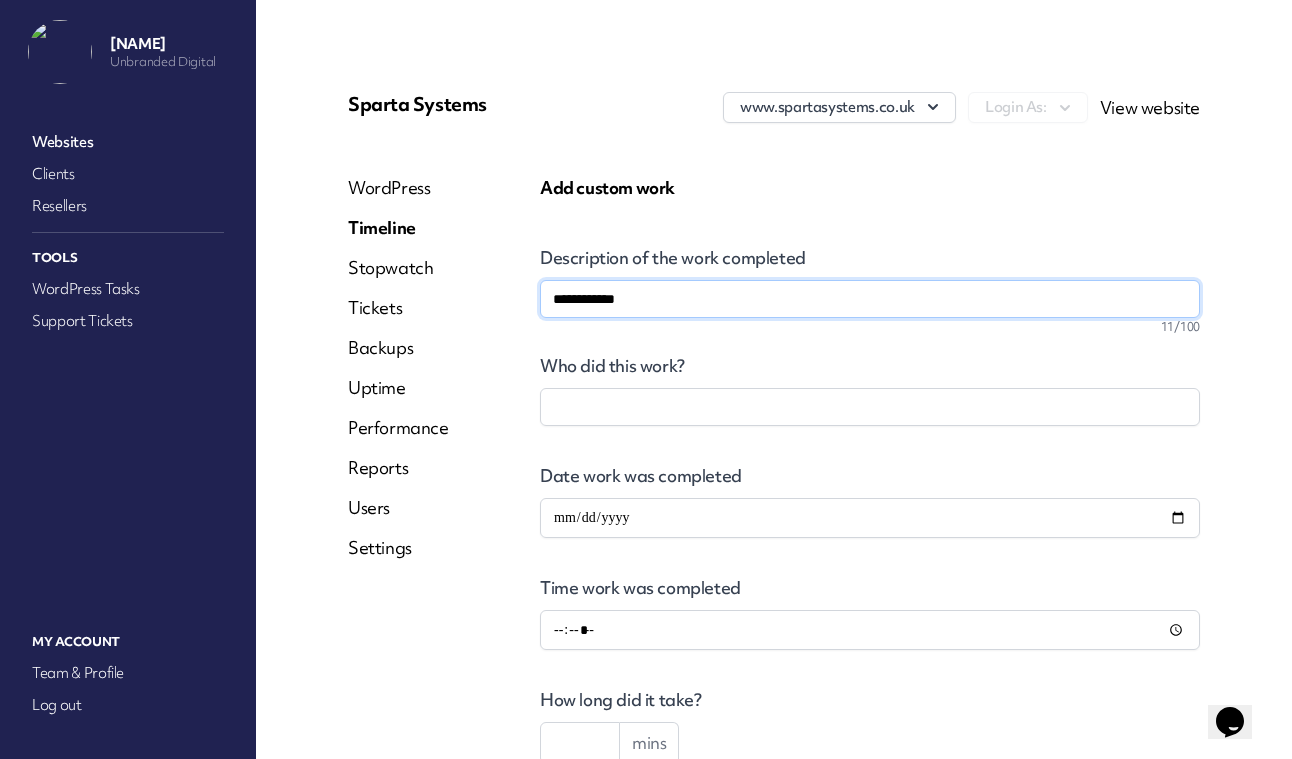 type on "**********" 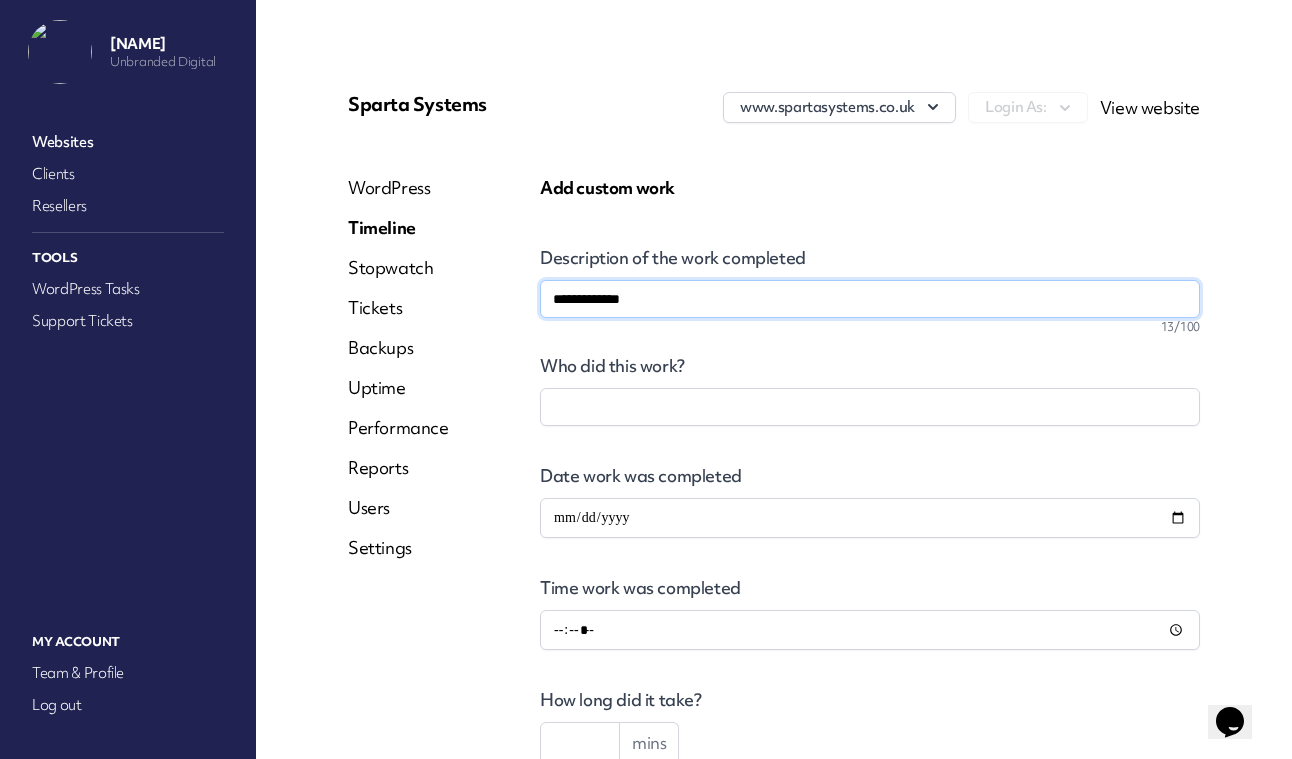 type on "**********" 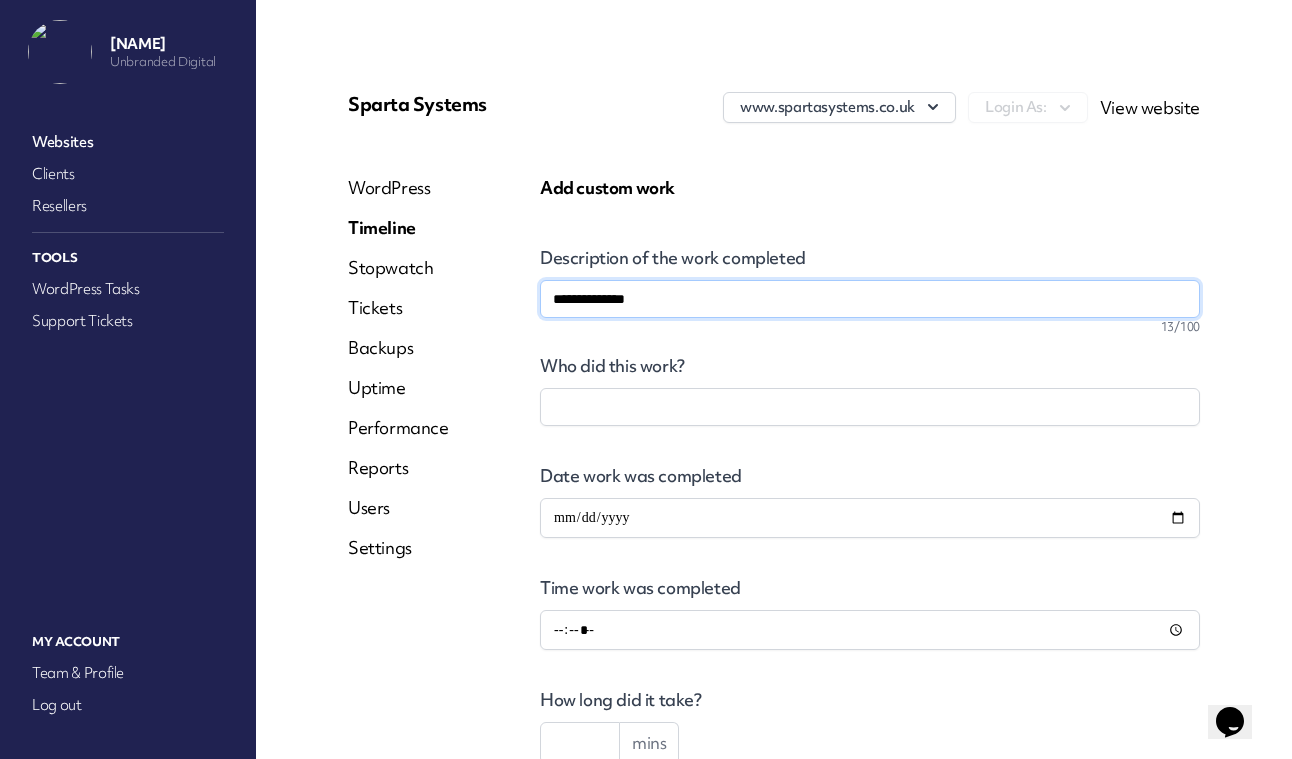 type on "**********" 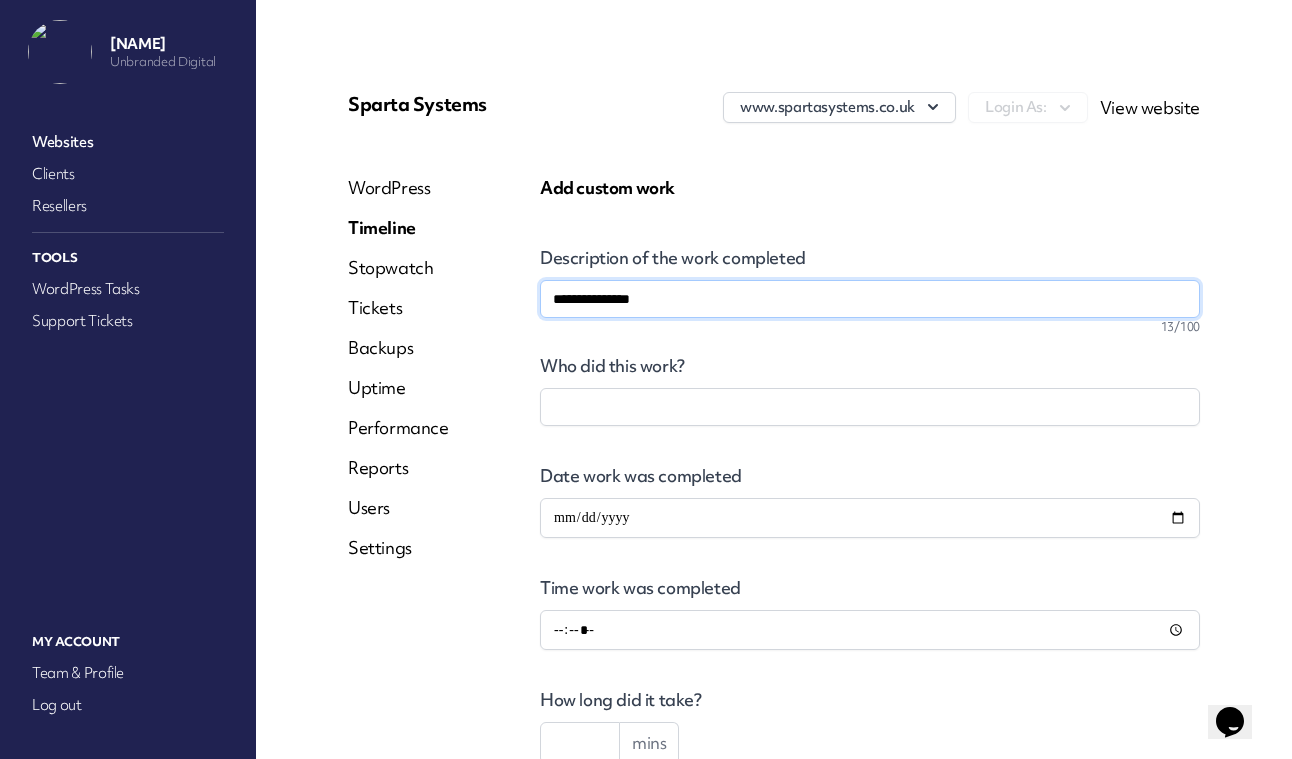 type on "**********" 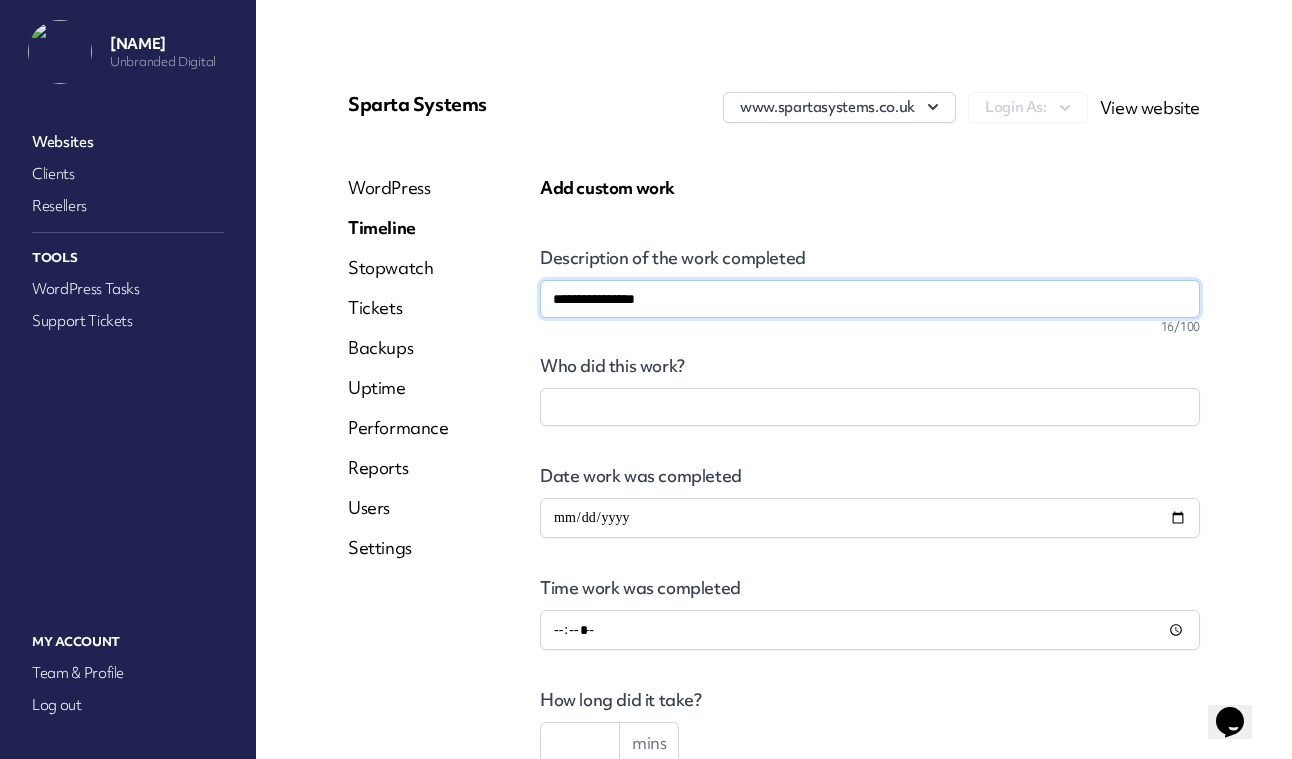 type on "**********" 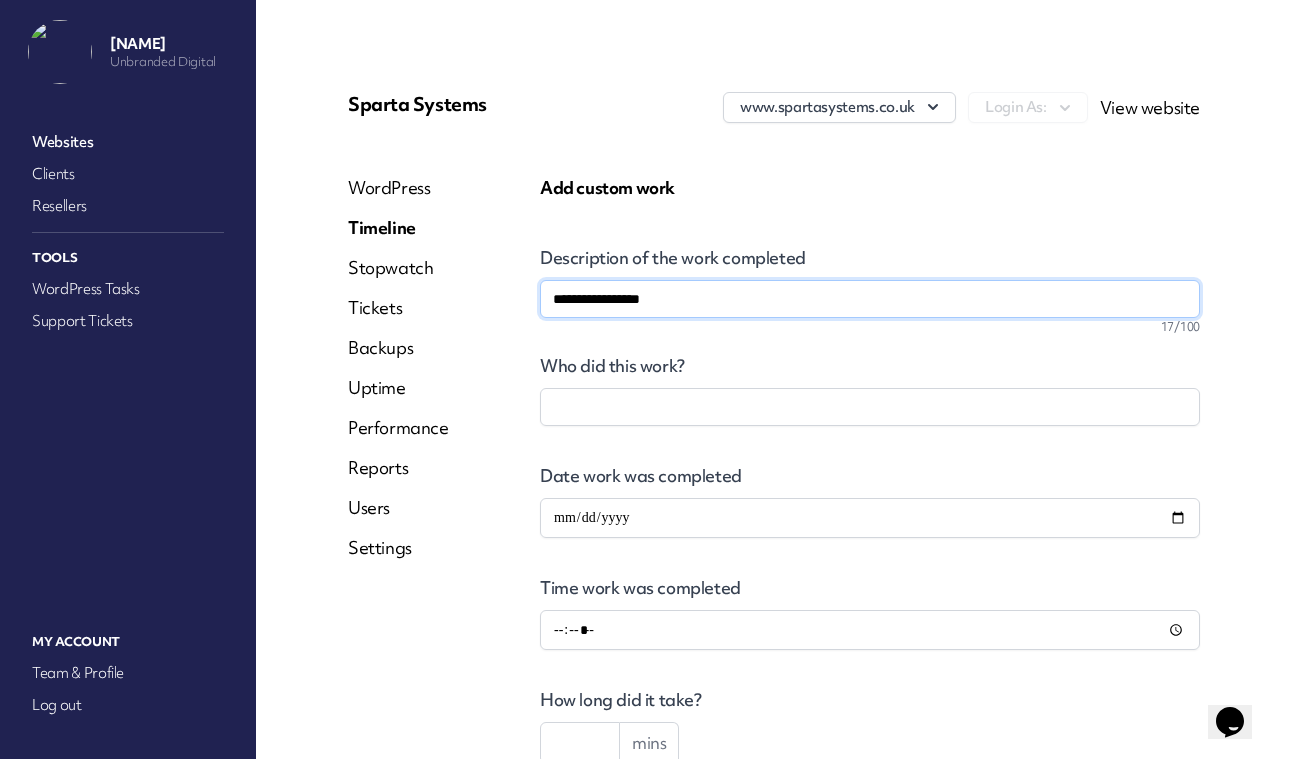 type on "**********" 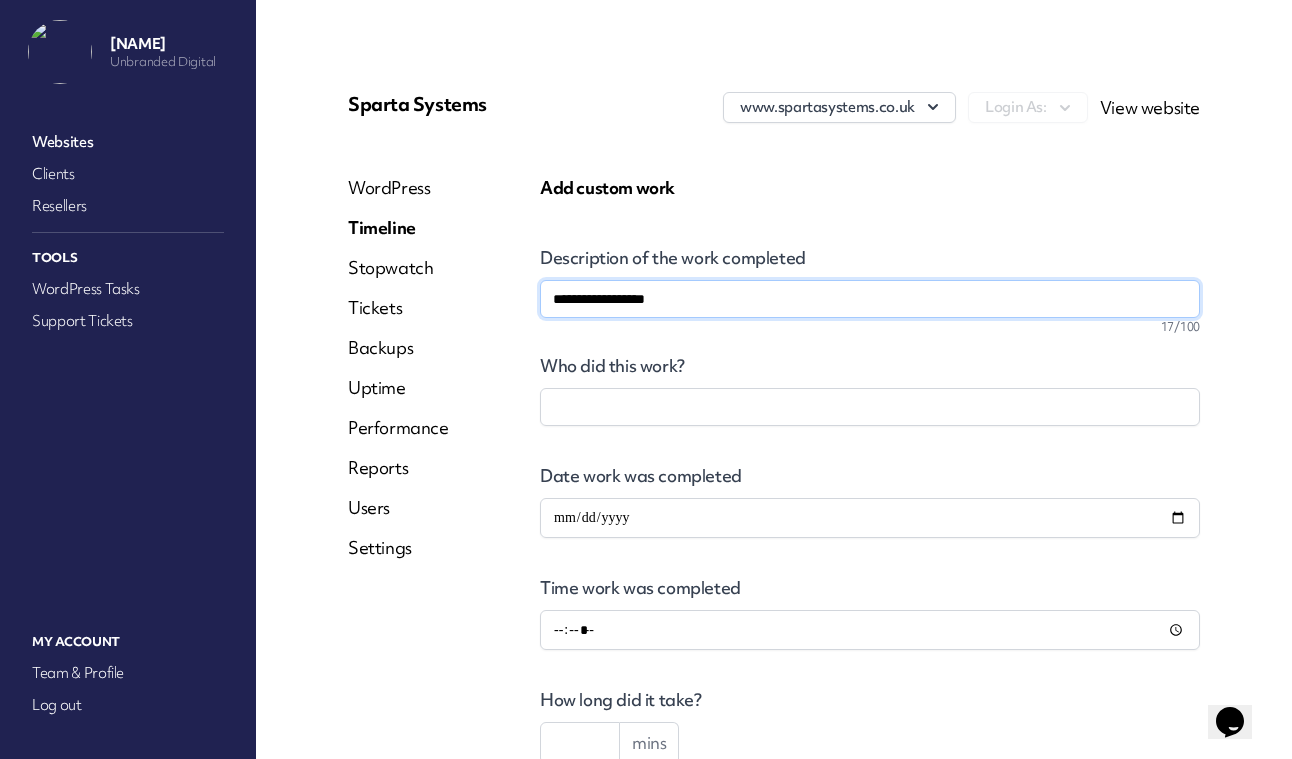 type on "**********" 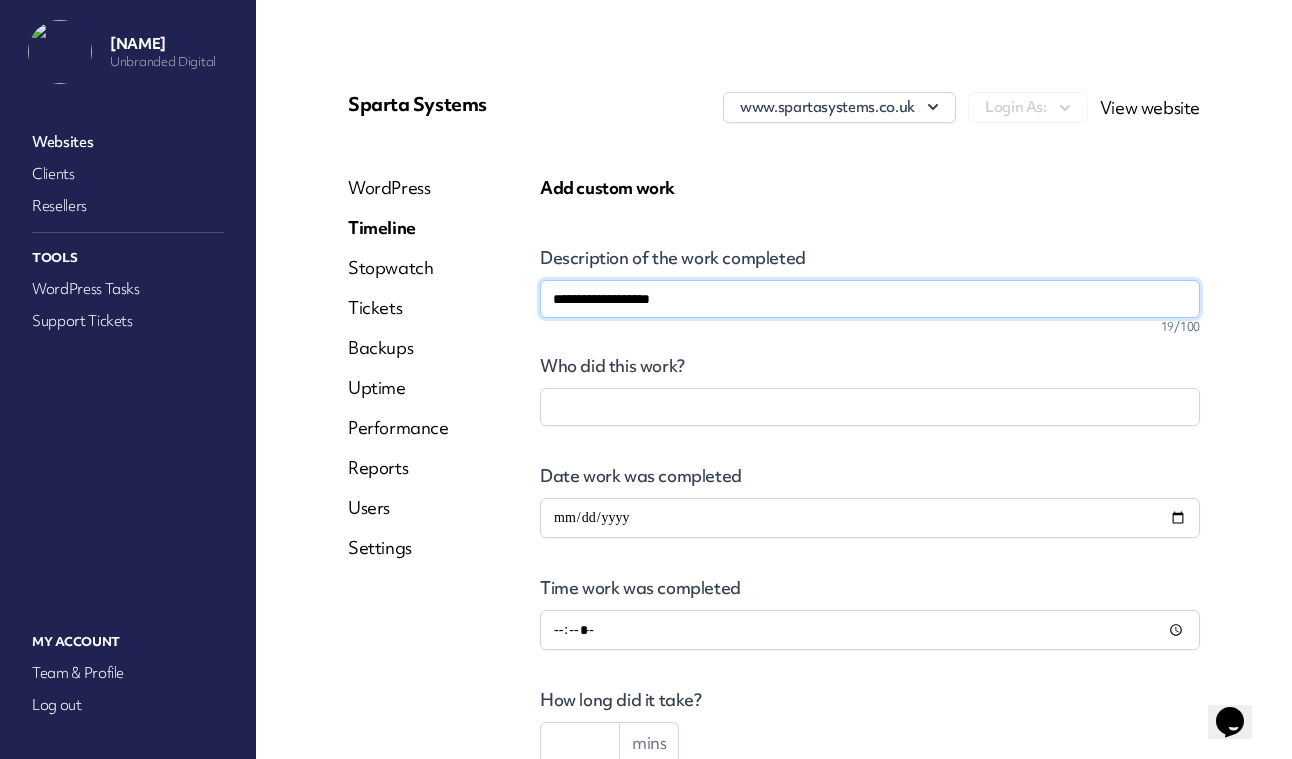 type on "**********" 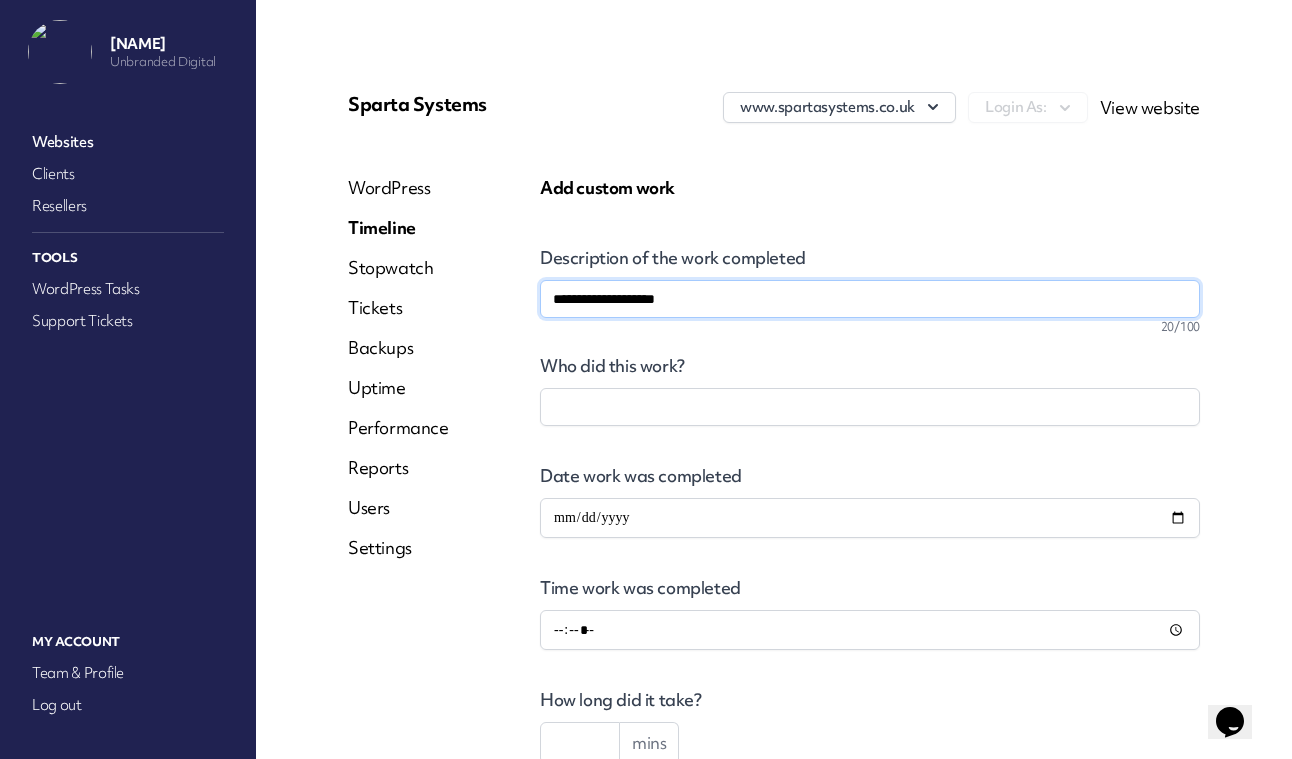 type on "**********" 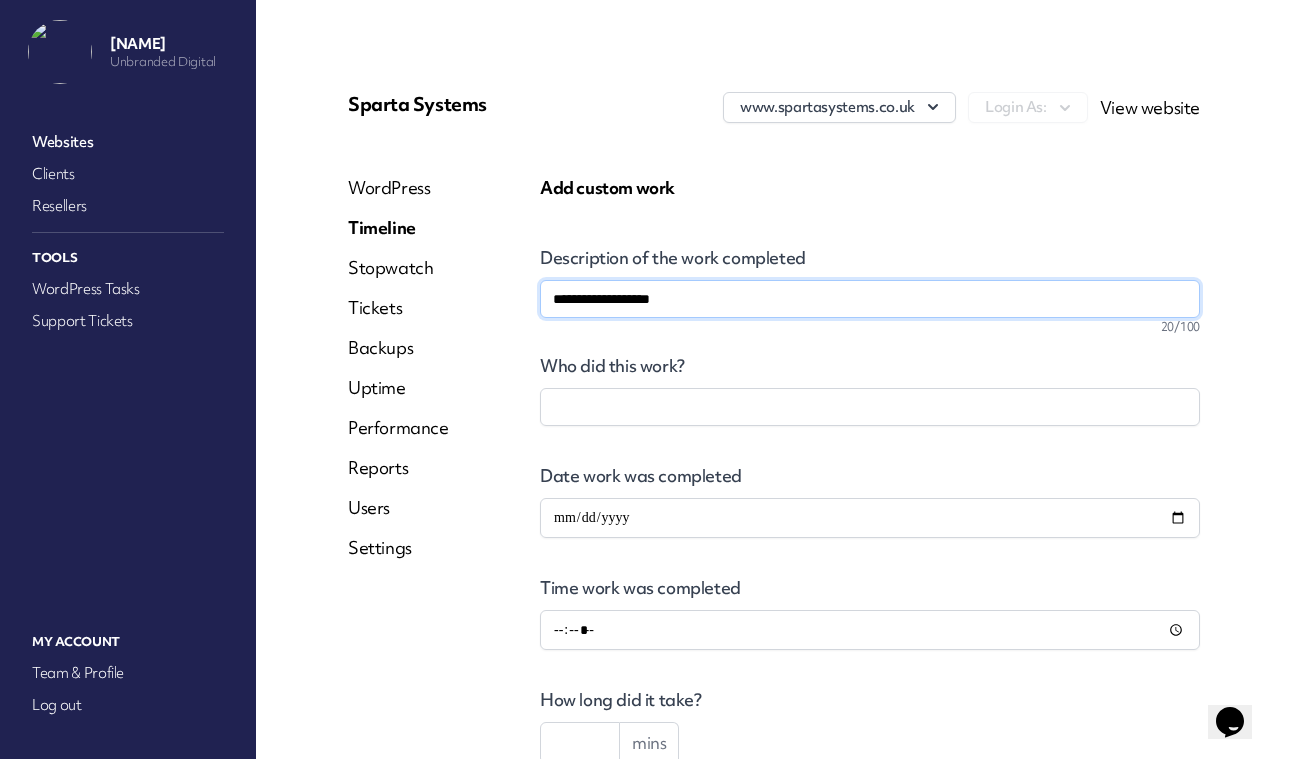 type on "**********" 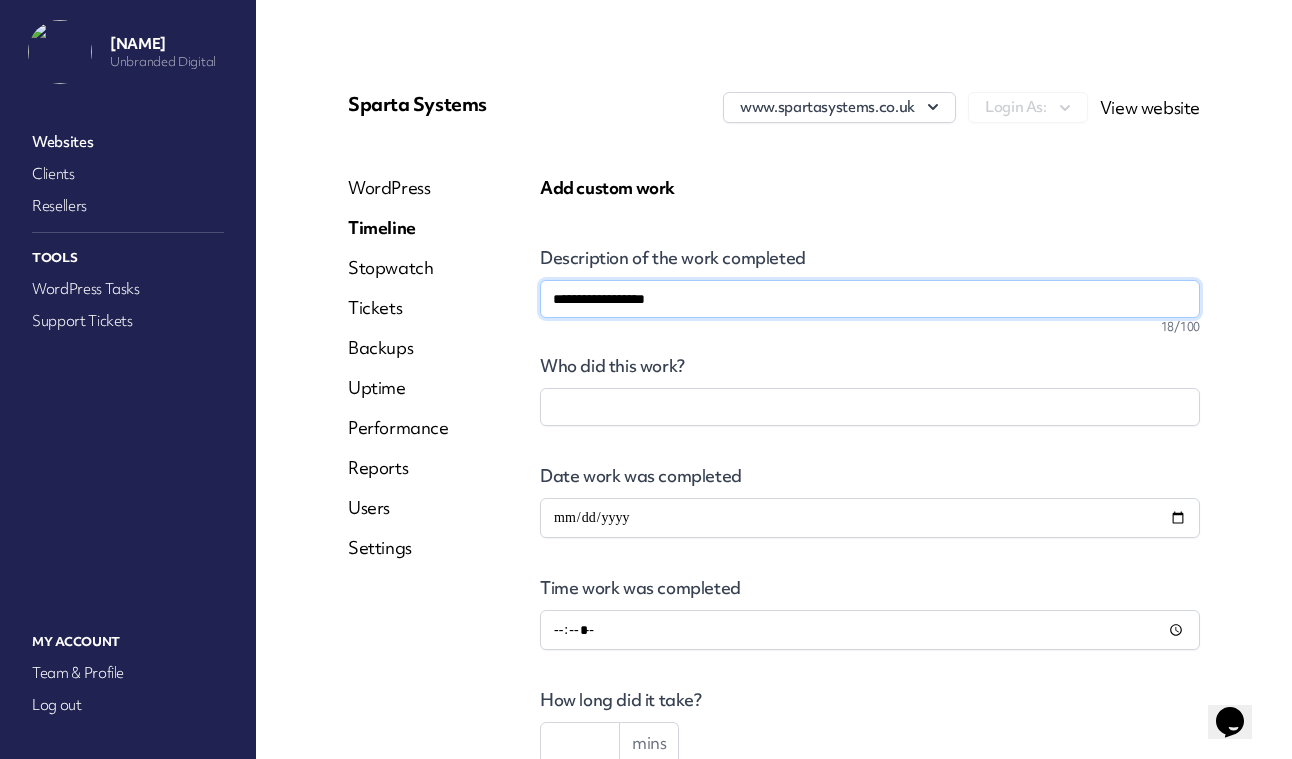 type on "**********" 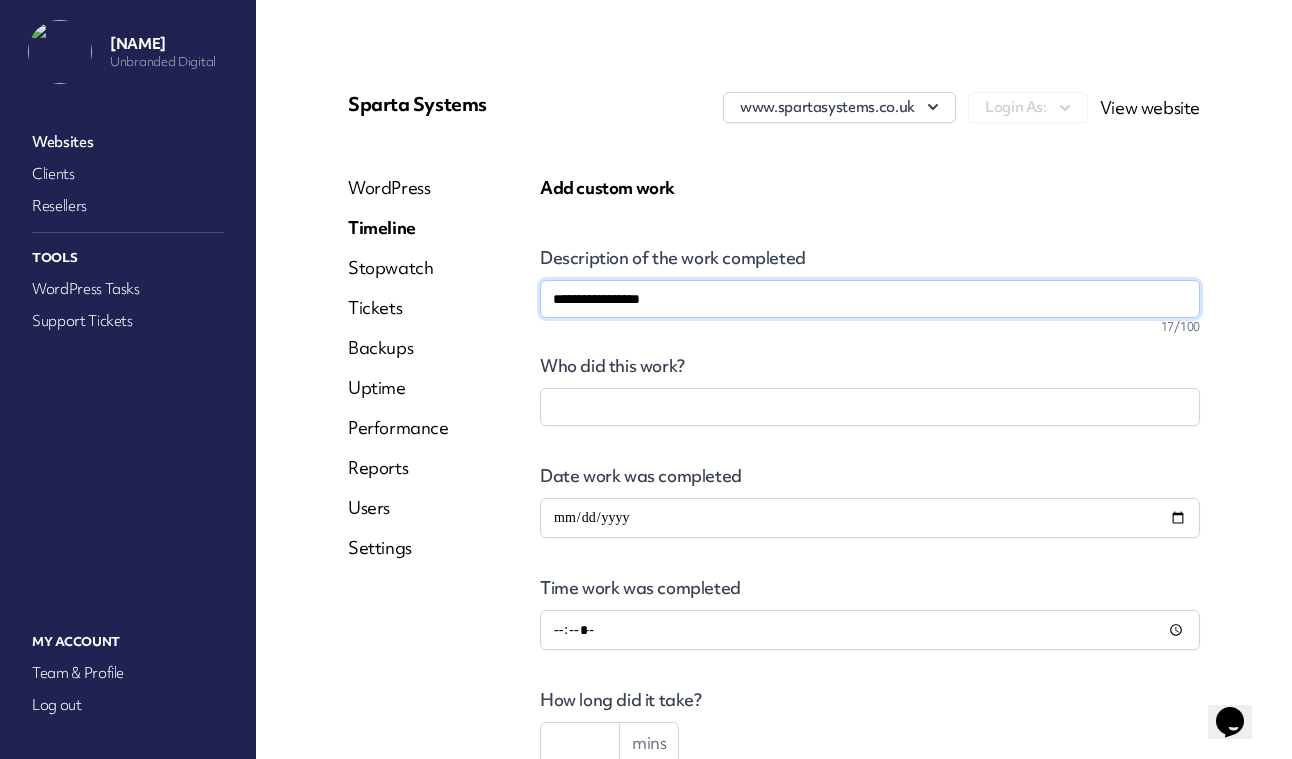 type on "**********" 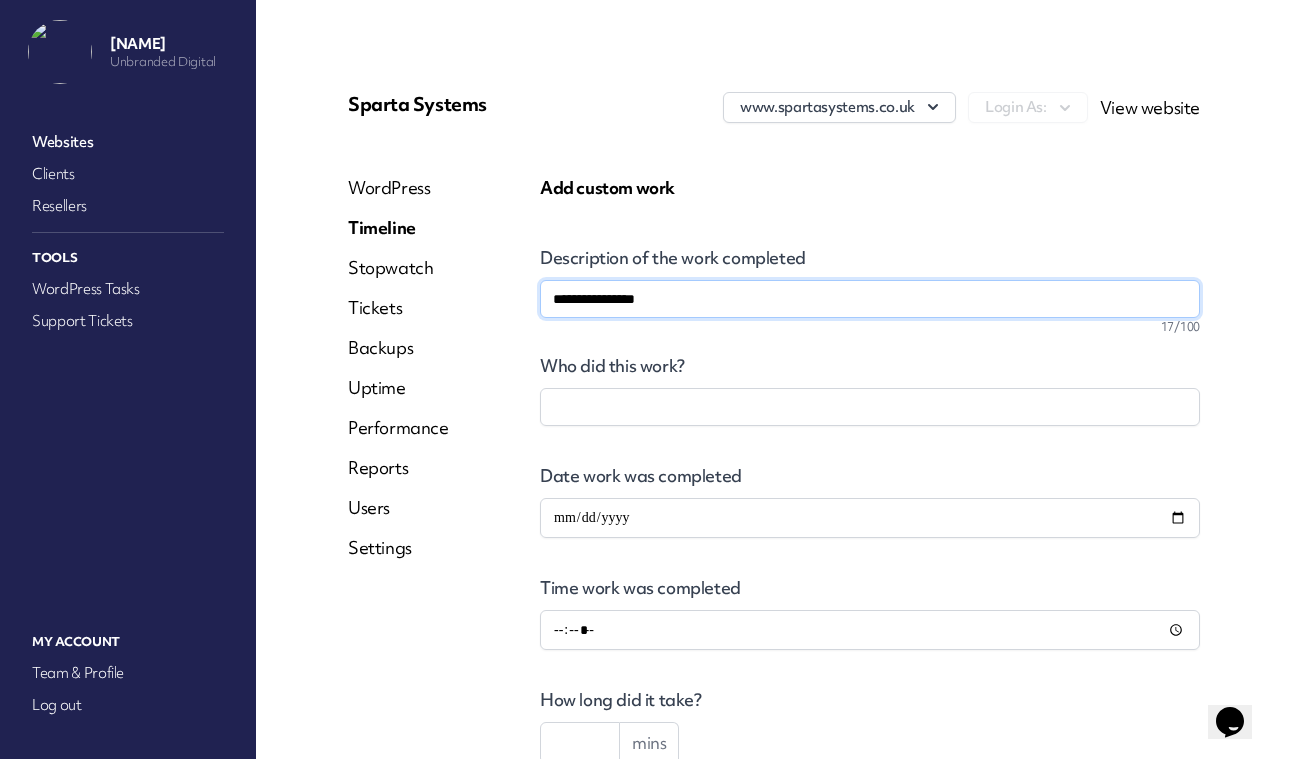 type on "**********" 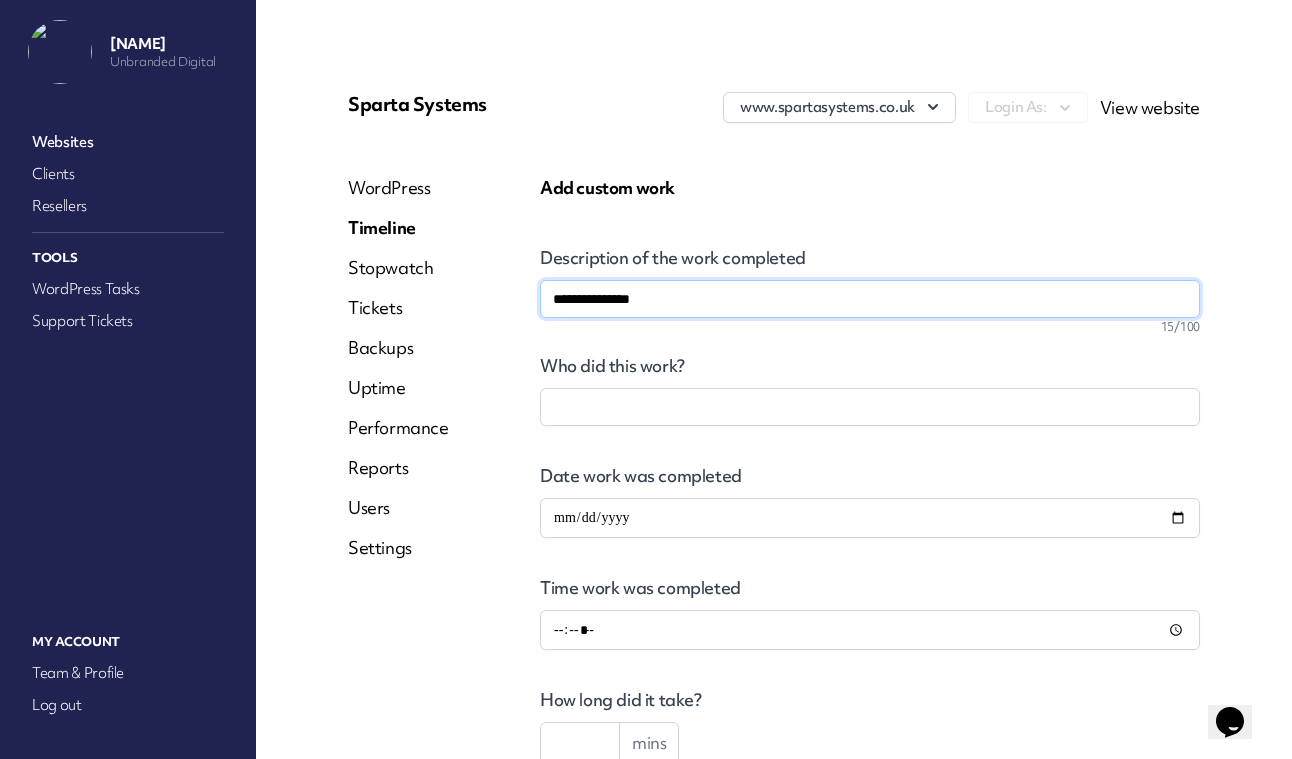drag, startPoint x: 639, startPoint y: 294, endPoint x: 413, endPoint y: 294, distance: 226 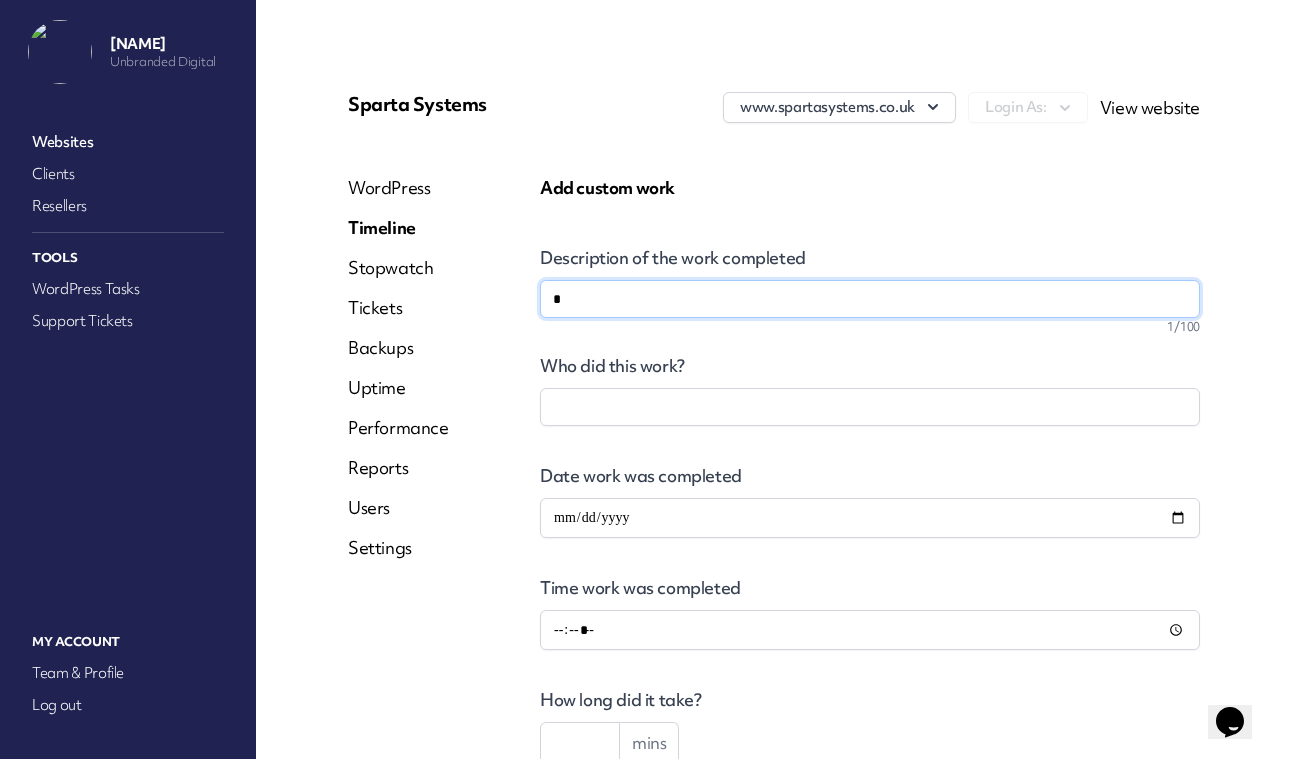 type on "**" 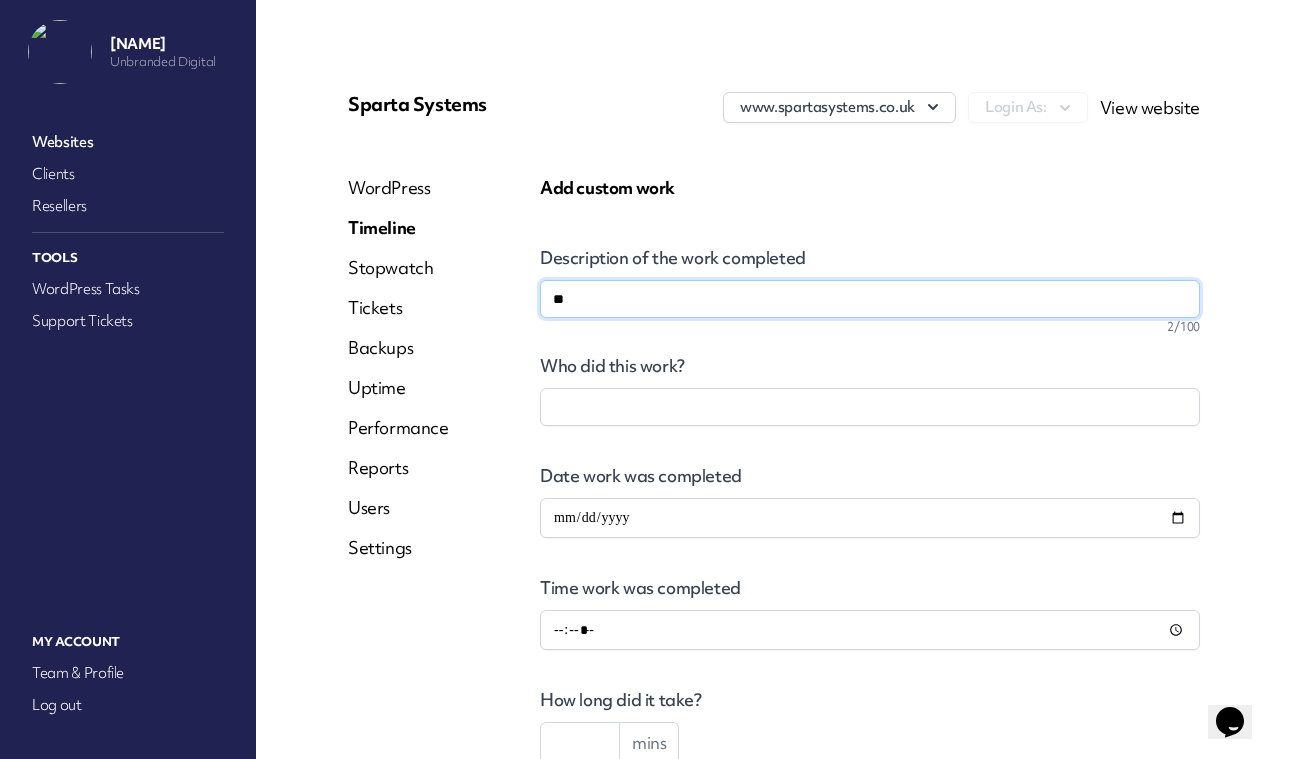 type on "***" 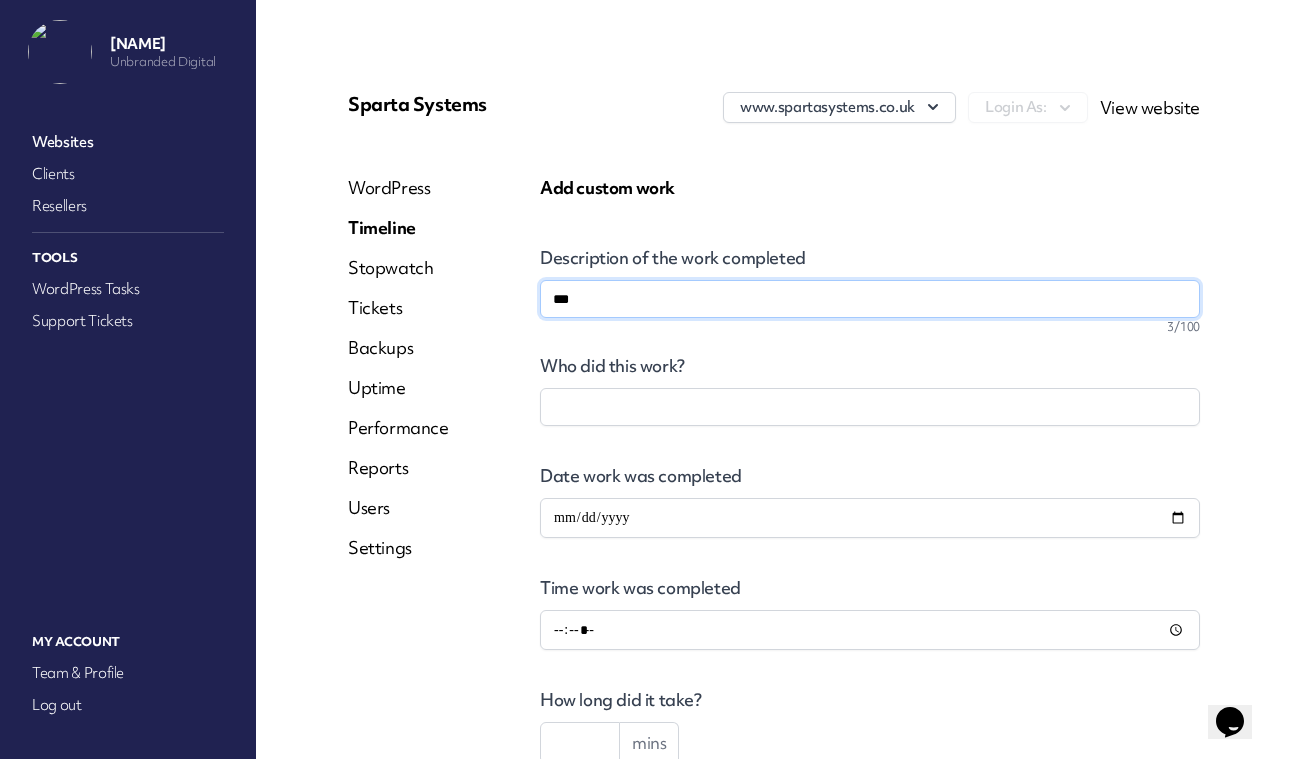 type on "***" 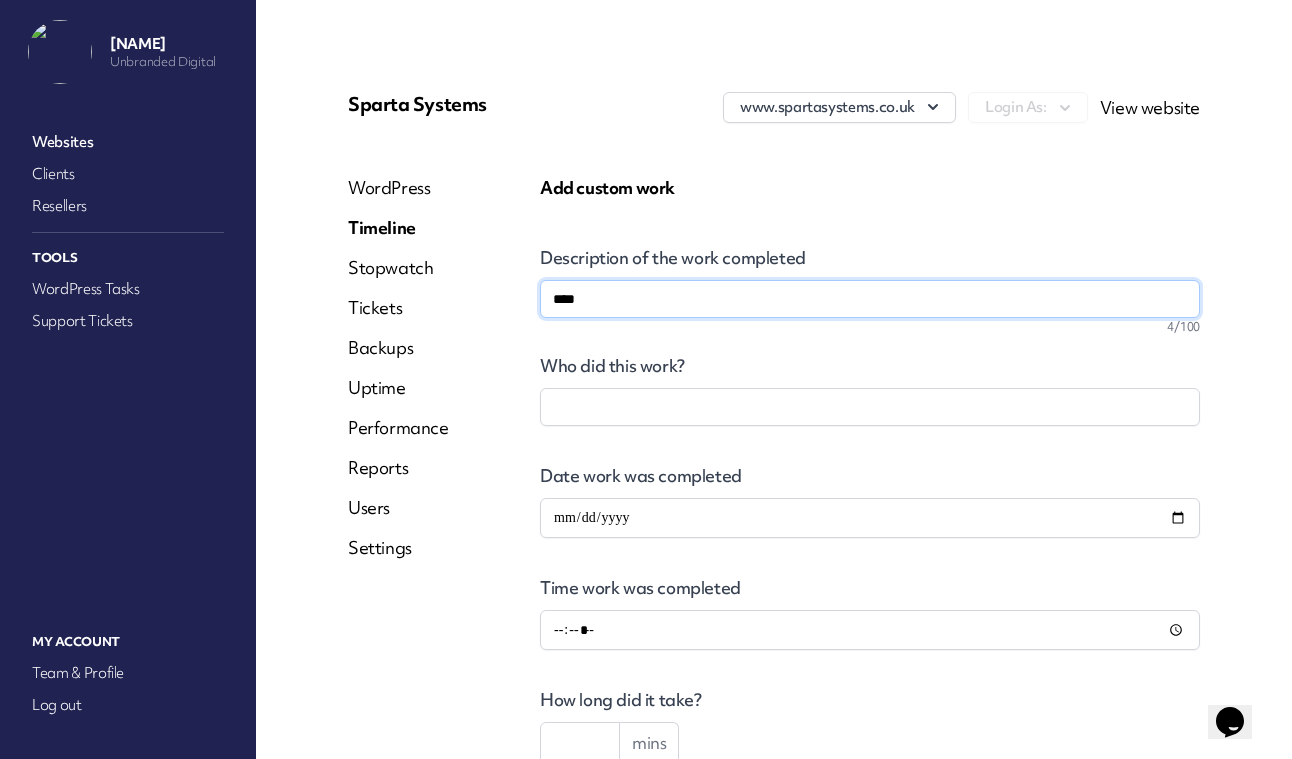 type on "*****" 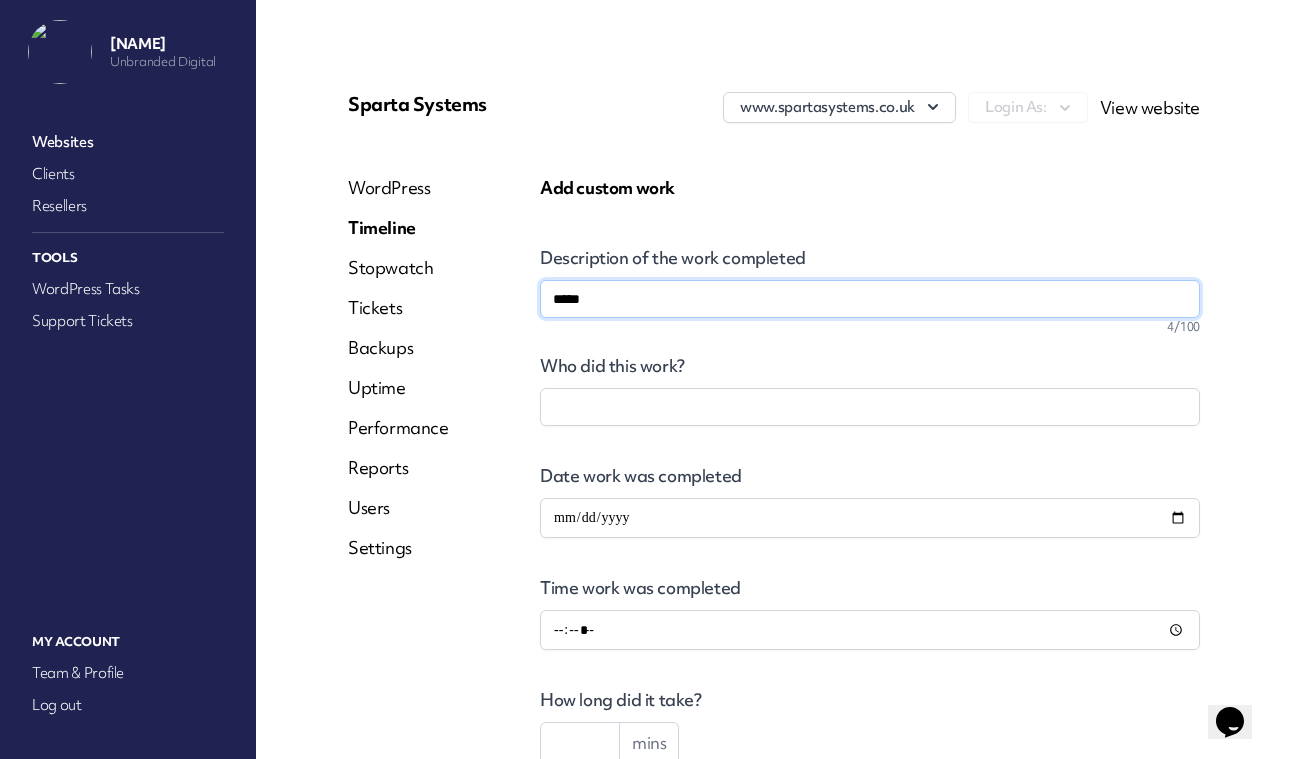 type on "******" 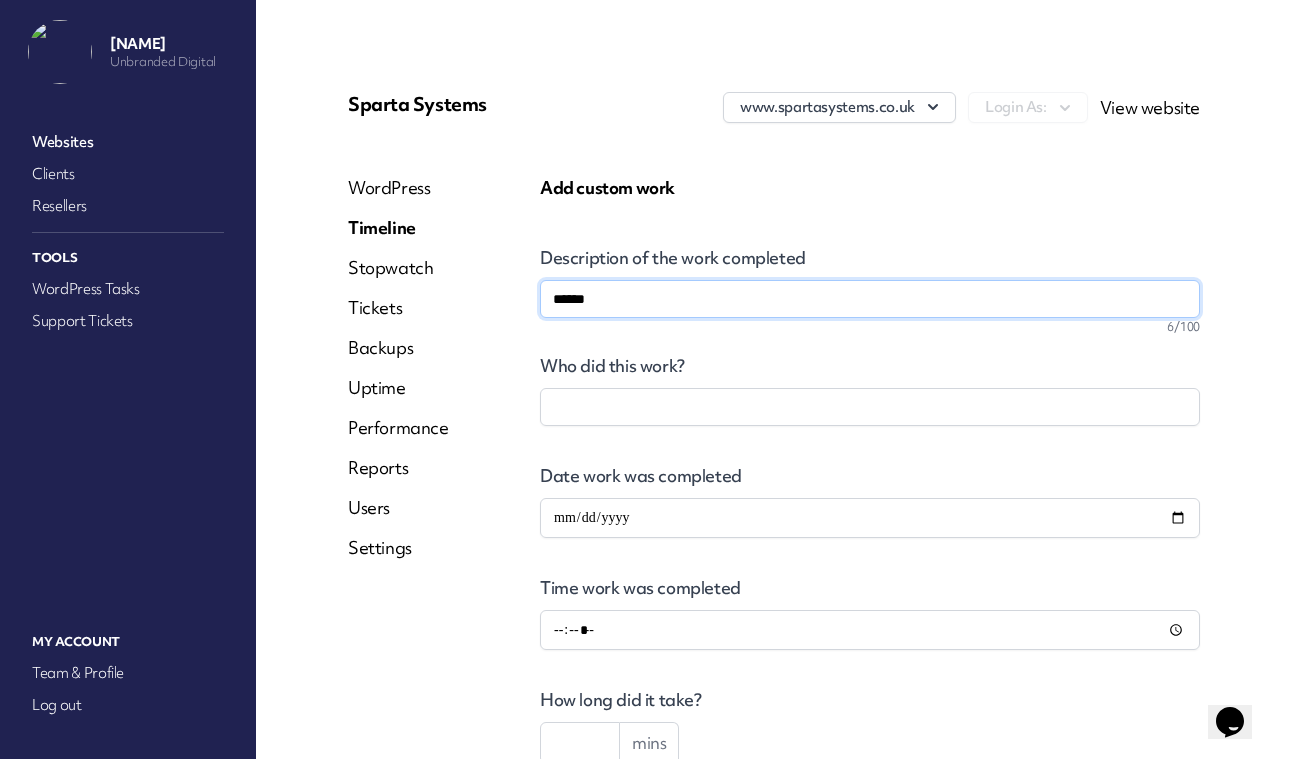 type on "*******" 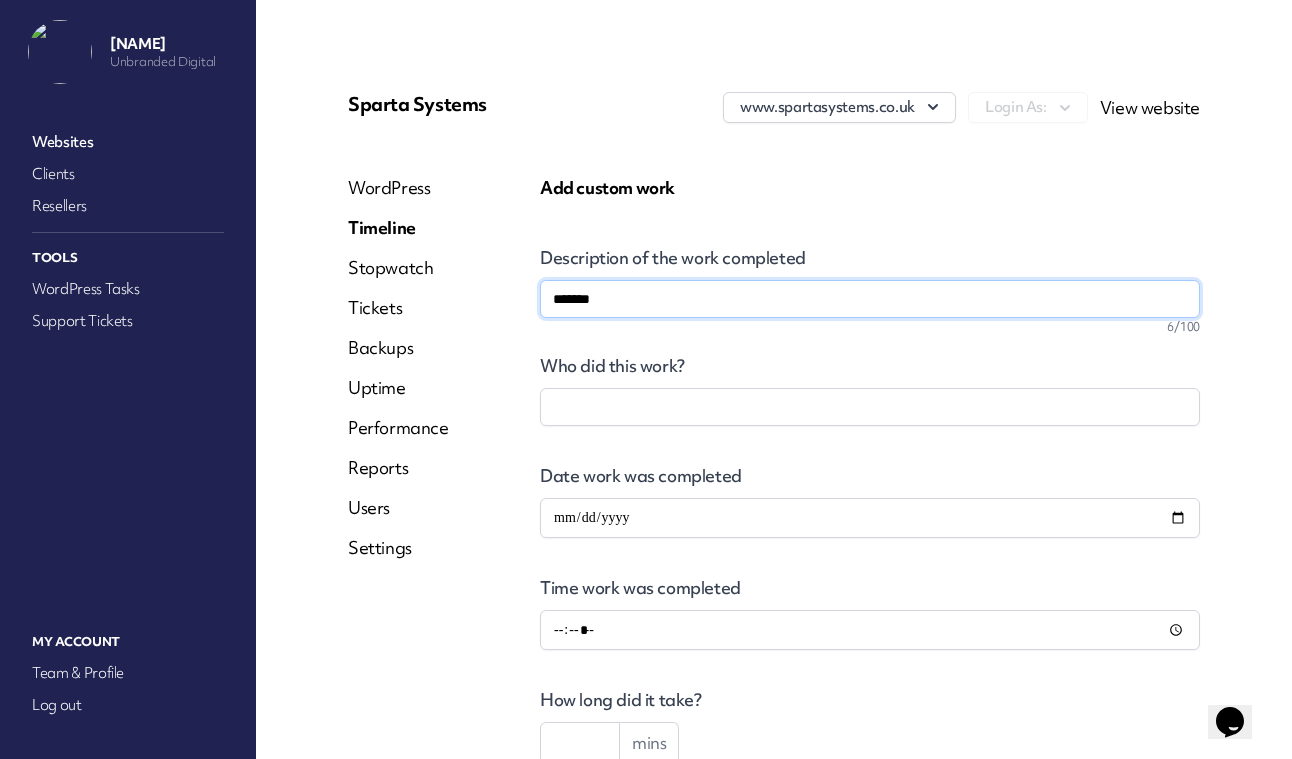 type on "********" 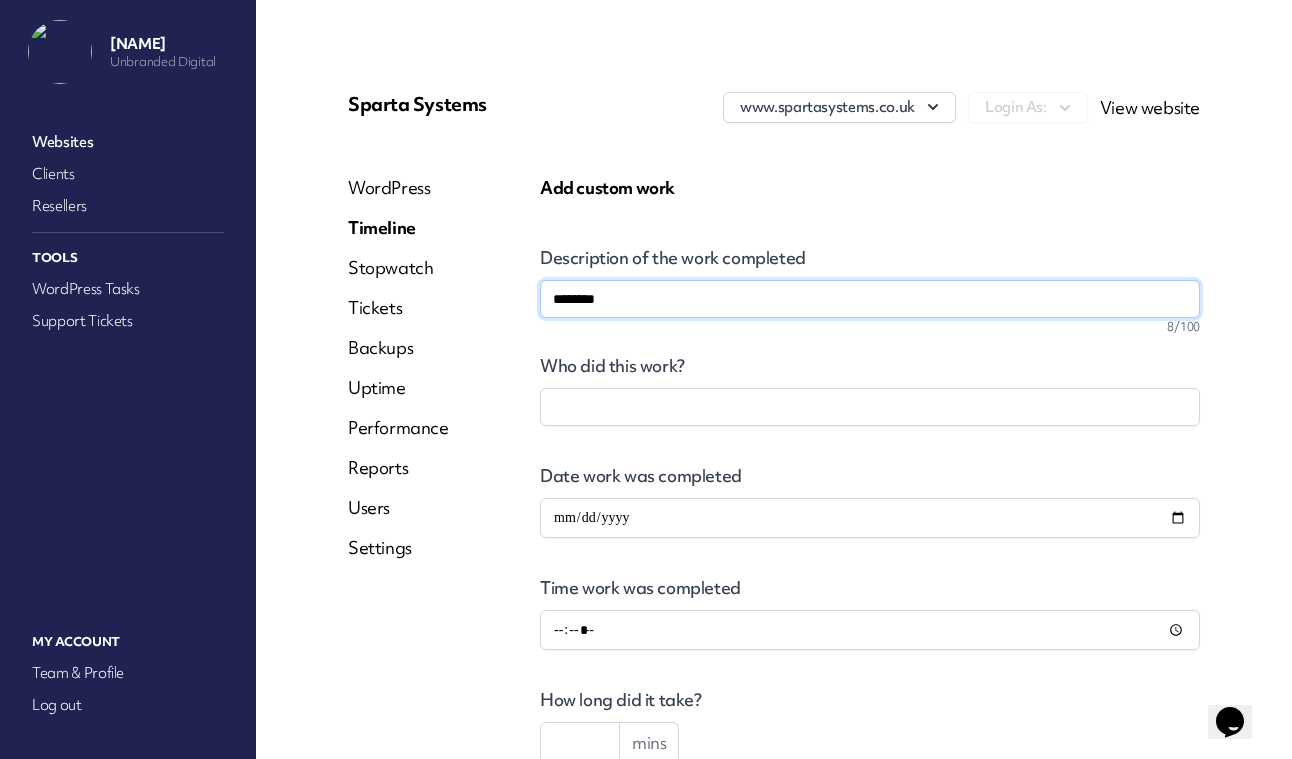 type on "*********" 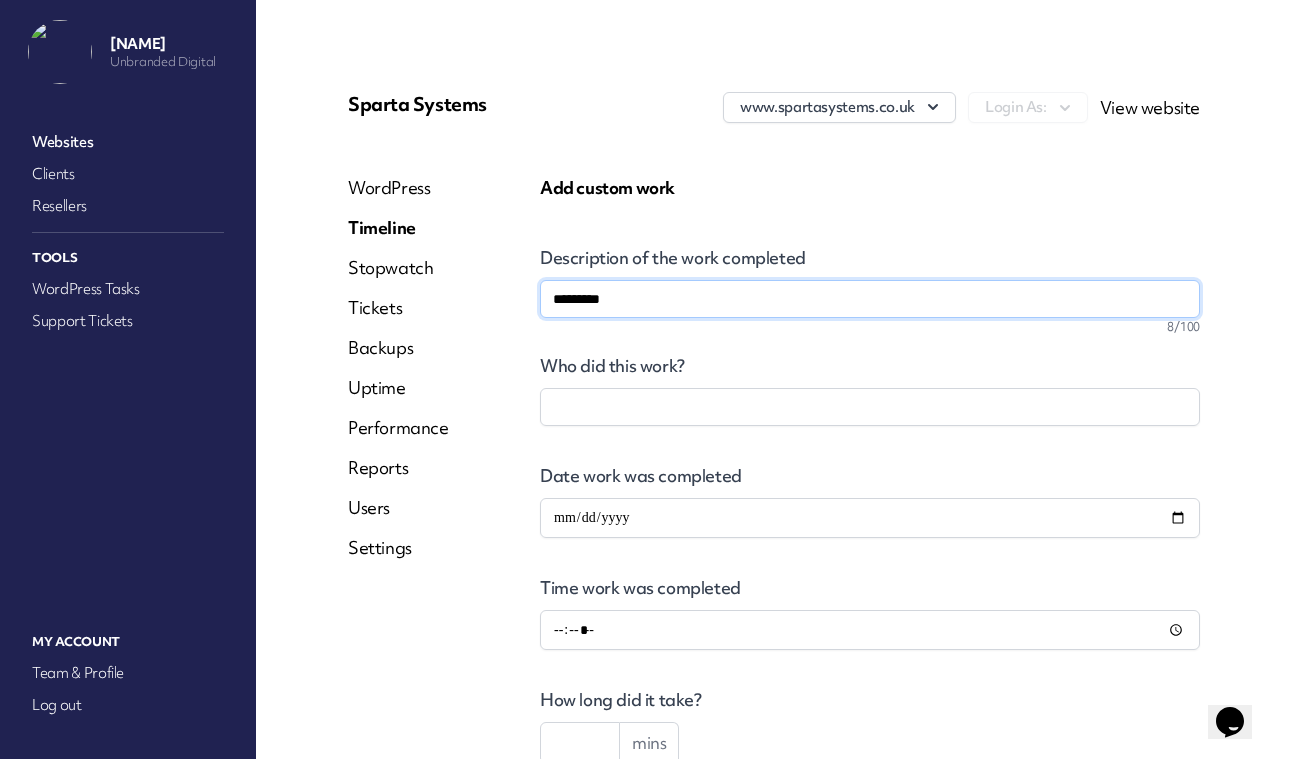 type on "*********" 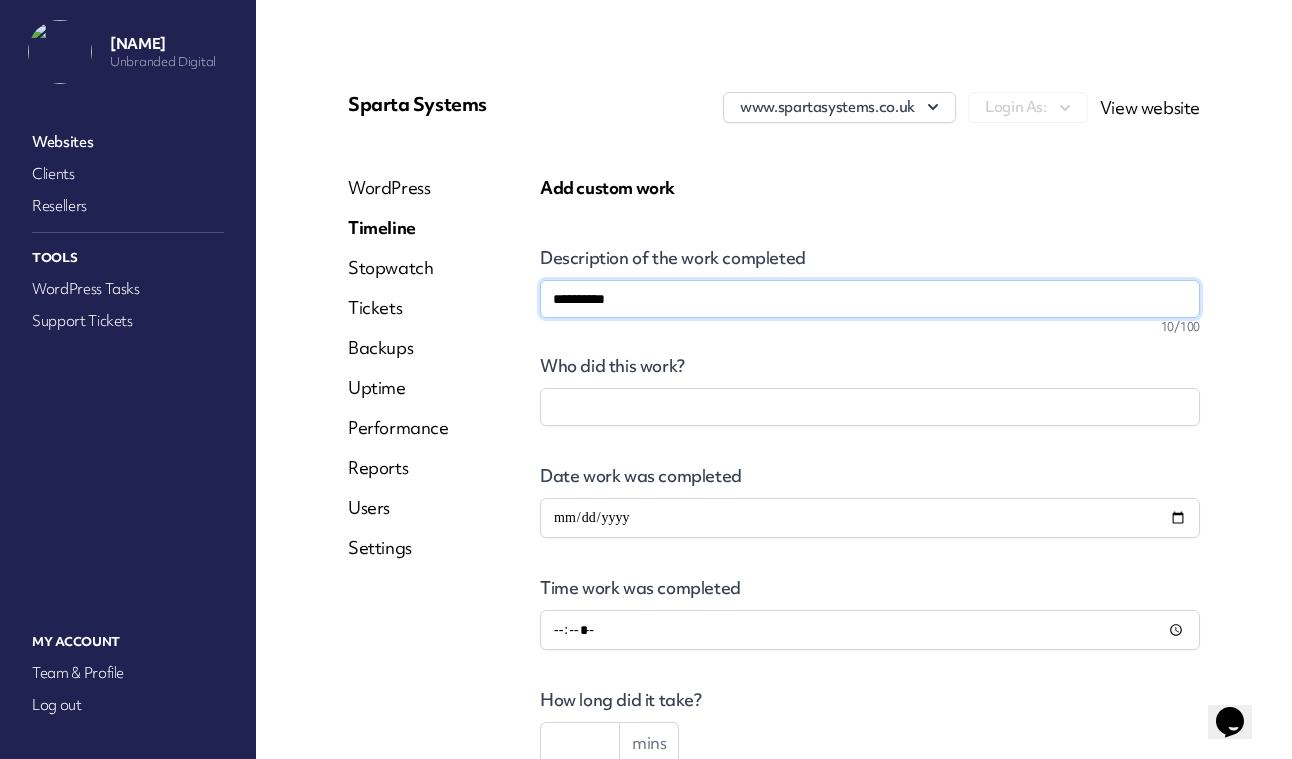 type on "**********" 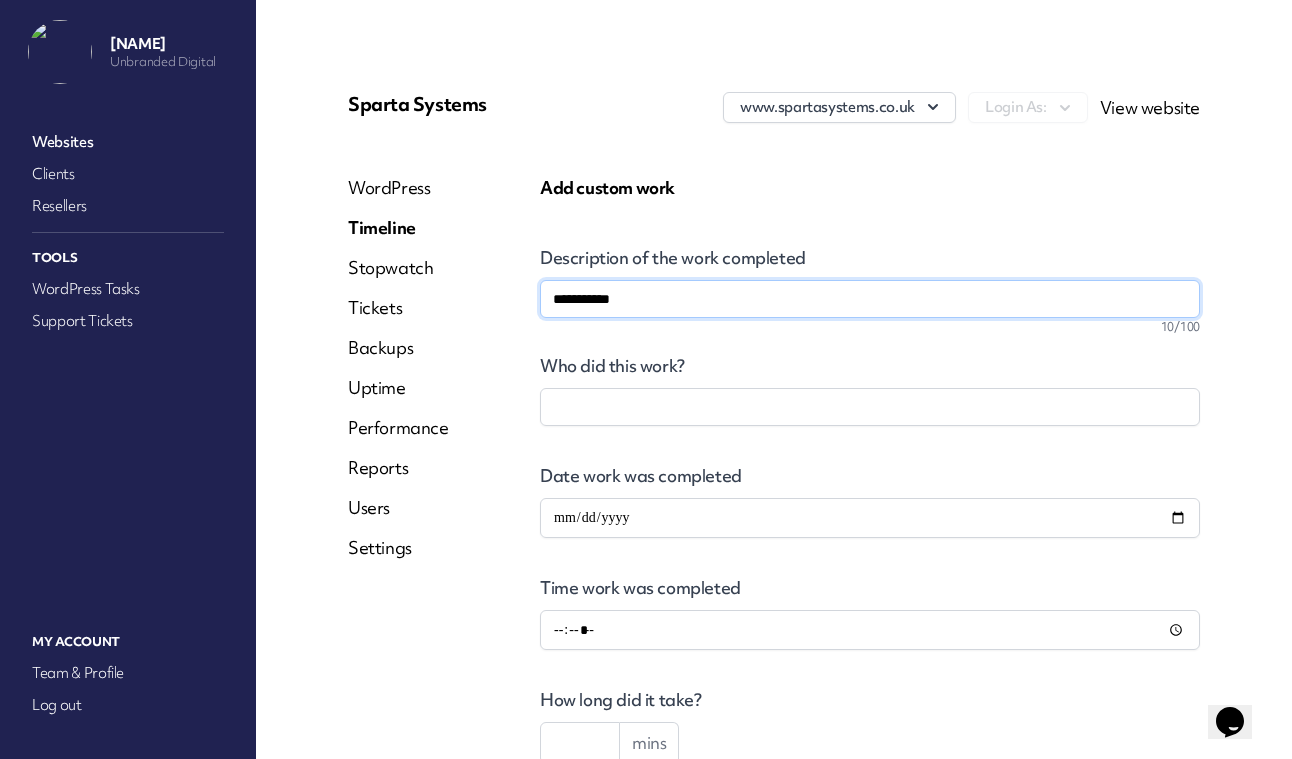 type on "**********" 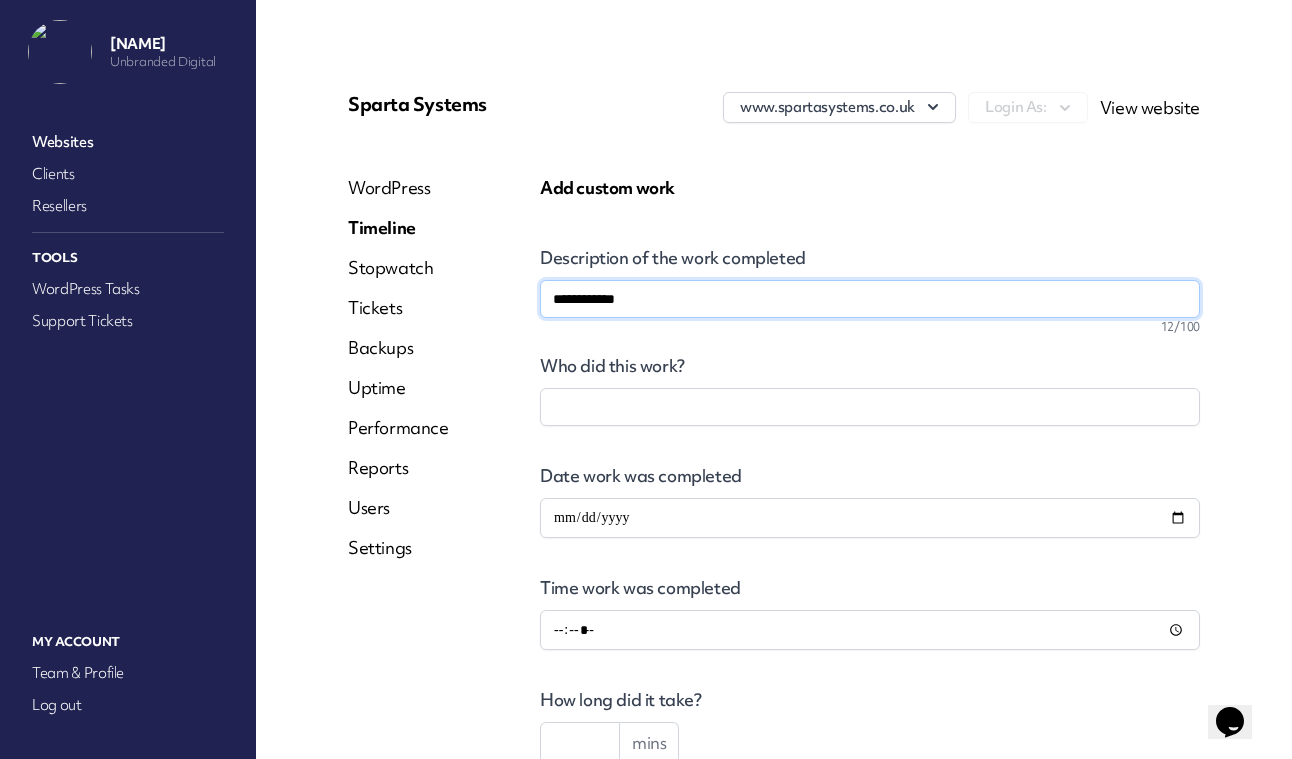 type on "**********" 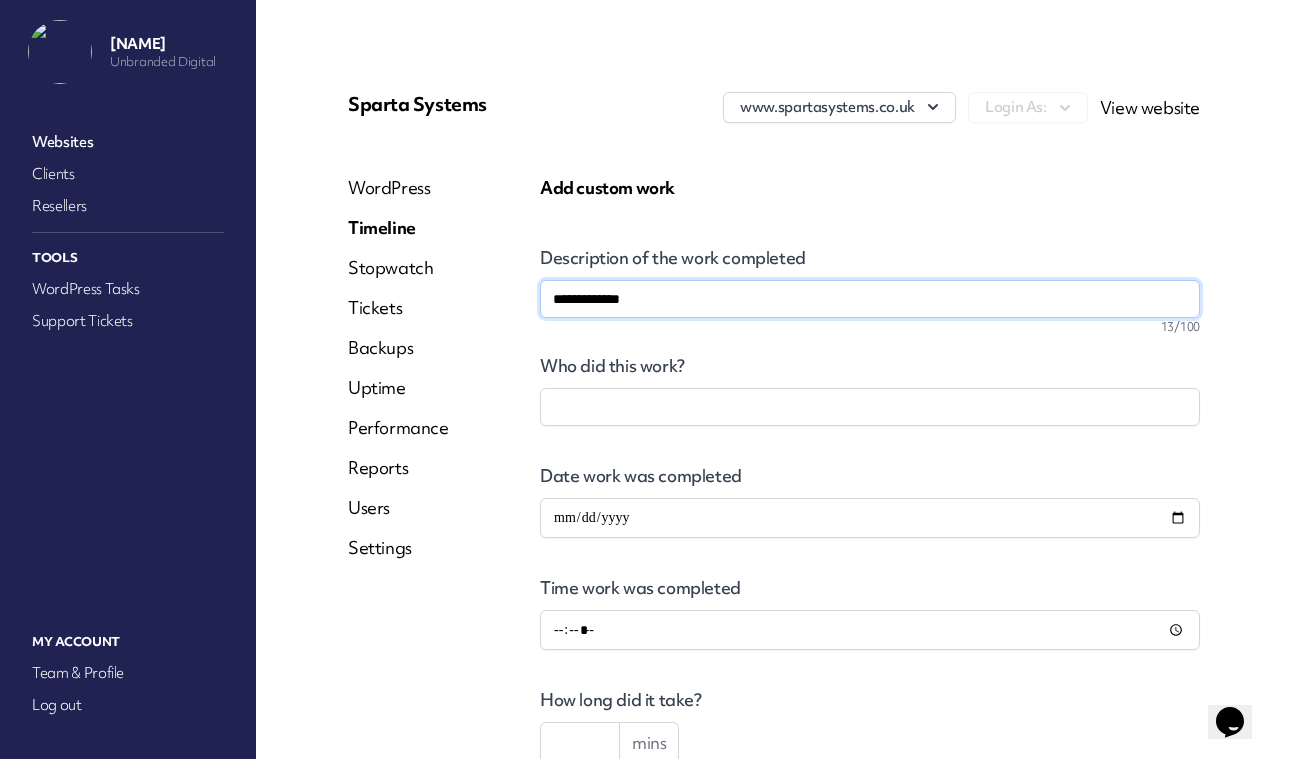 type on "**********" 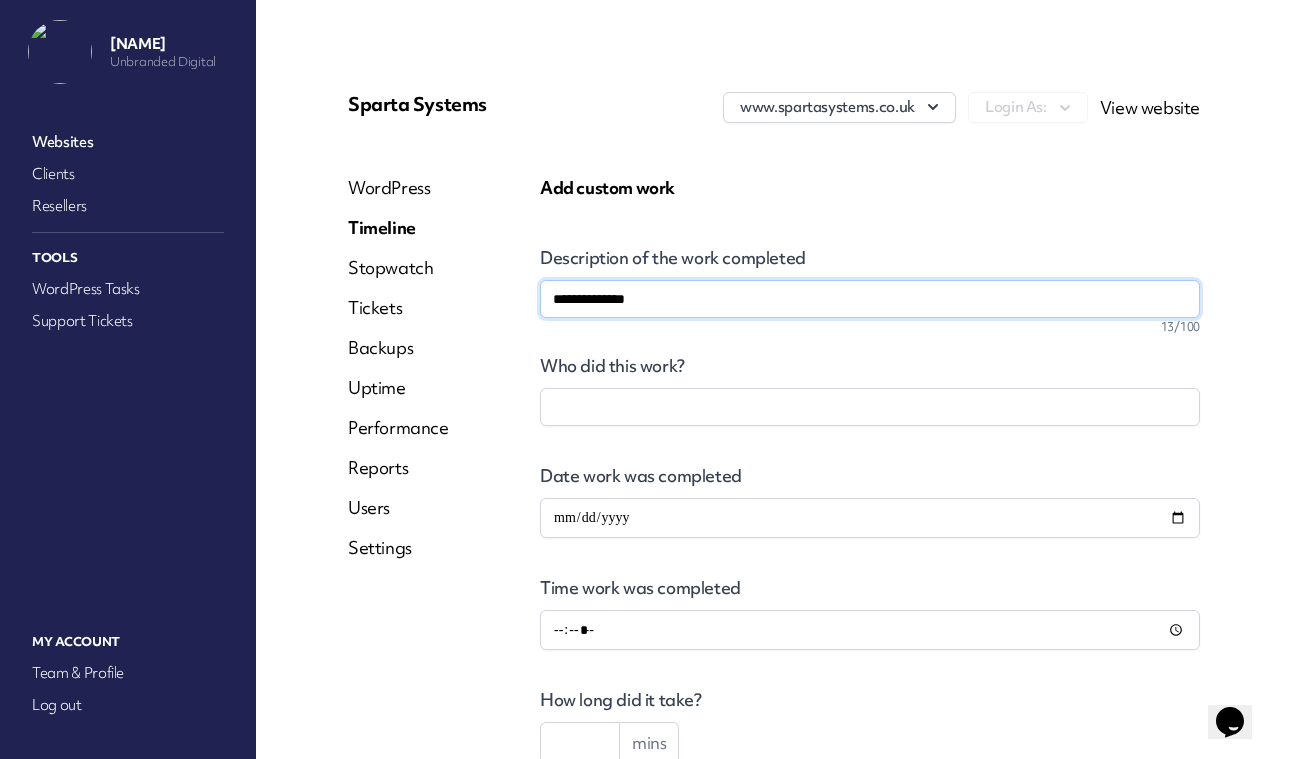 type on "**********" 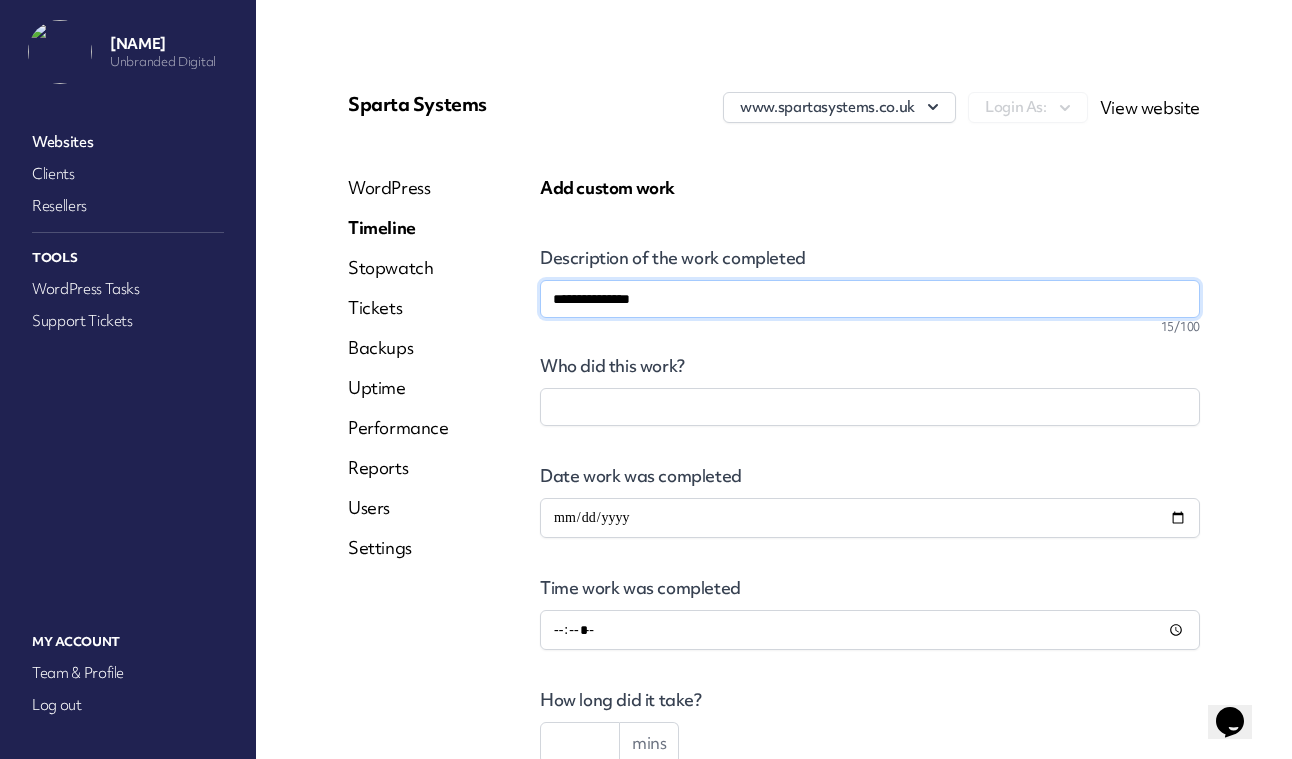 type on "**********" 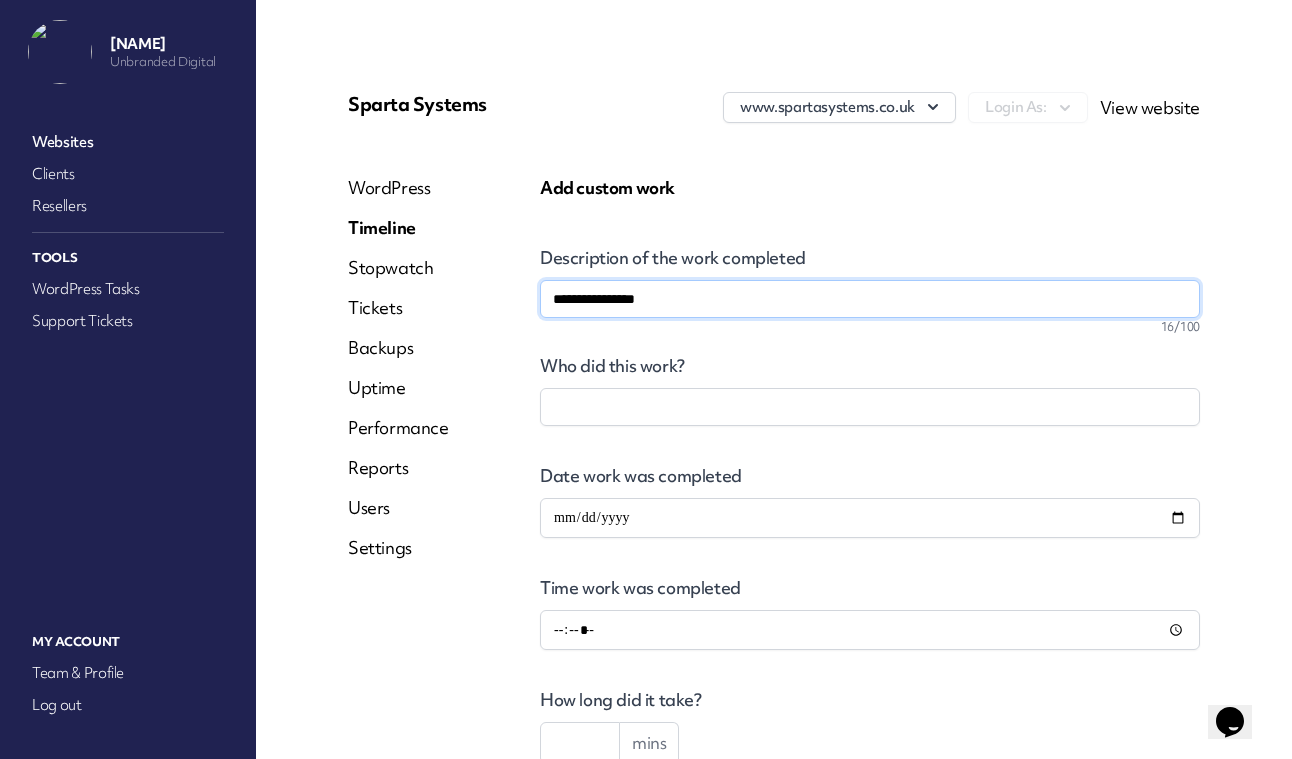 type on "**********" 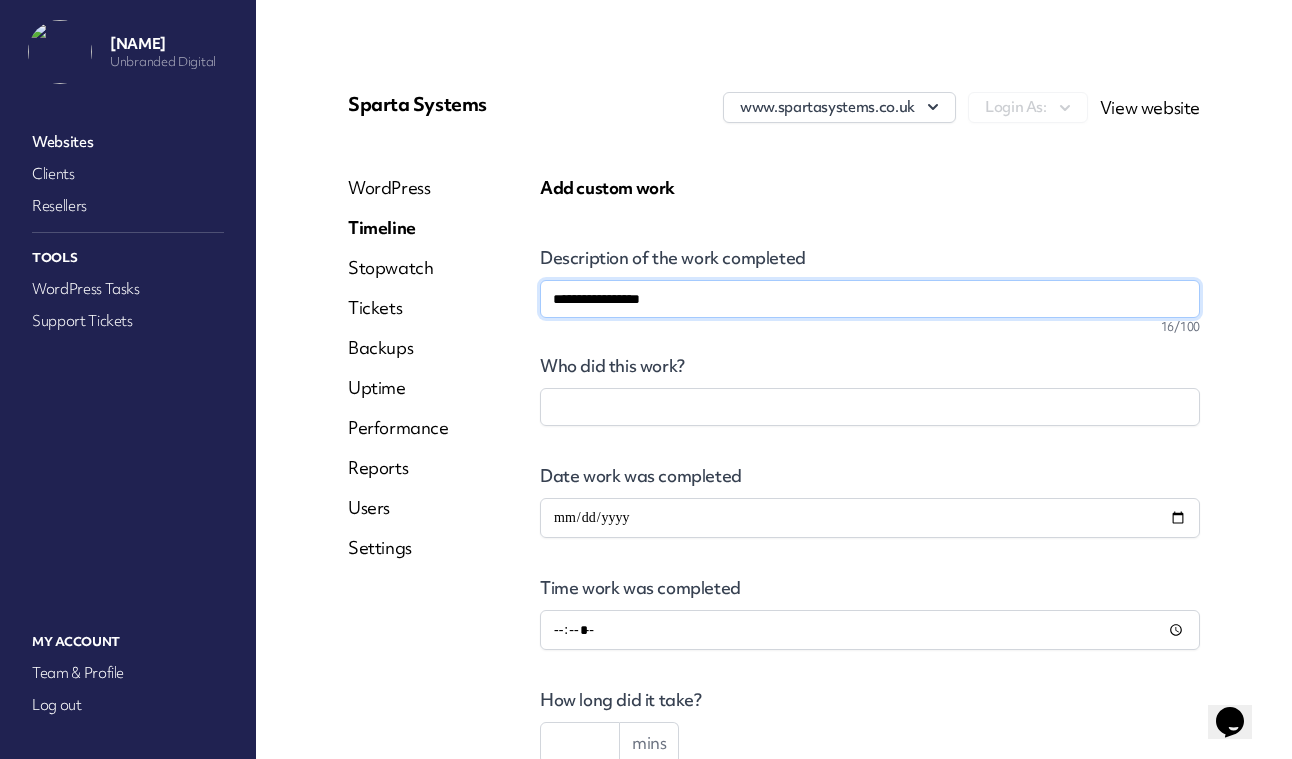 type on "**********" 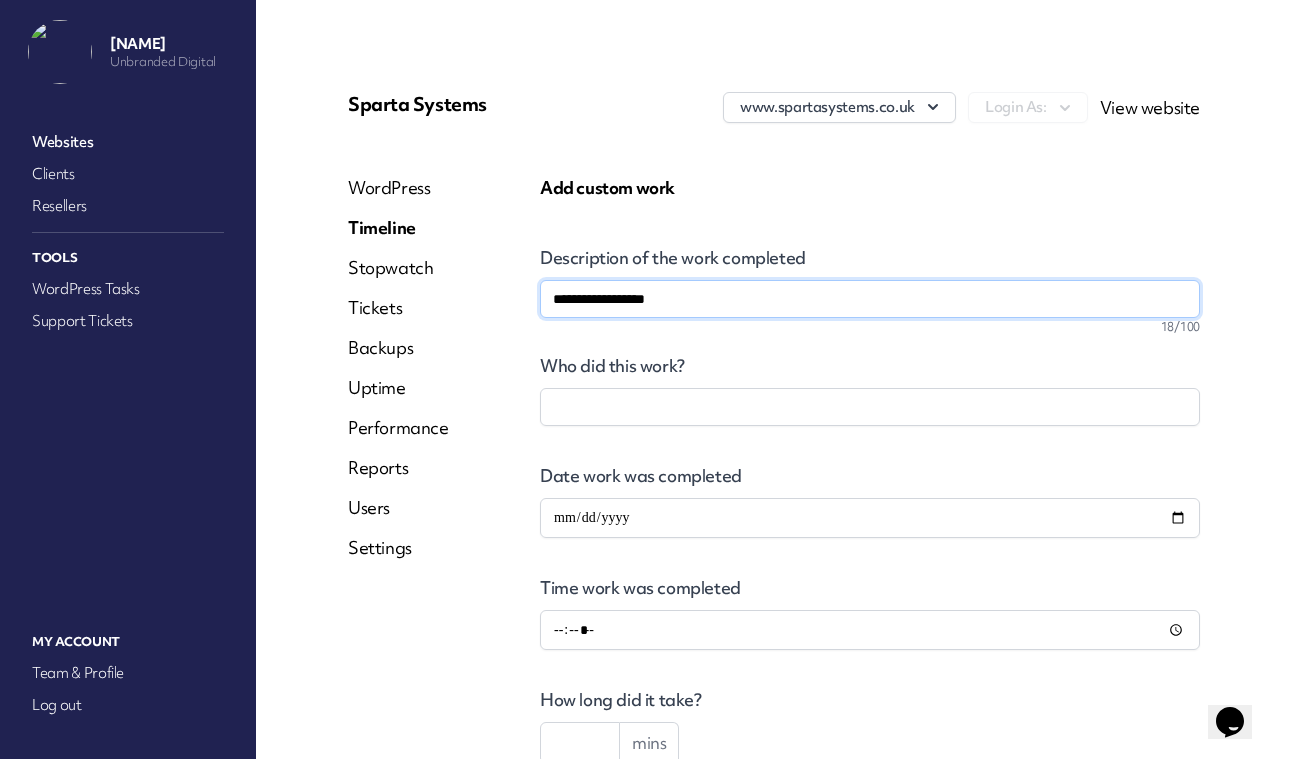 type on "**********" 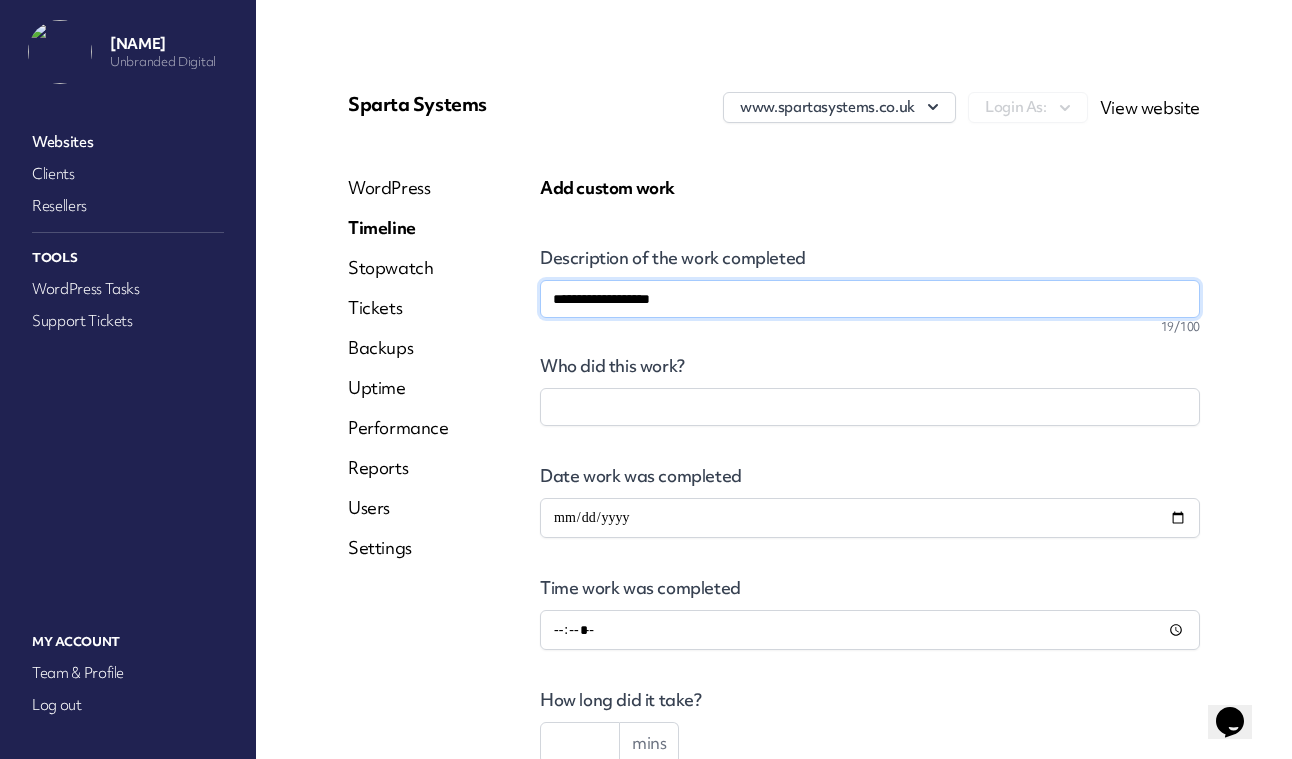 type on "**********" 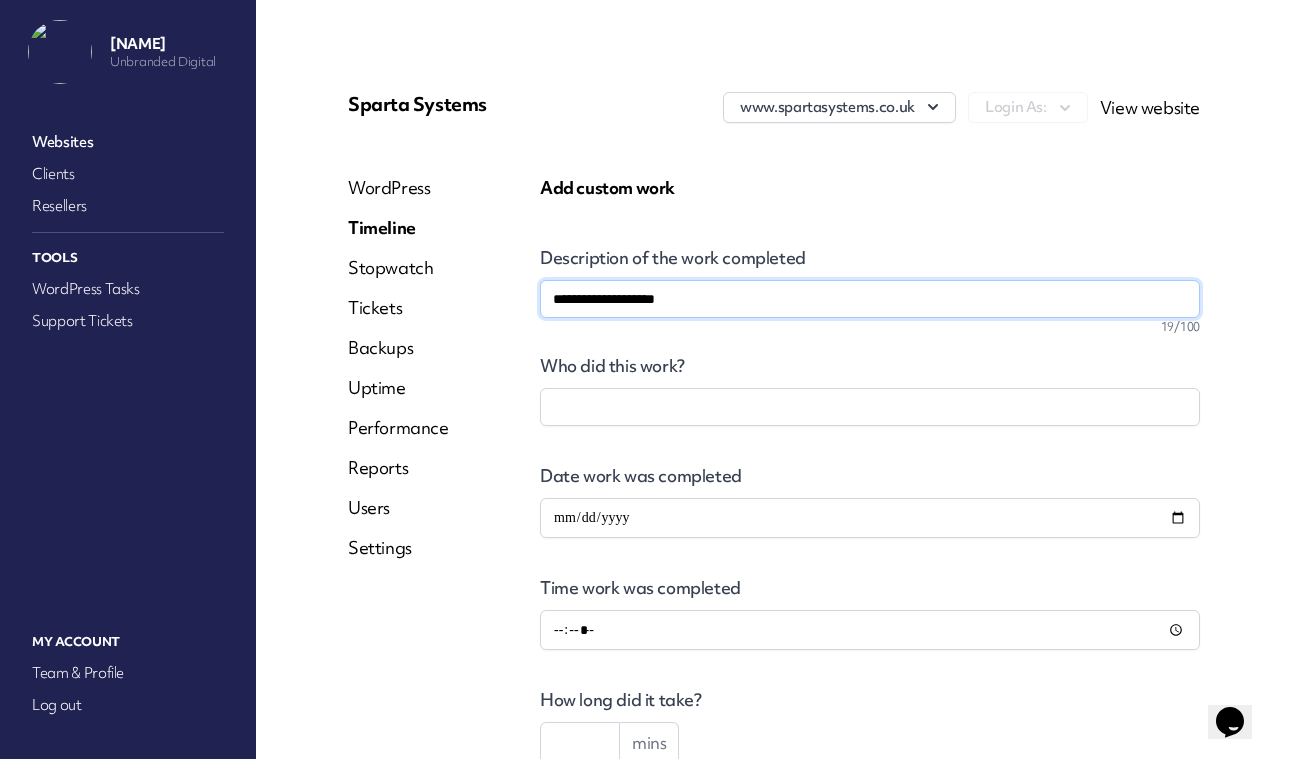 type on "**********" 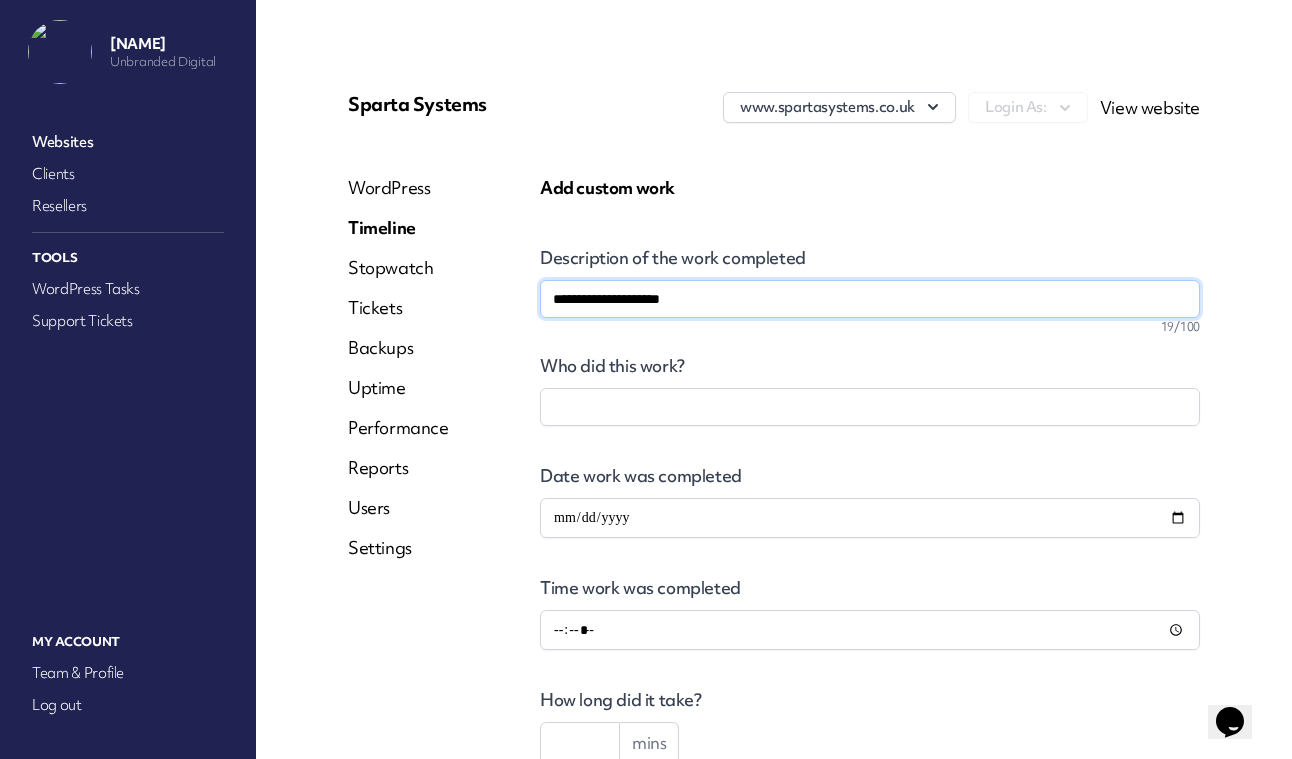 type on "**********" 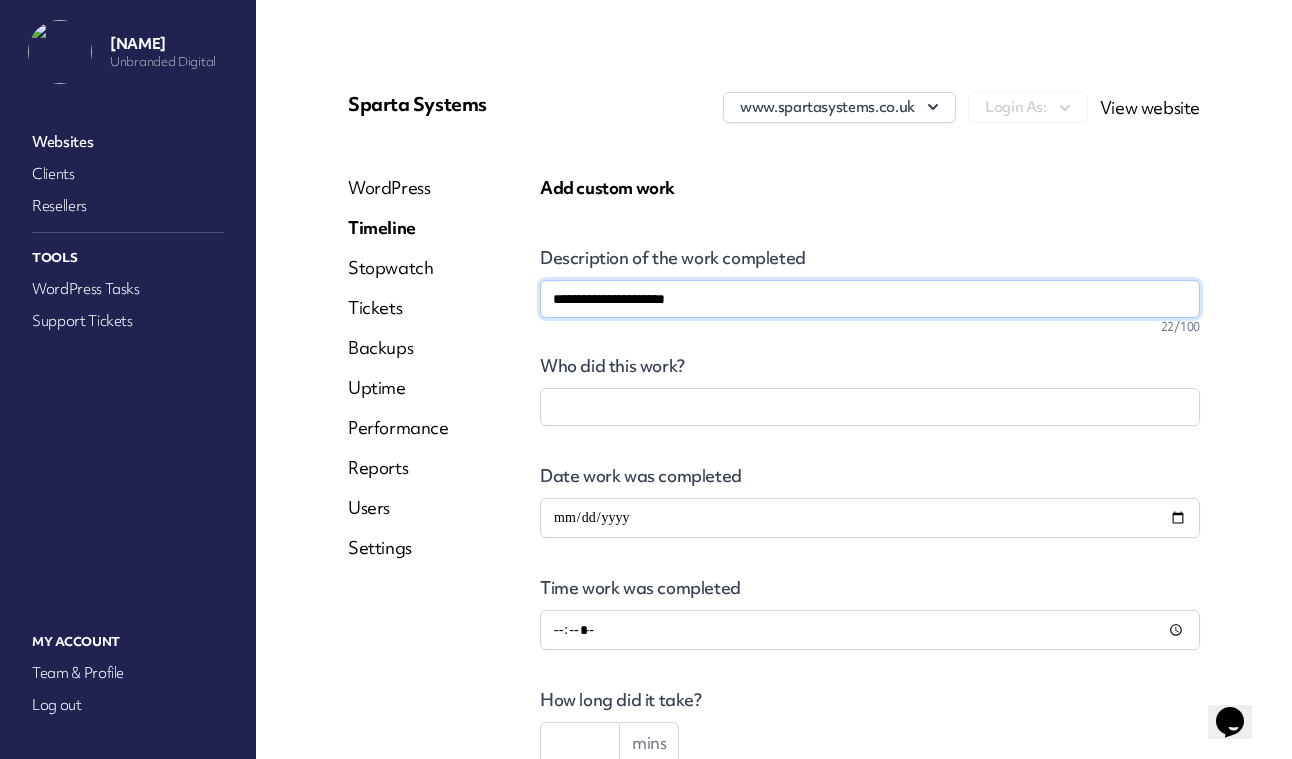 type on "**********" 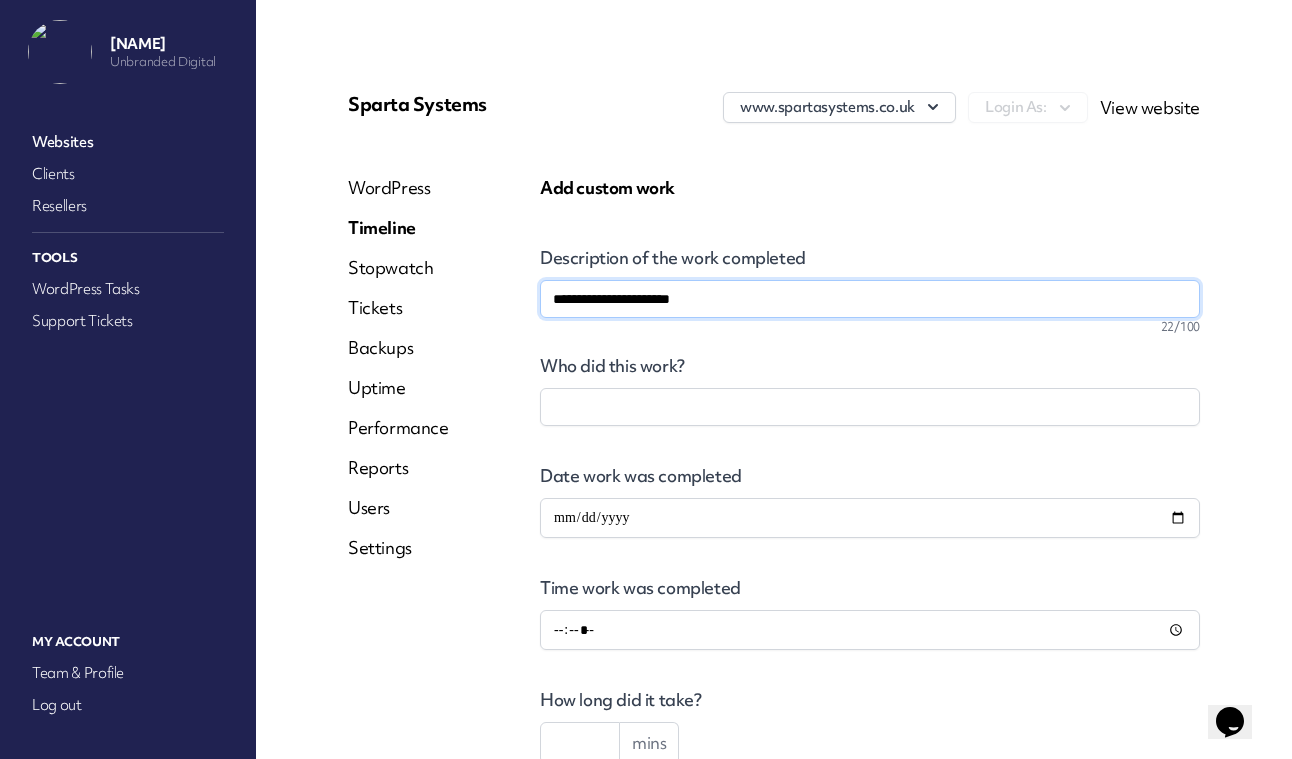 type on "**********" 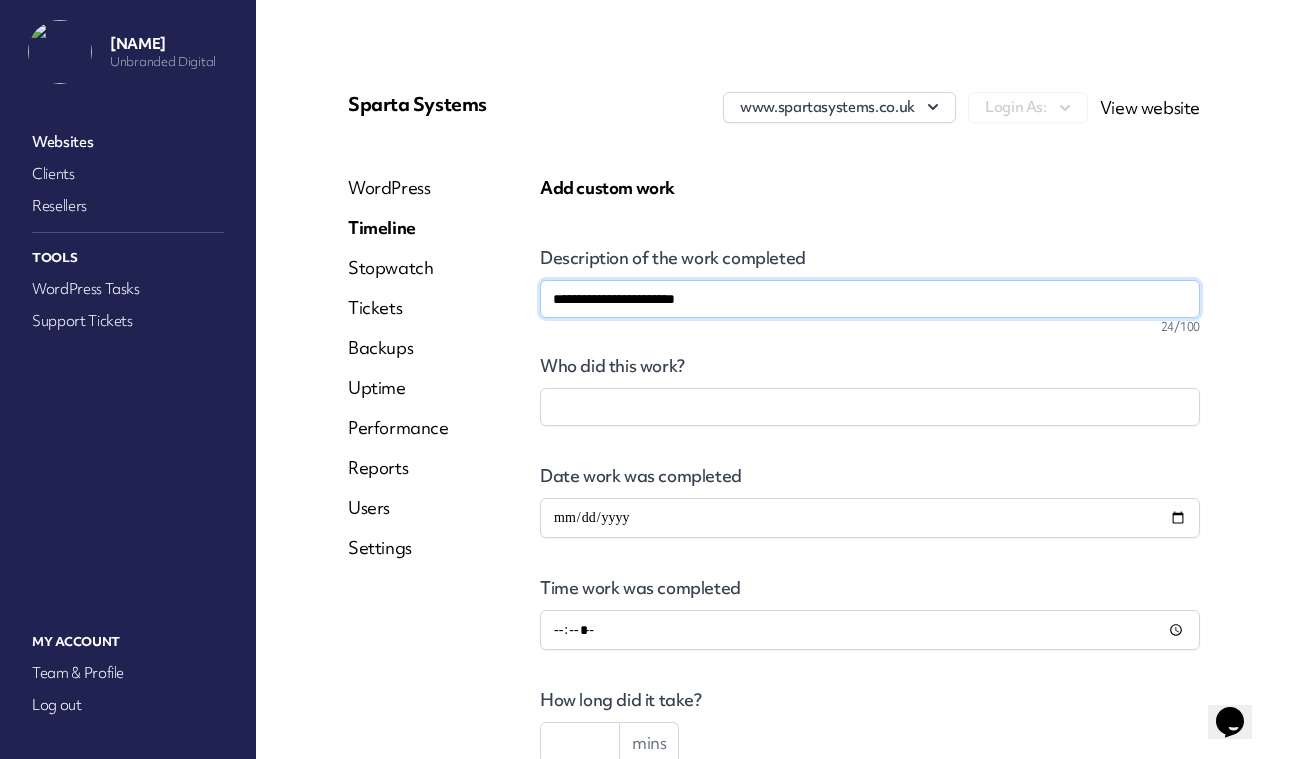 type on "**********" 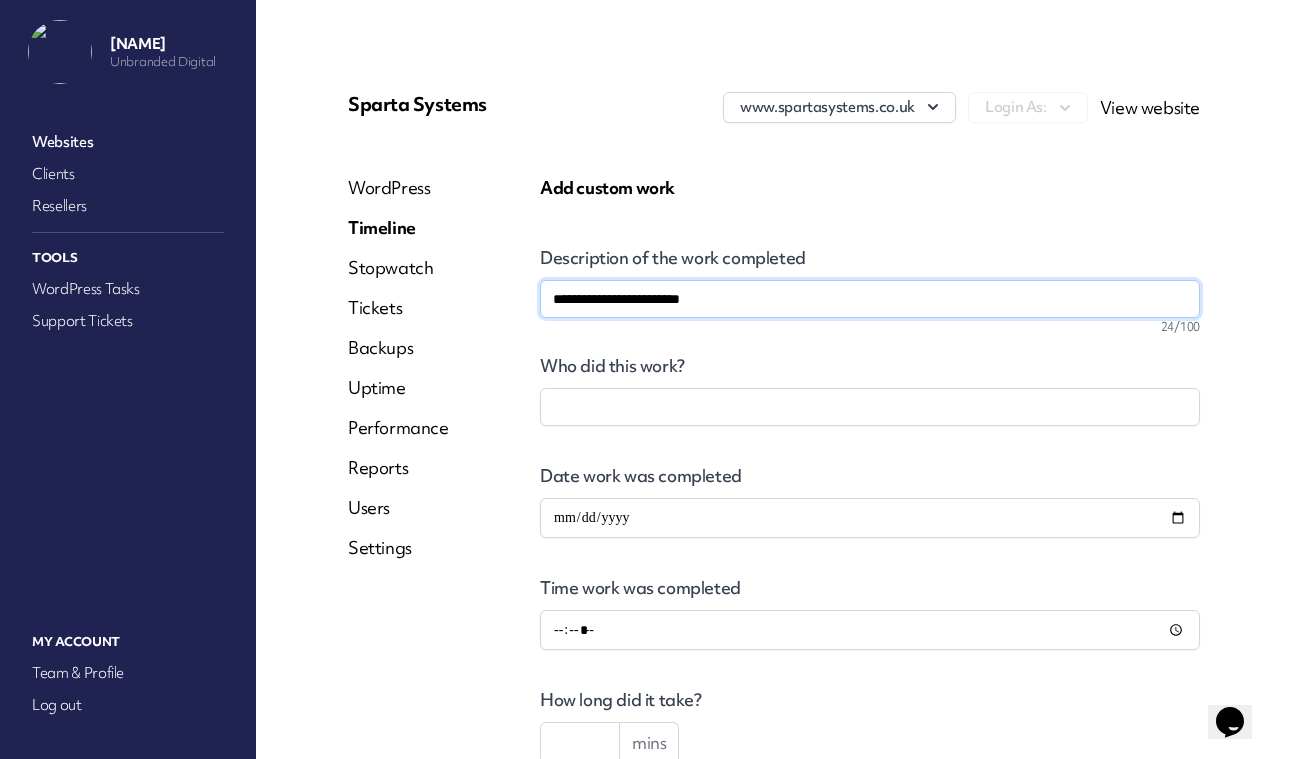 type on "**********" 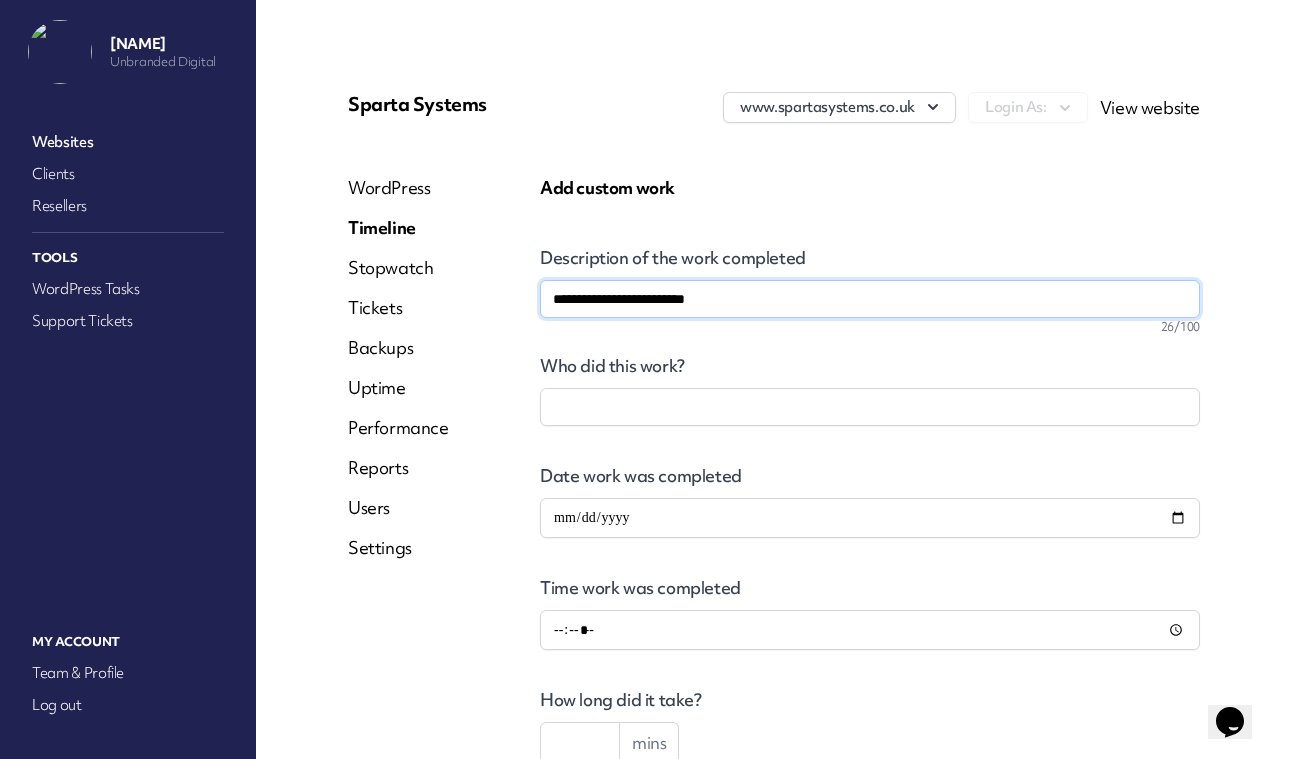 type on "**********" 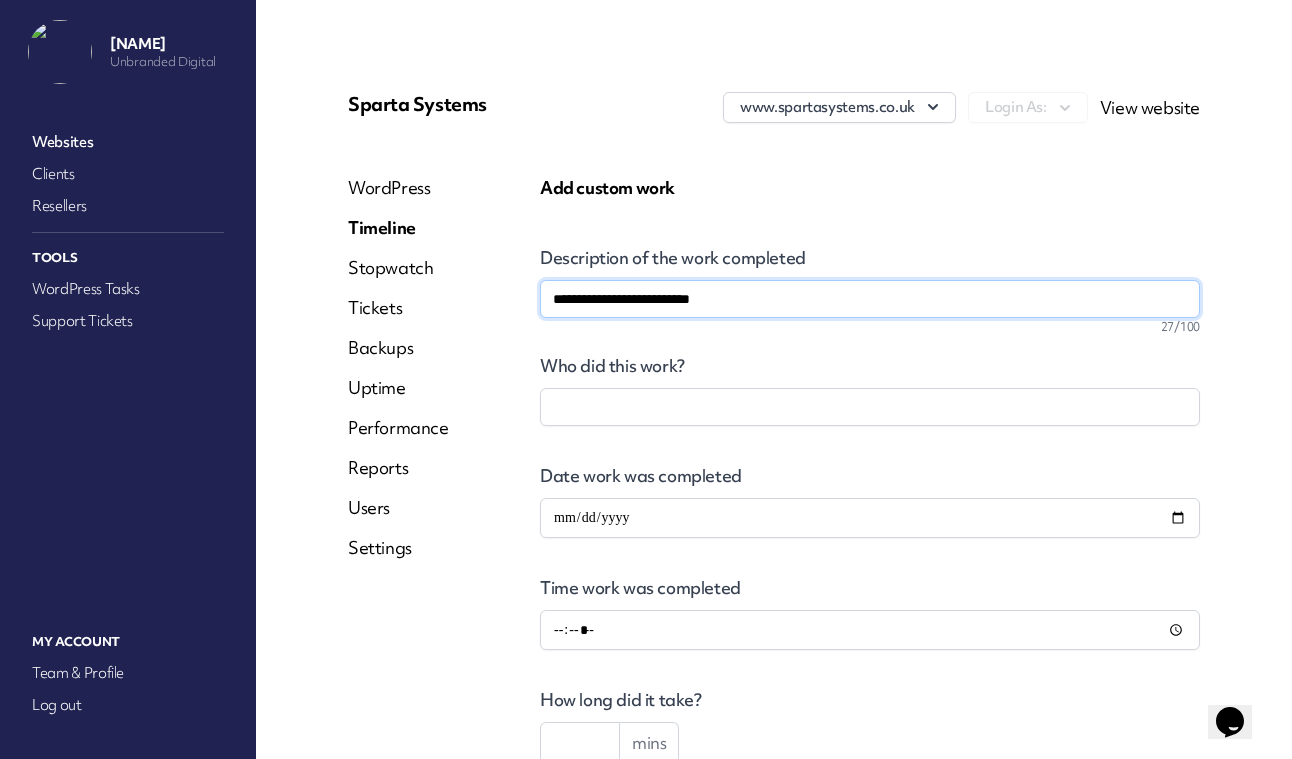 type on "**********" 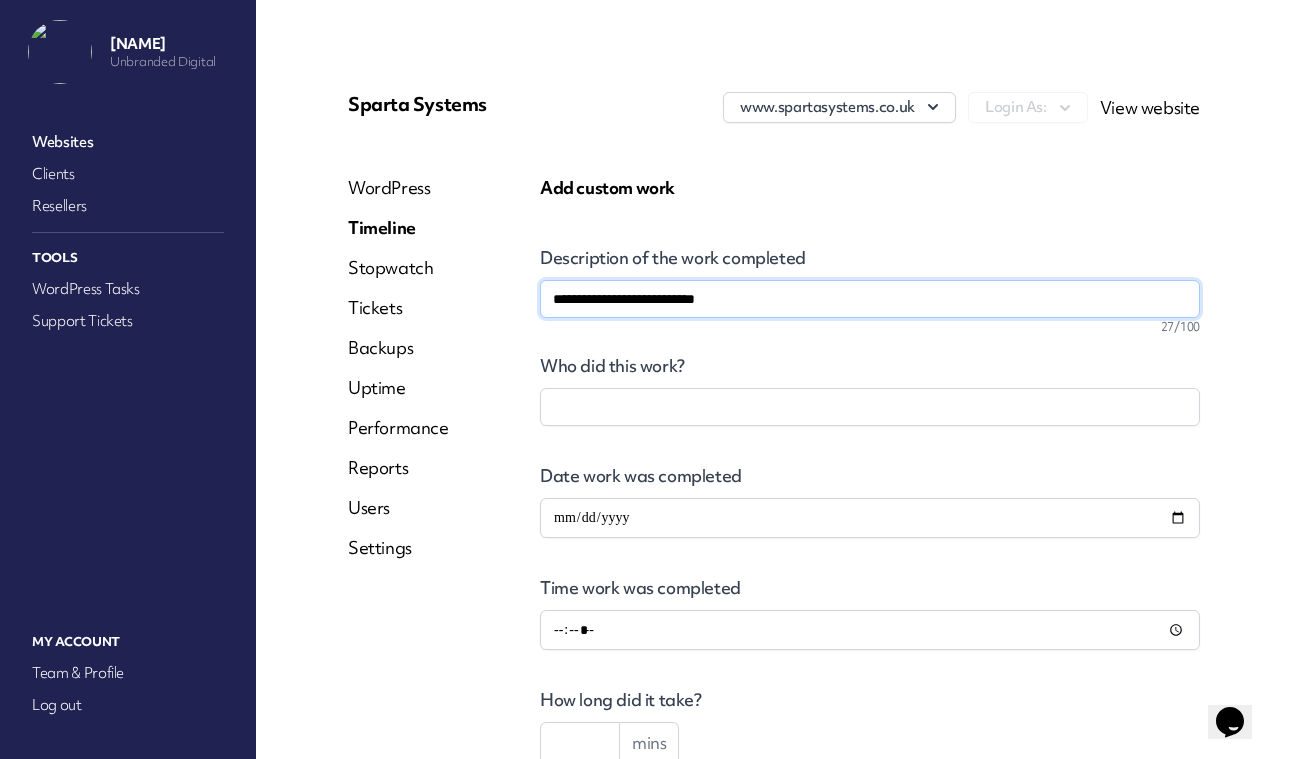 type on "**********" 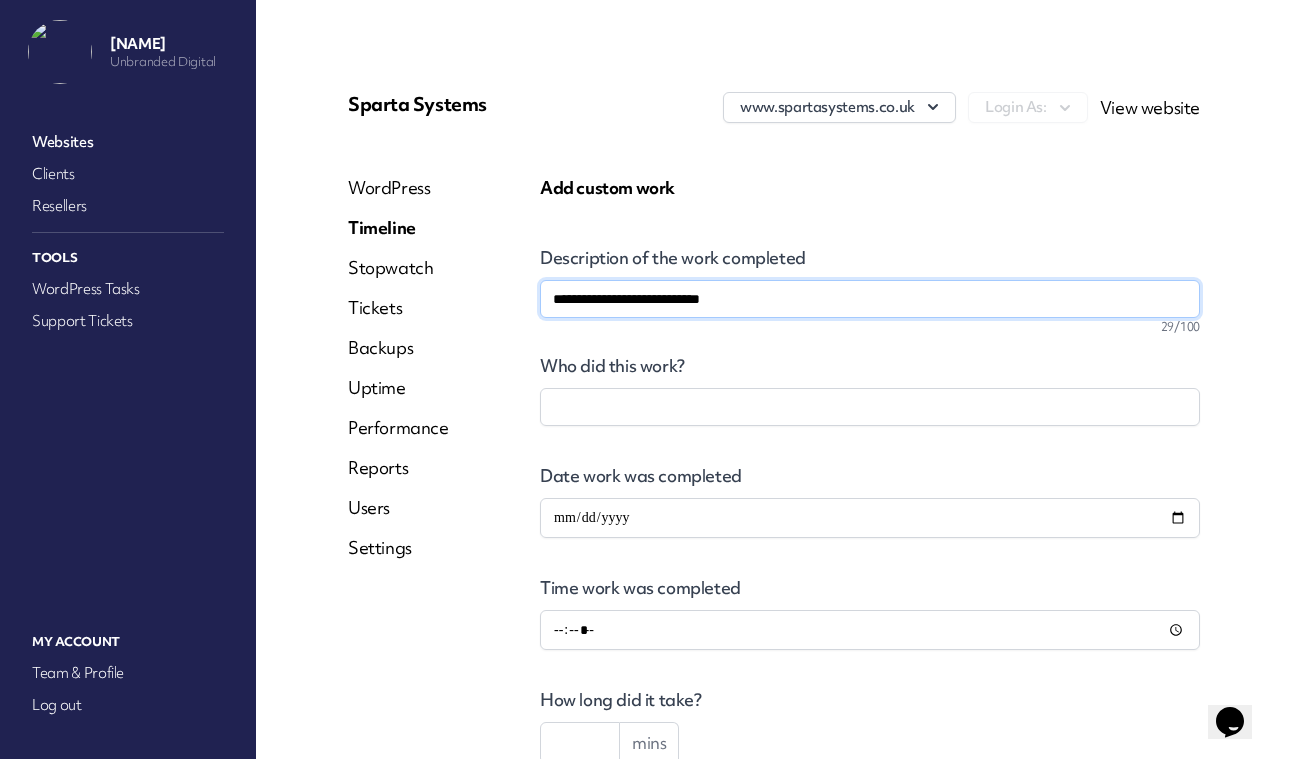 type on "**********" 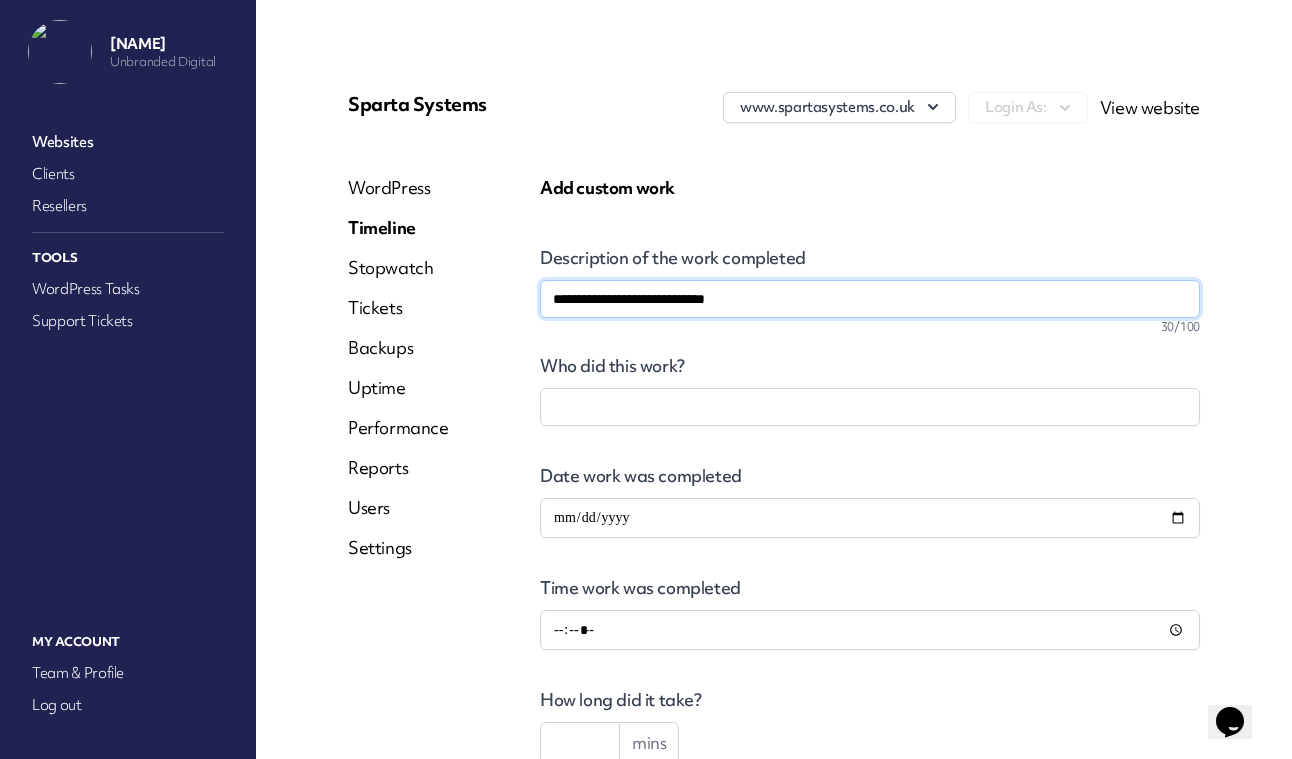 type on "**********" 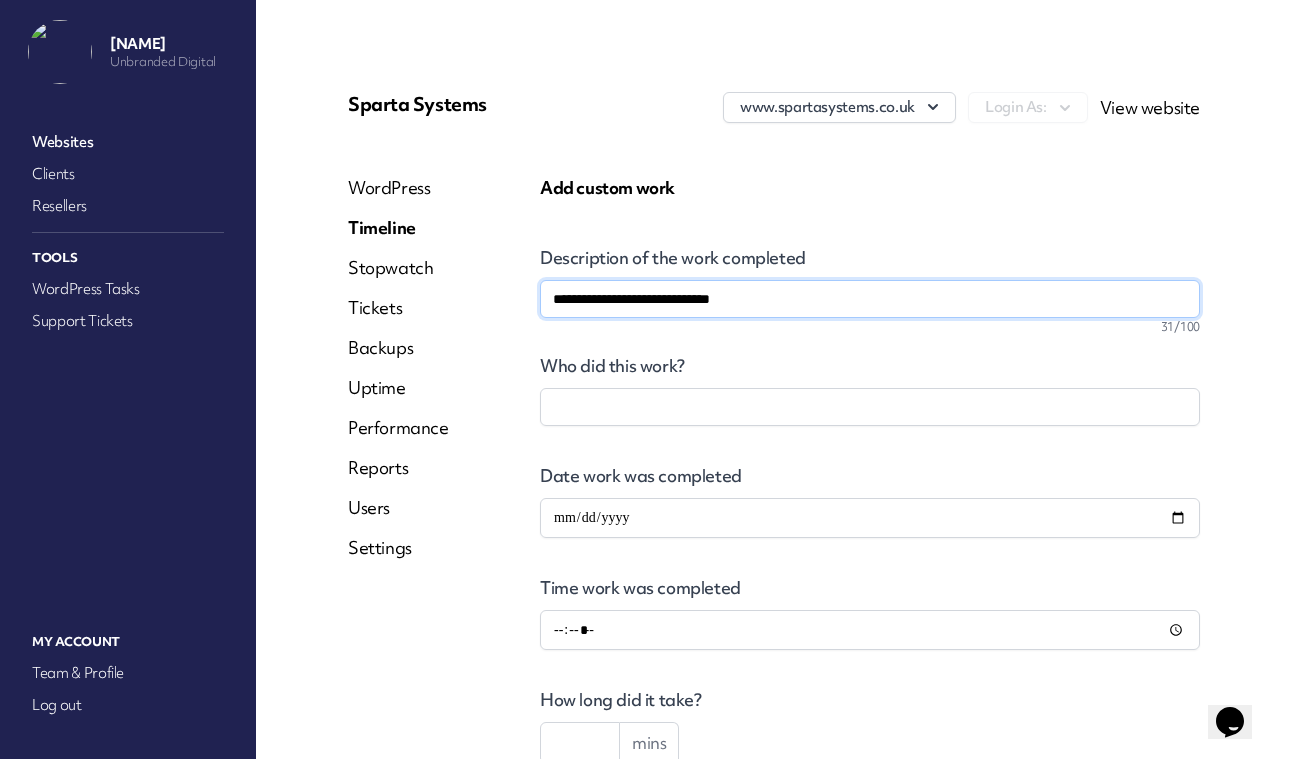 type on "**********" 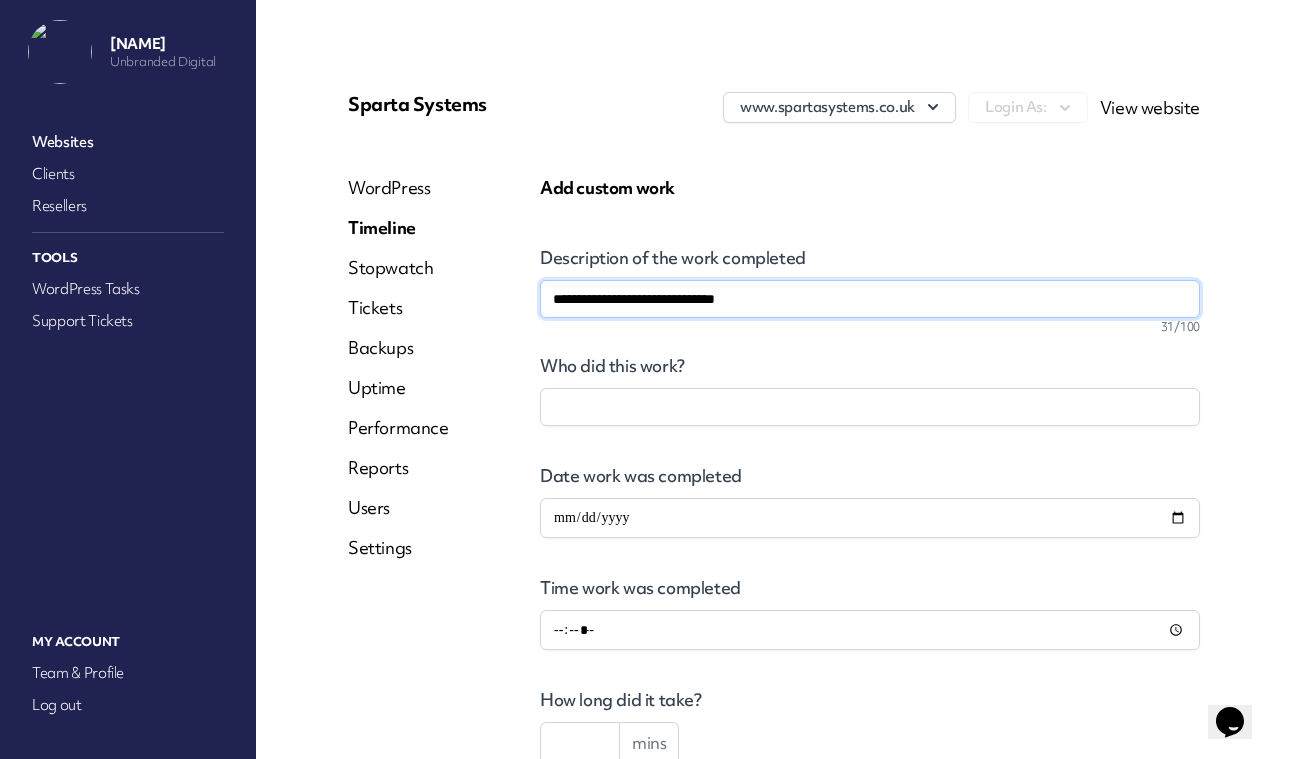 type on "**********" 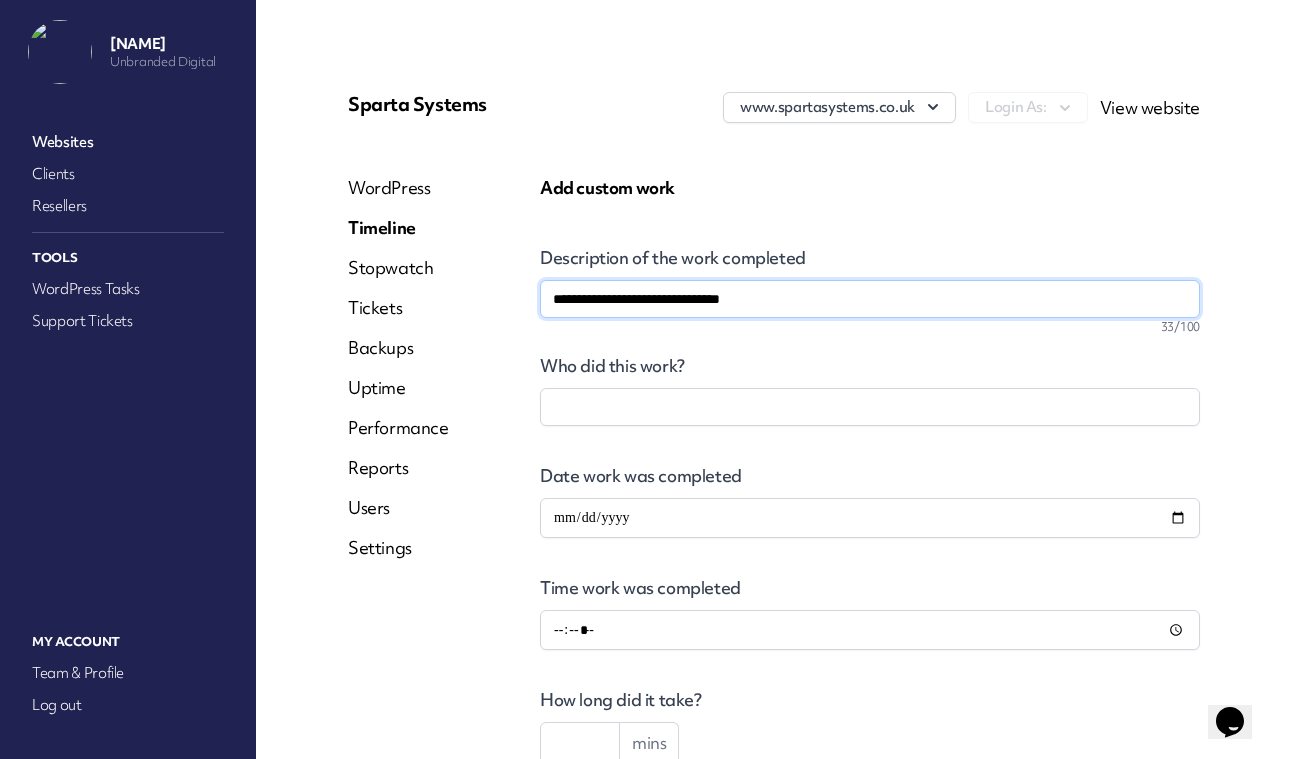 type on "**********" 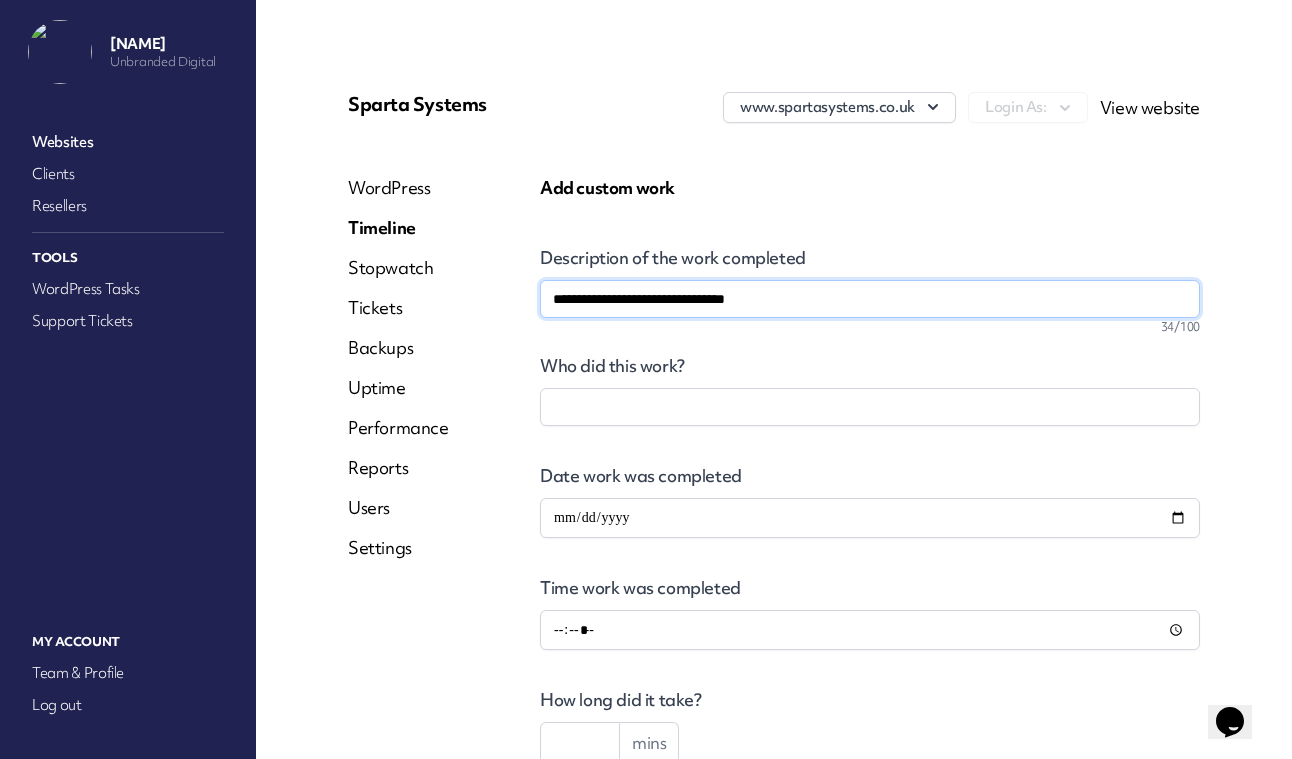 type on "**********" 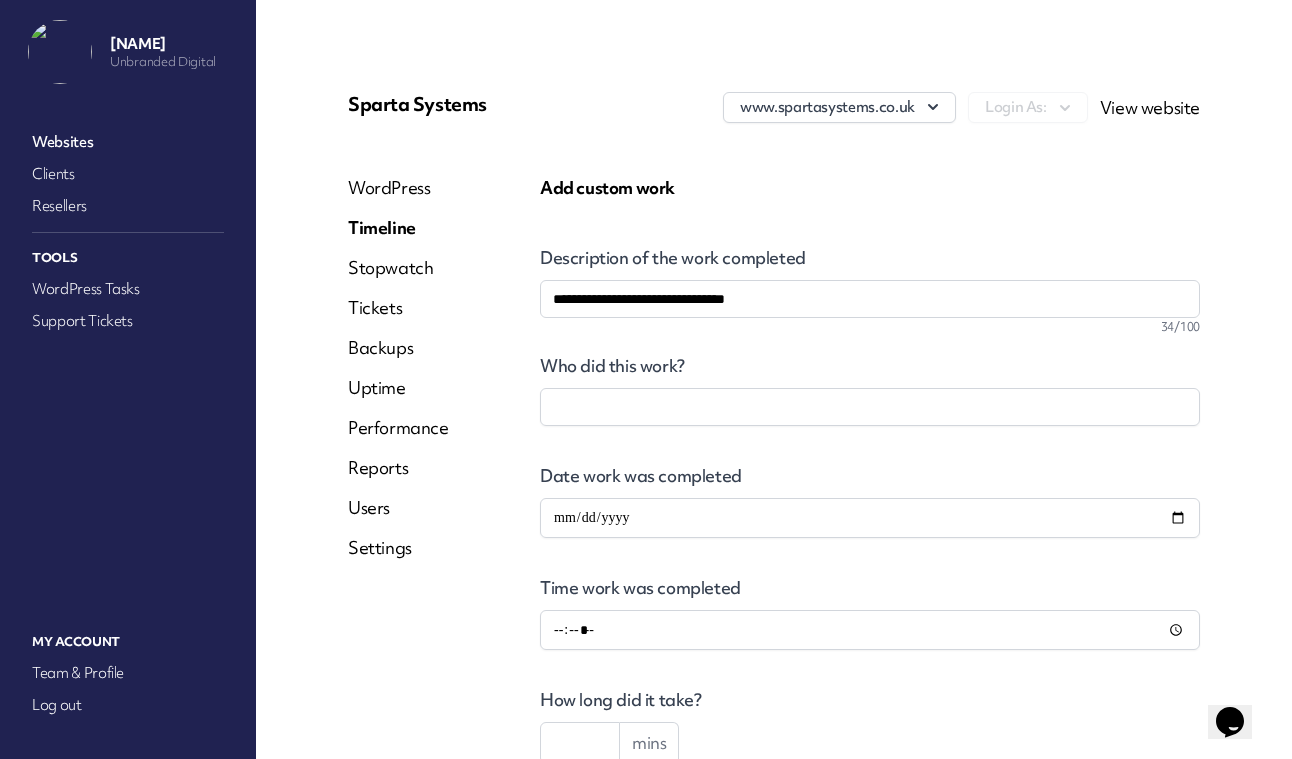 click at bounding box center [870, 407] 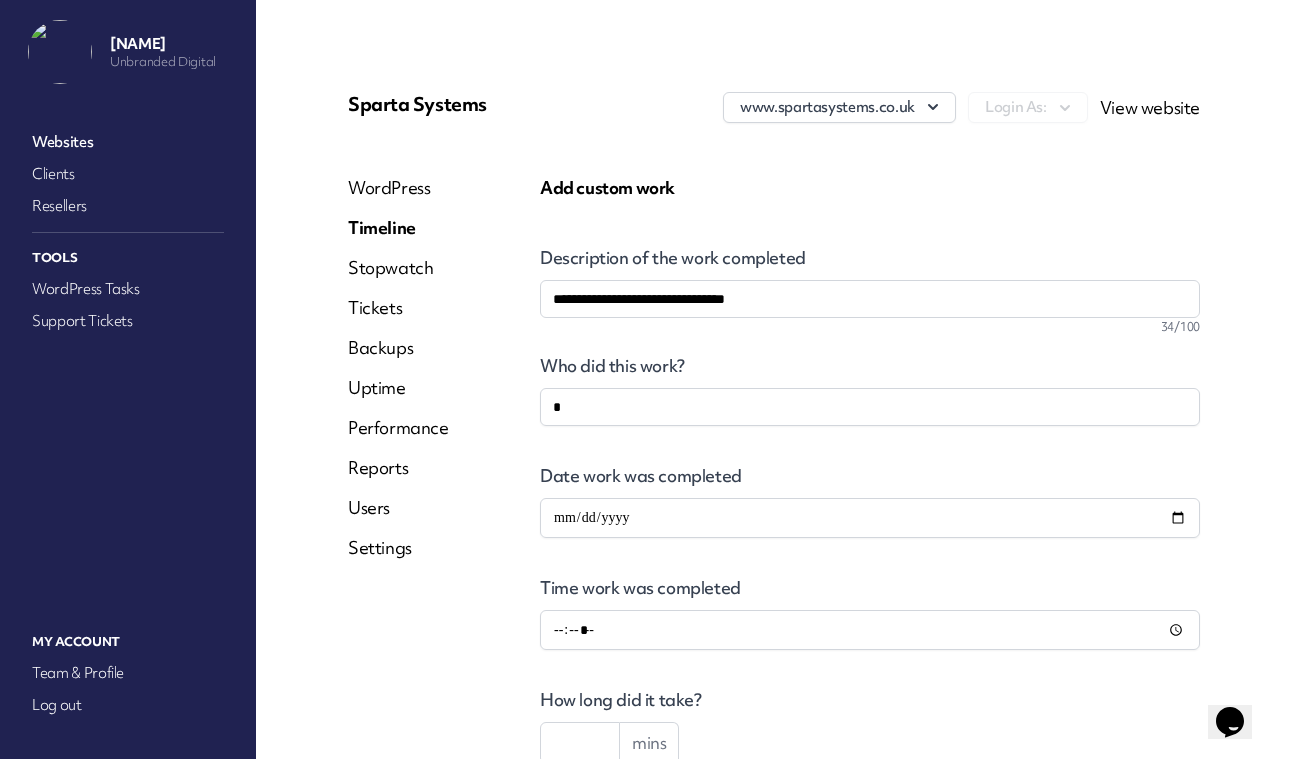 type on "**" 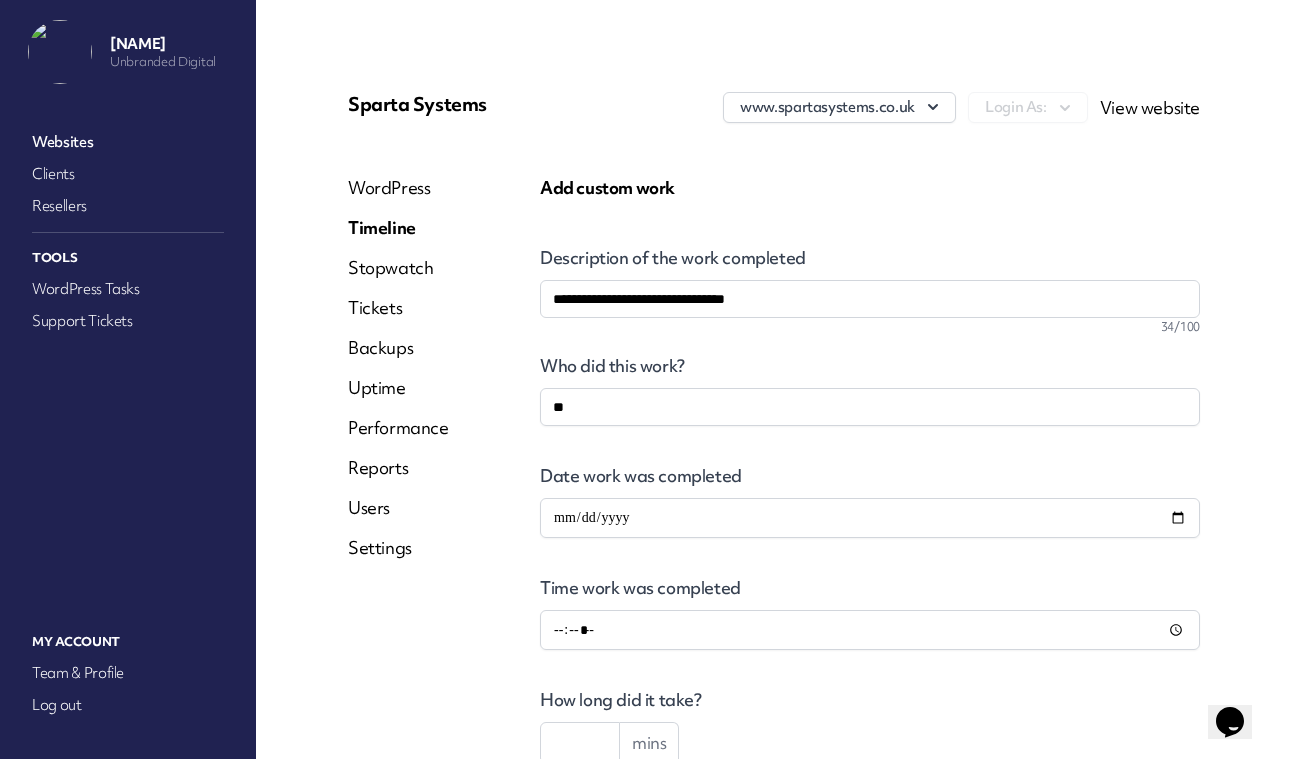 type on "***" 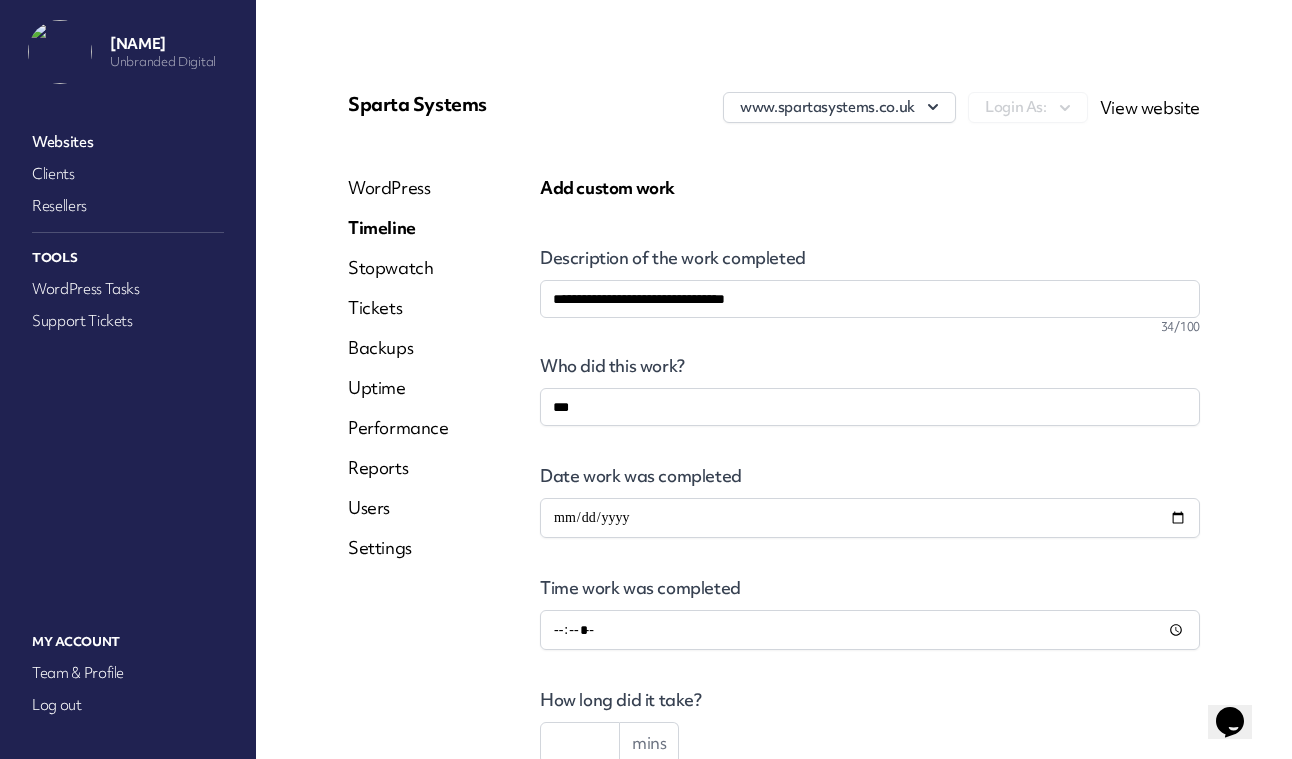 type on "**" 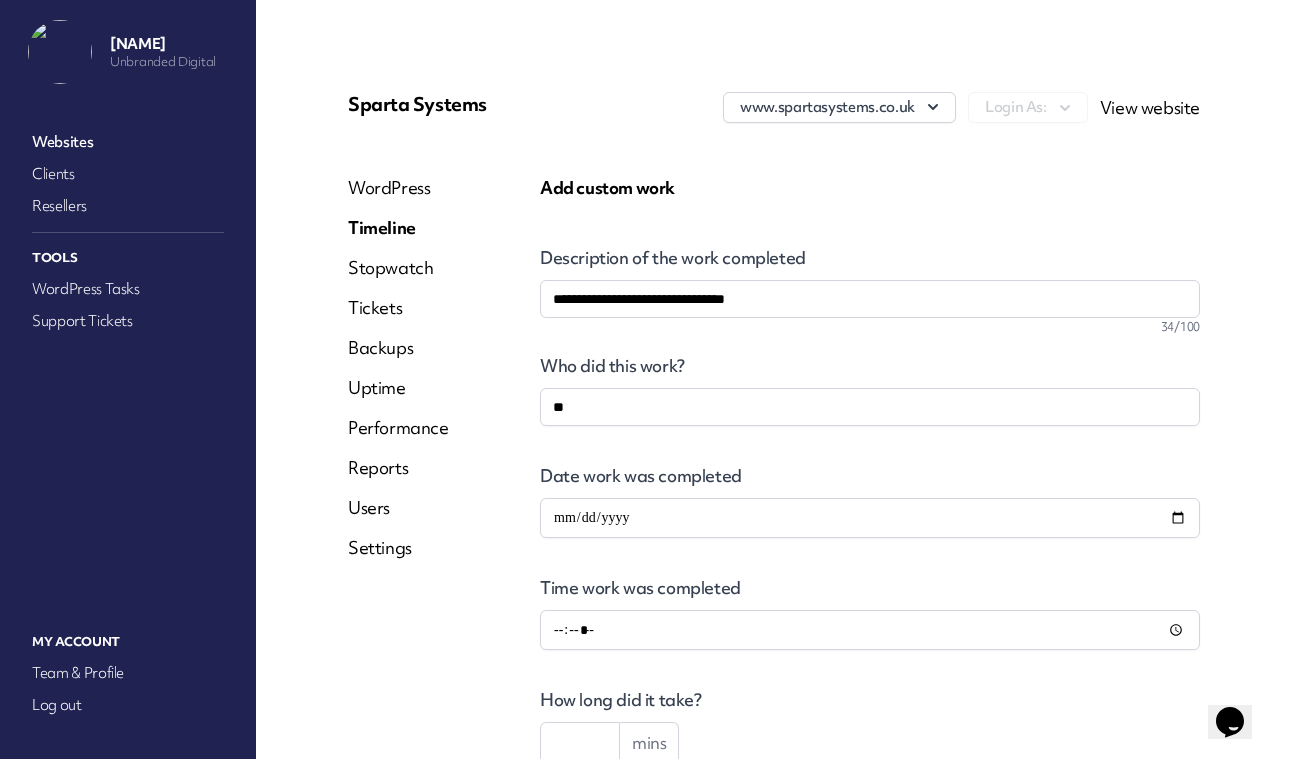 type on "*" 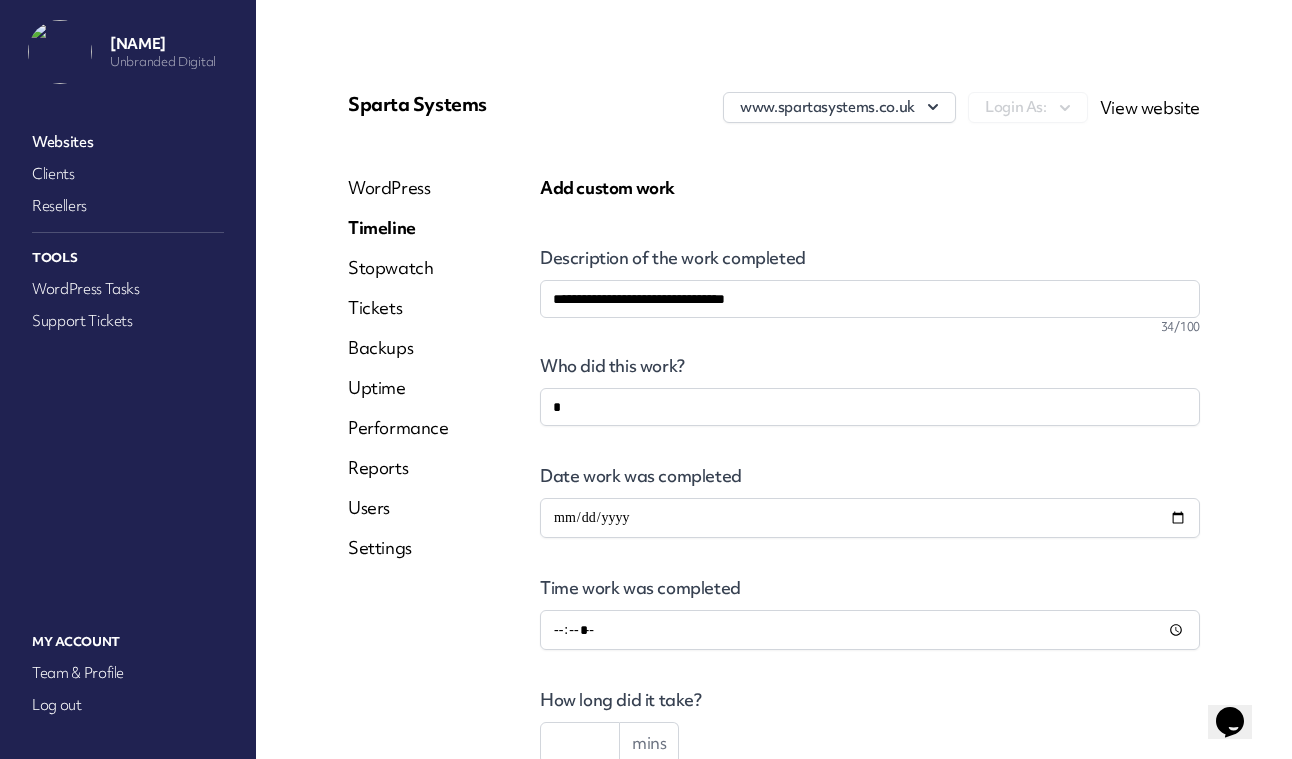 type 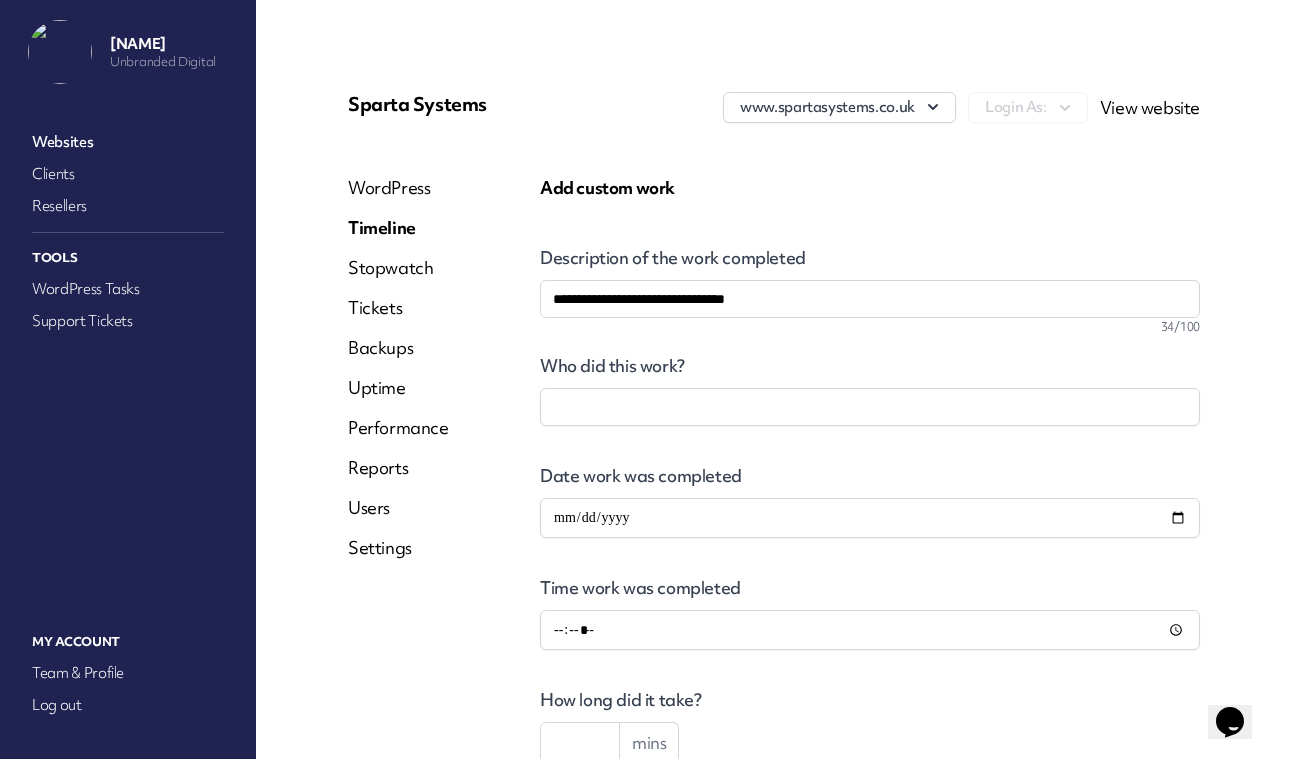 type on "*" 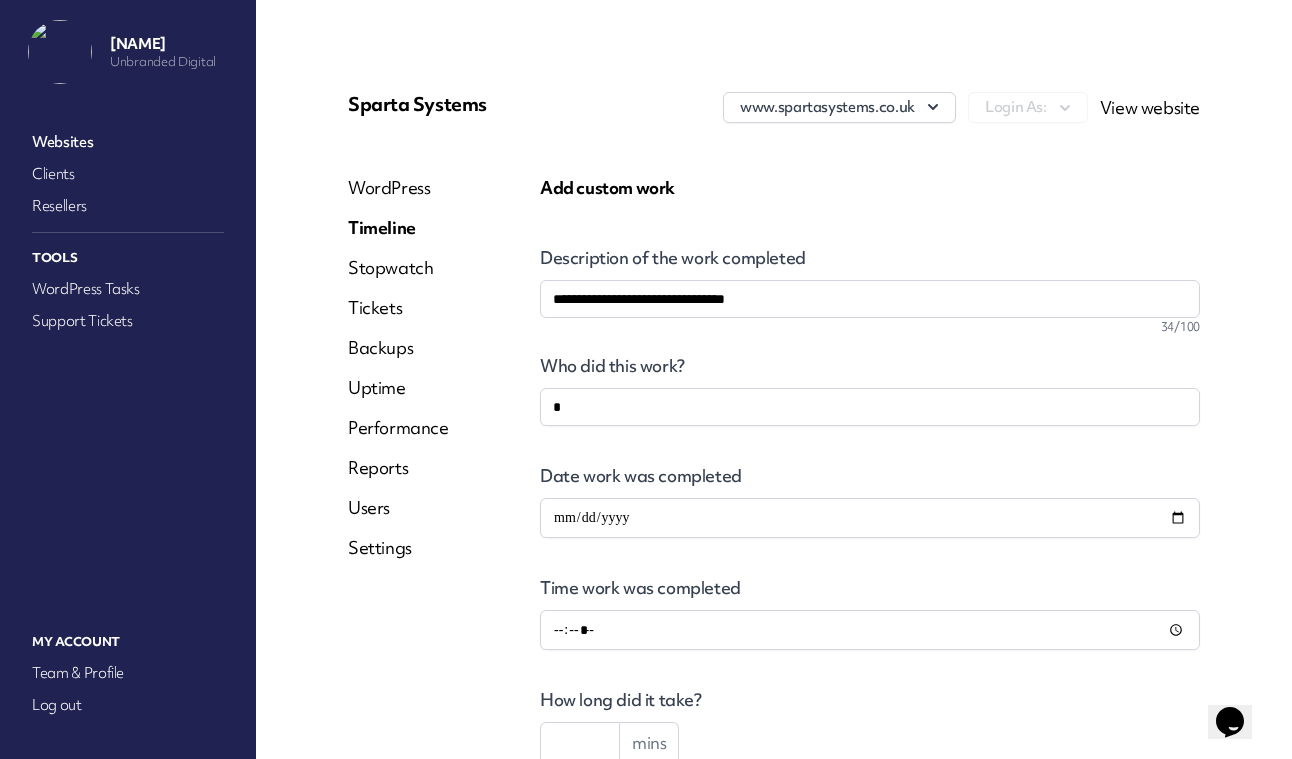 type on "**" 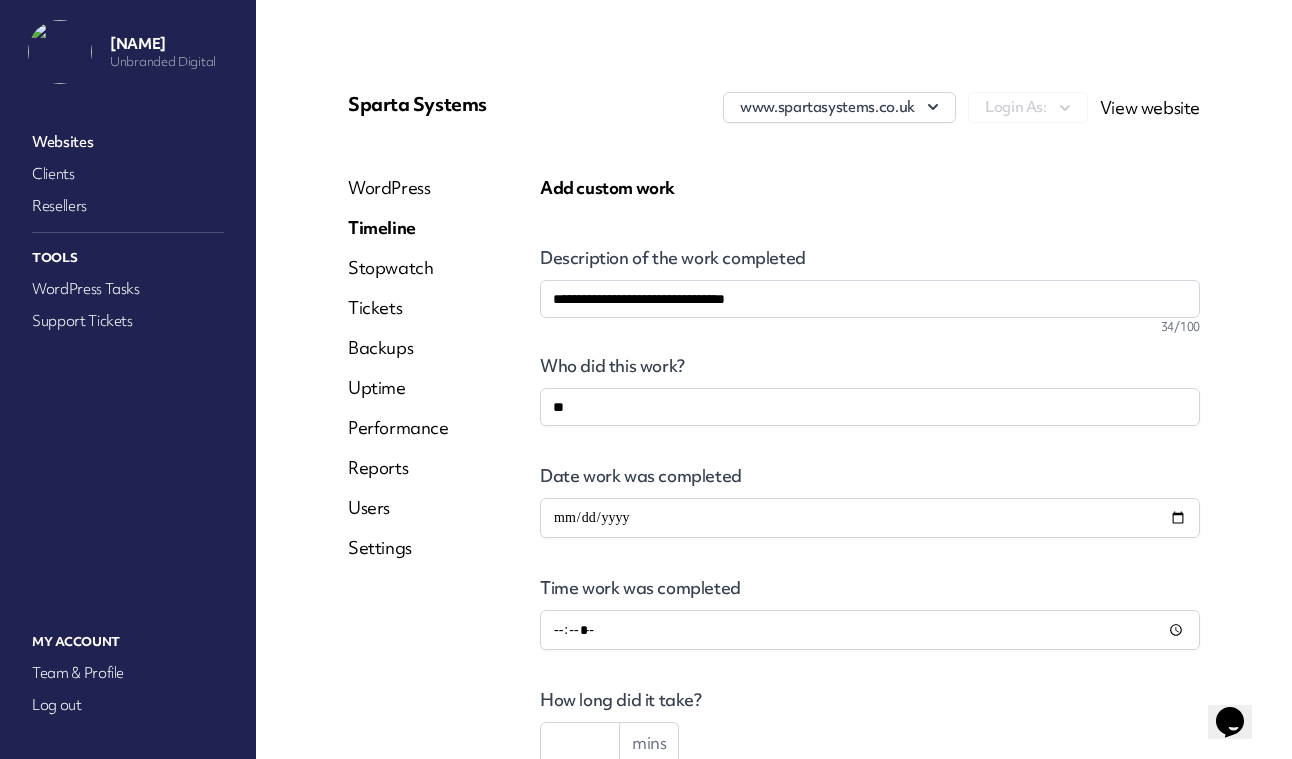 type on "***" 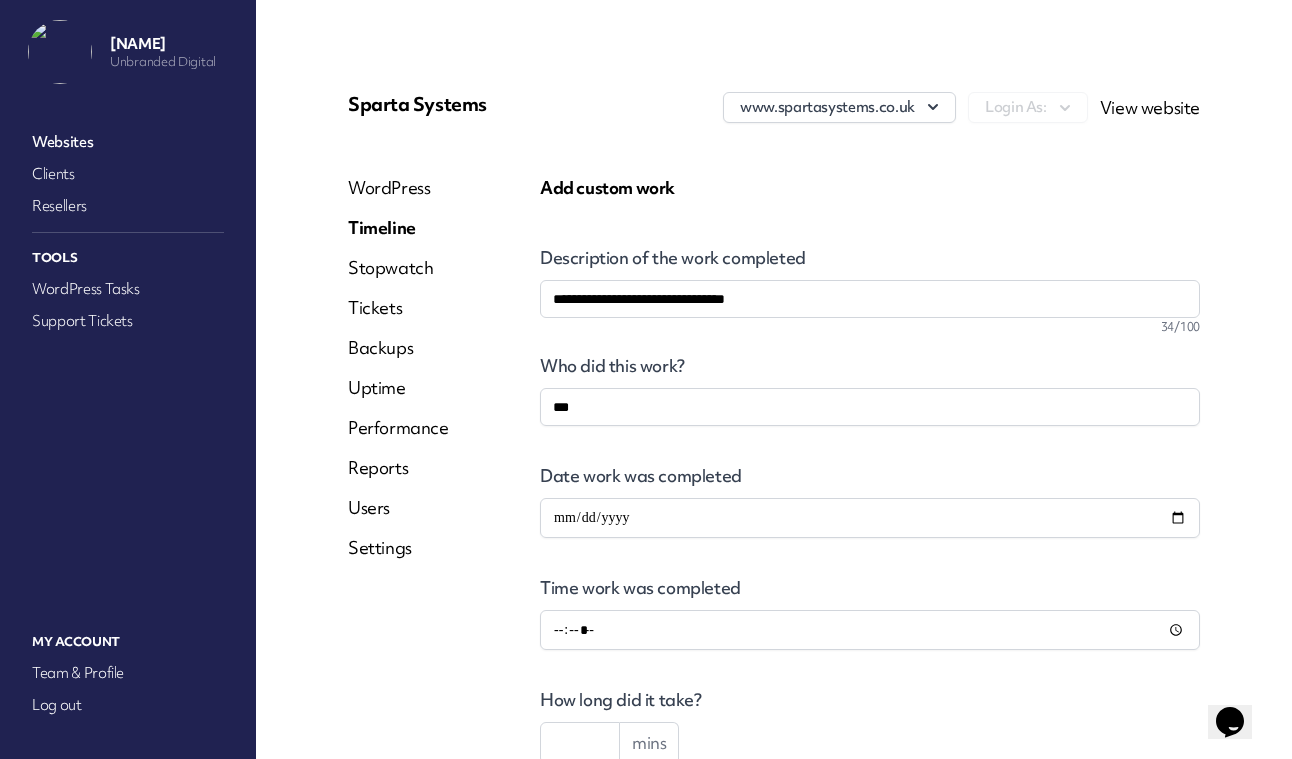 type on "****" 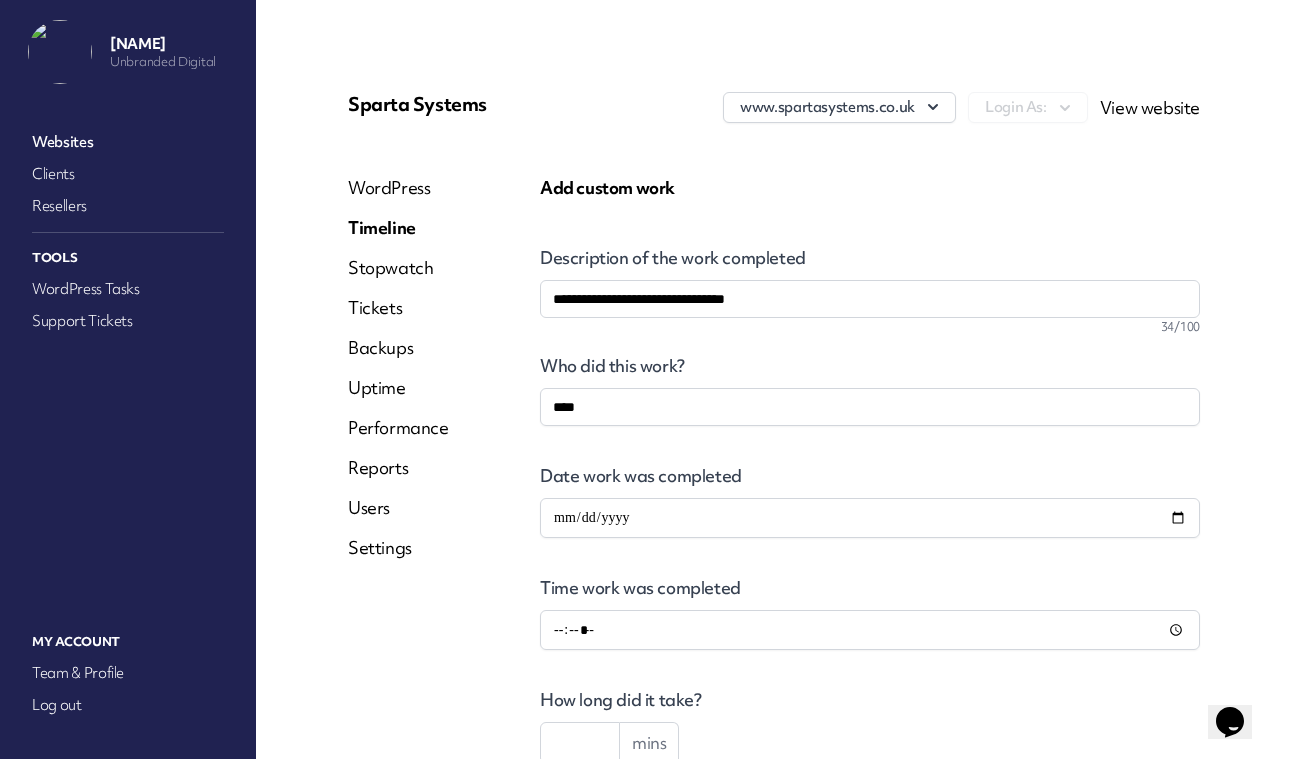 type on "*****" 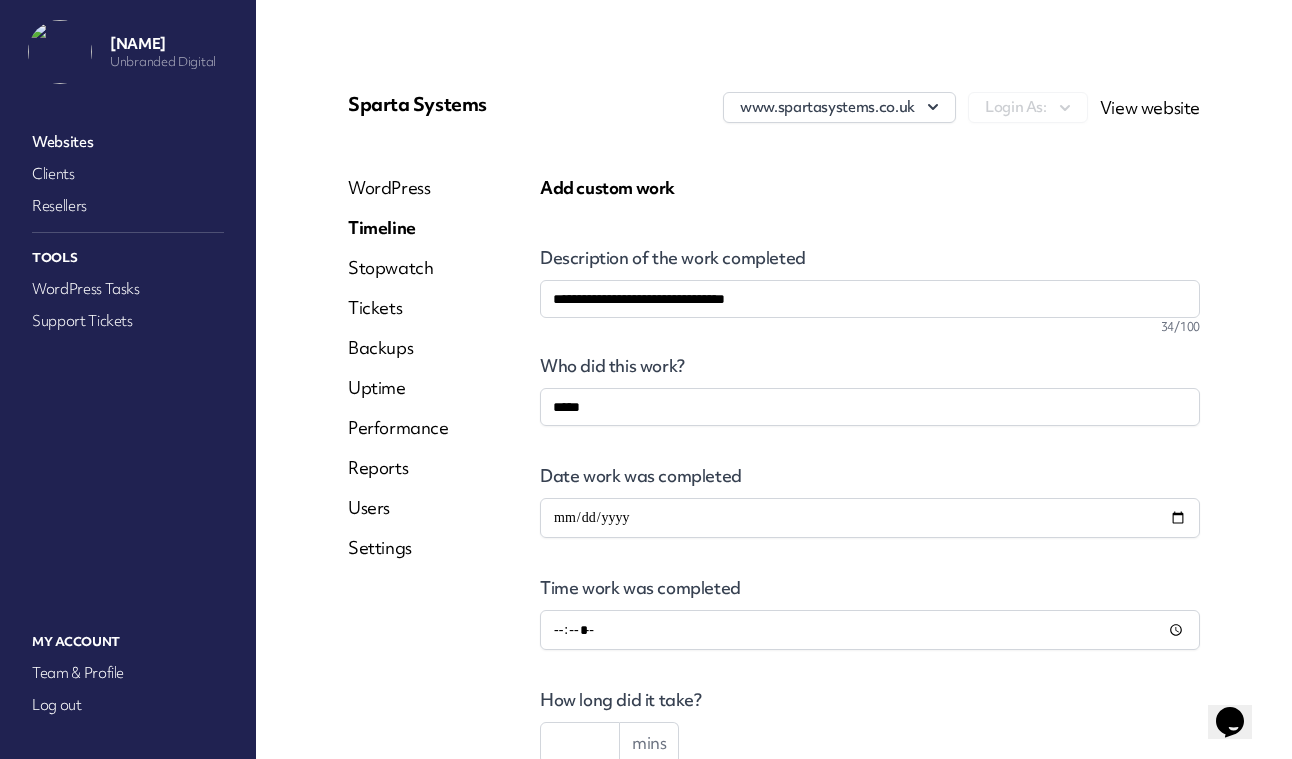 type on "******" 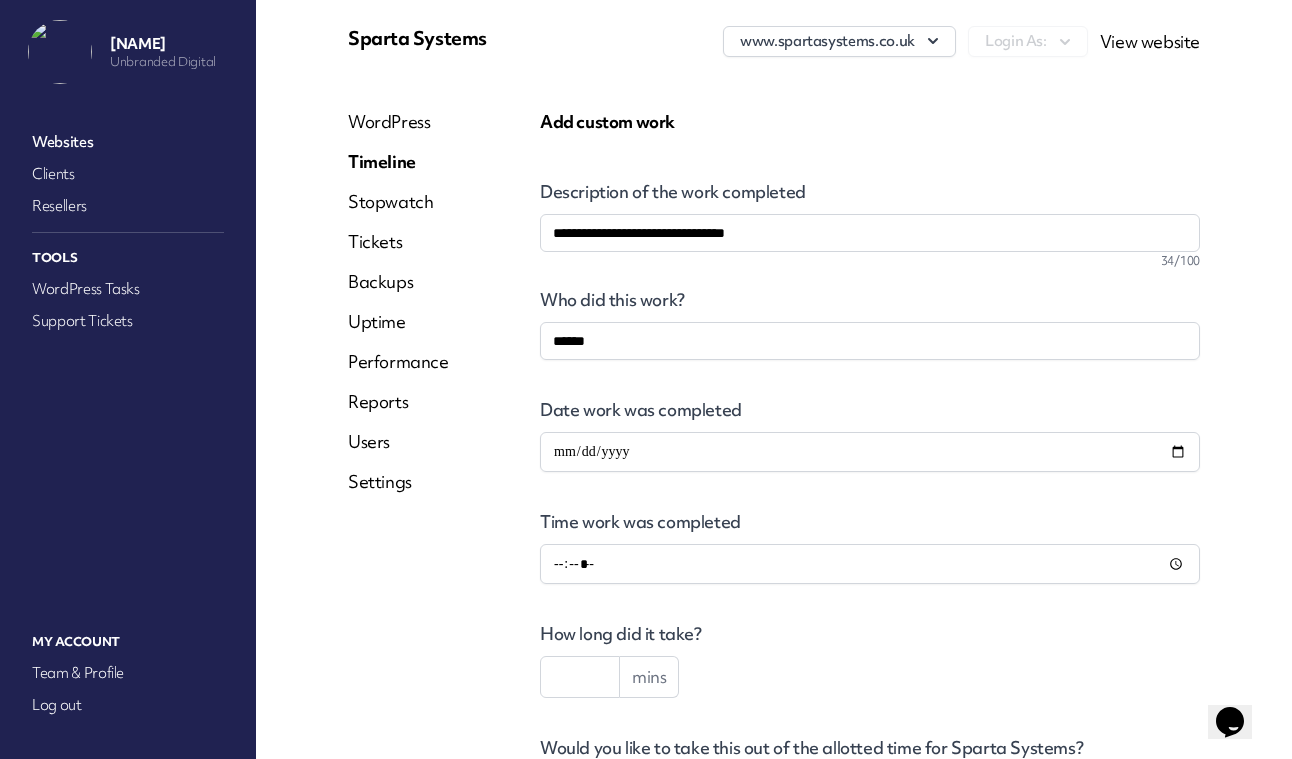 scroll, scrollTop: 135, scrollLeft: 0, axis: vertical 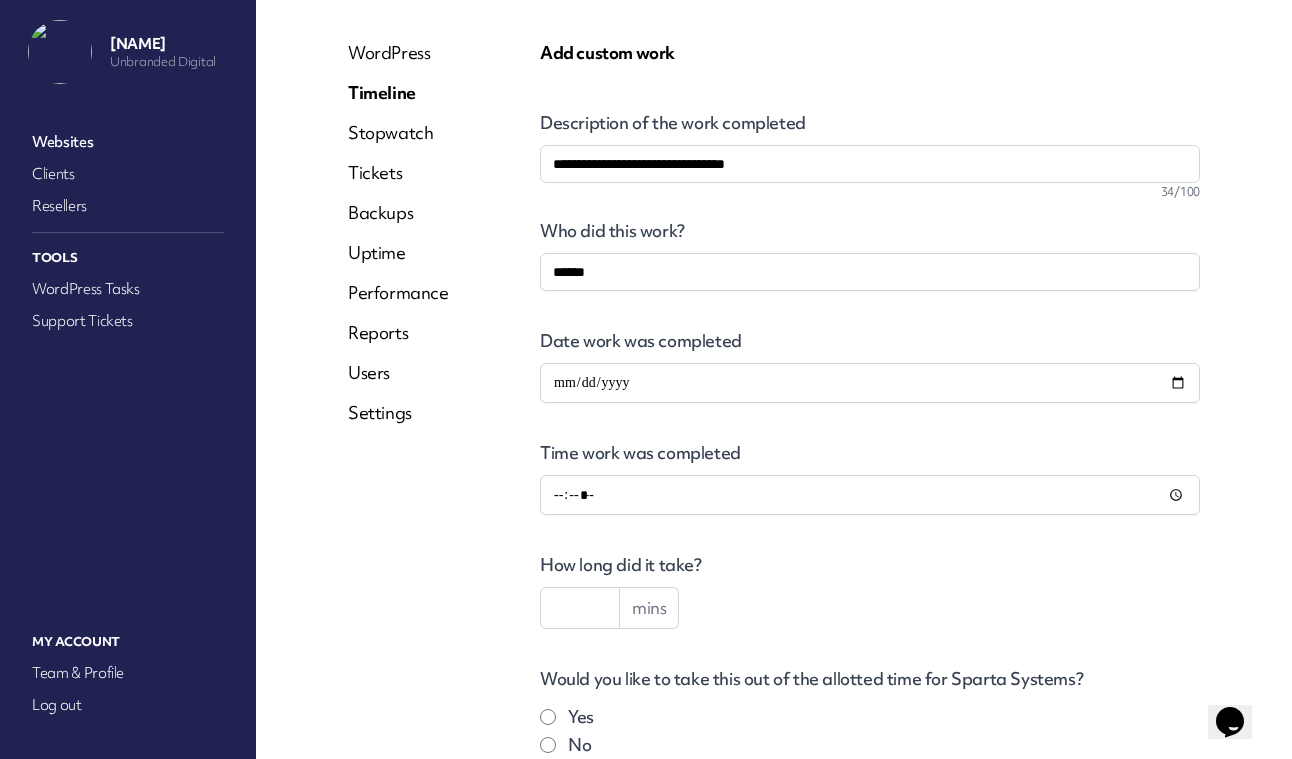 type on "******" 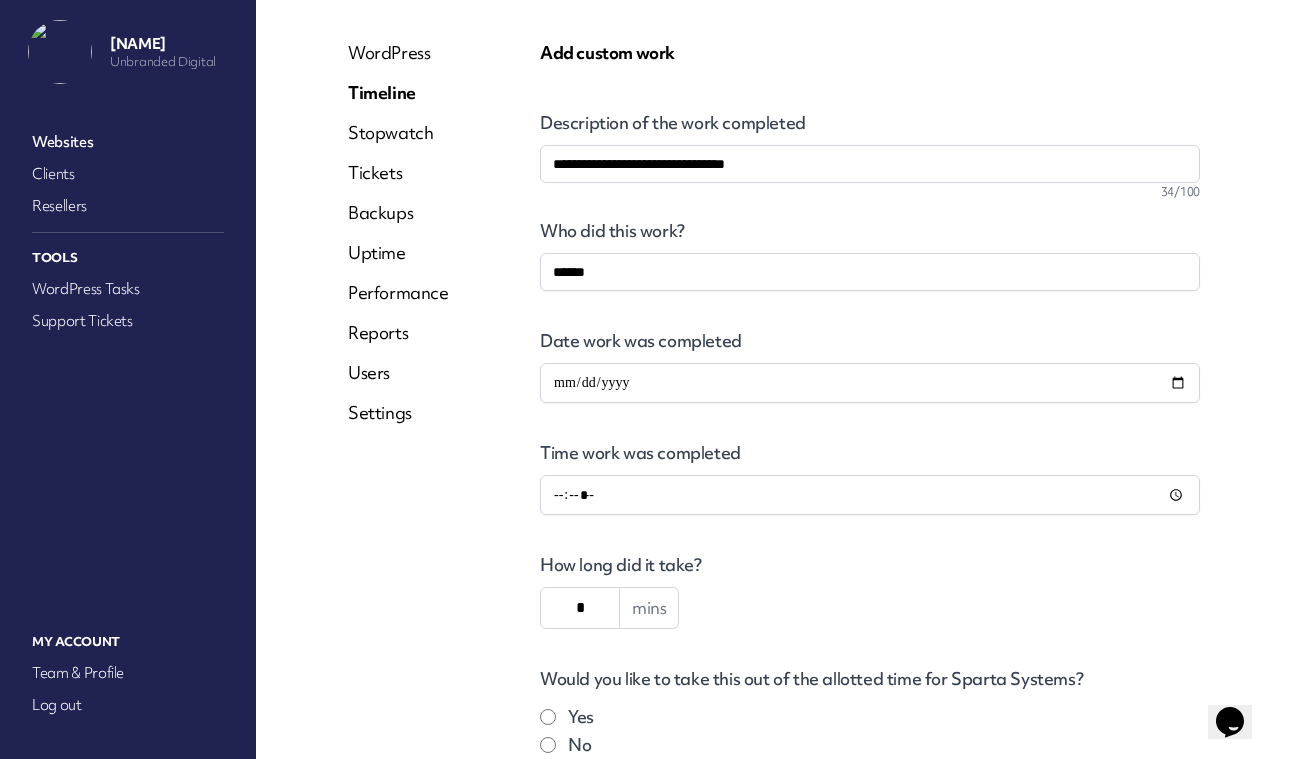 type 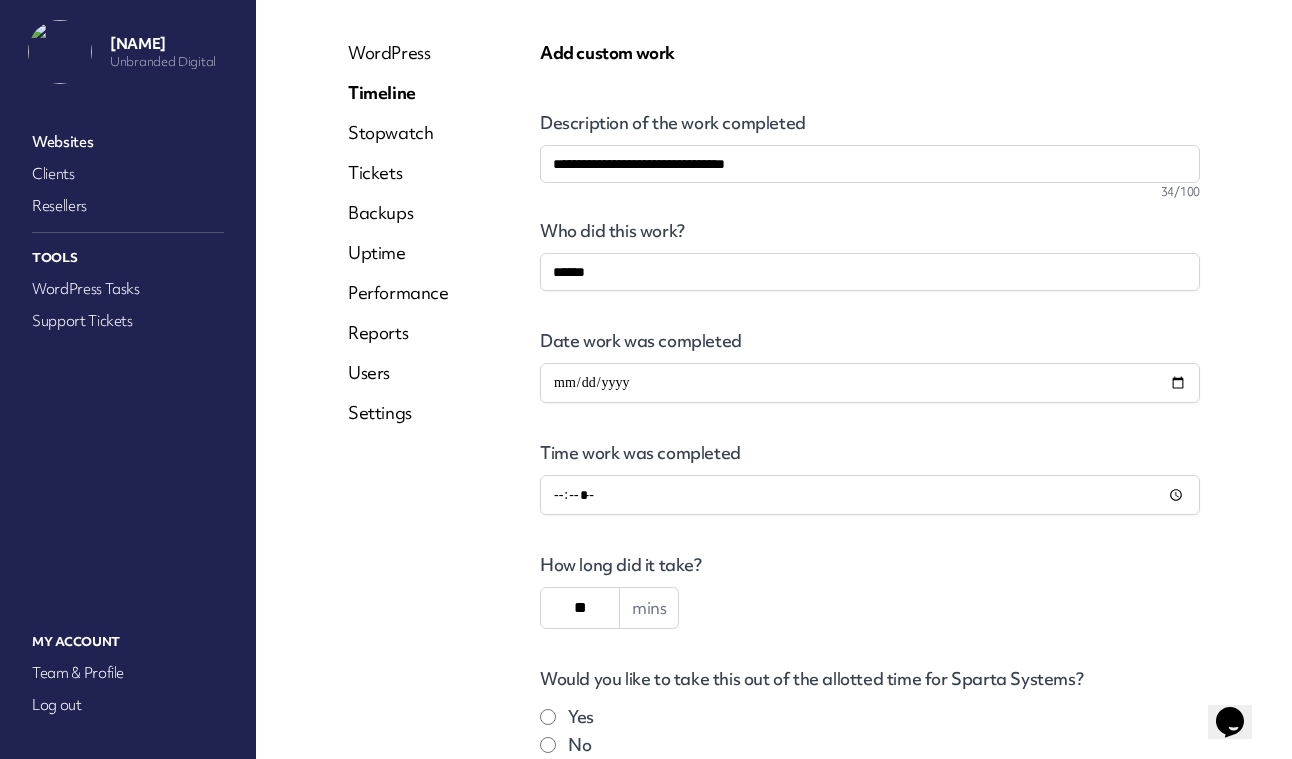 type on "**" 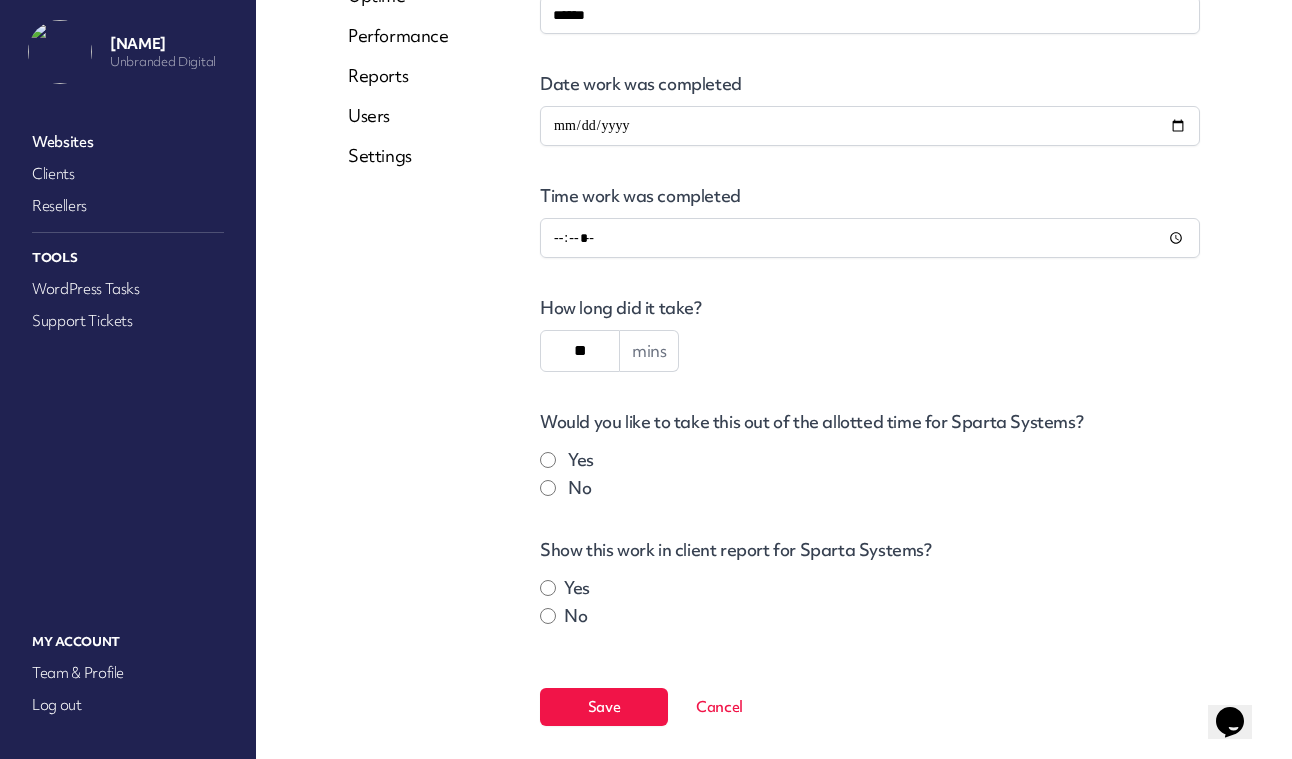 scroll, scrollTop: 399, scrollLeft: 0, axis: vertical 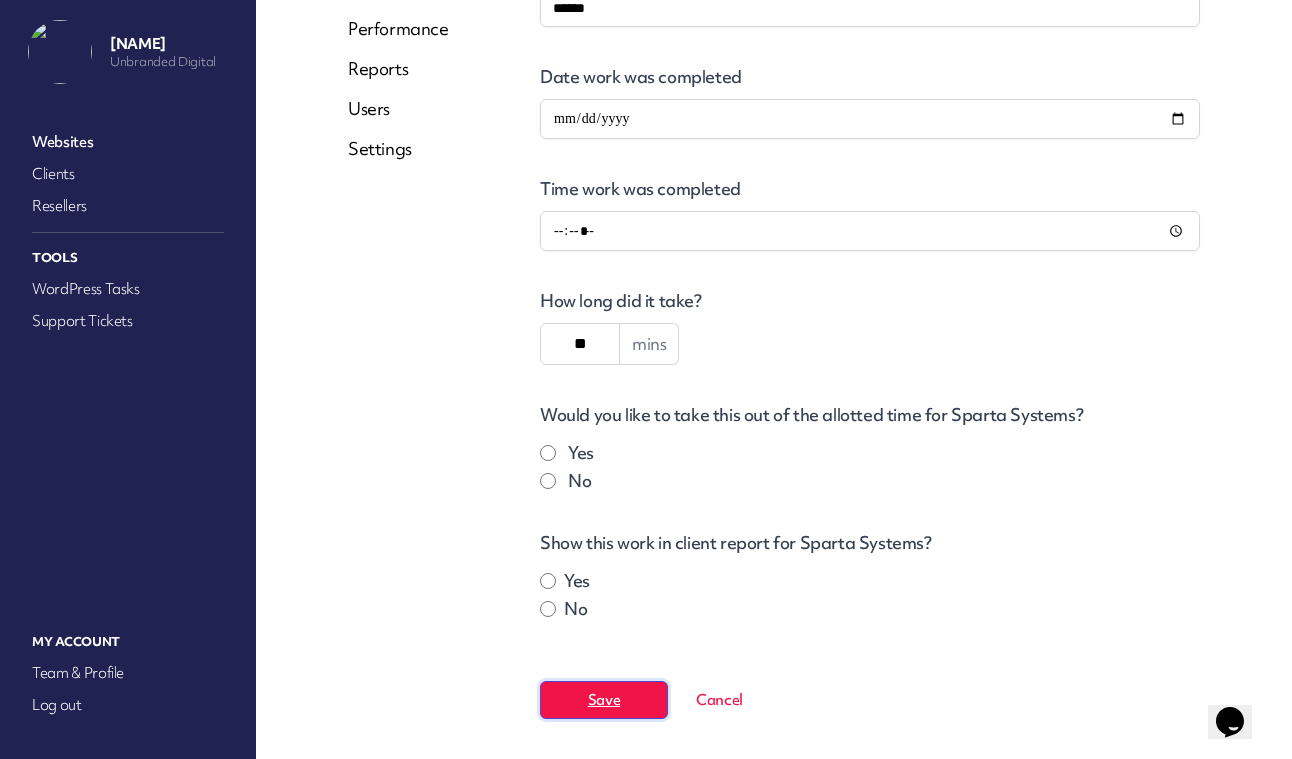 click on "Save" at bounding box center [604, 700] 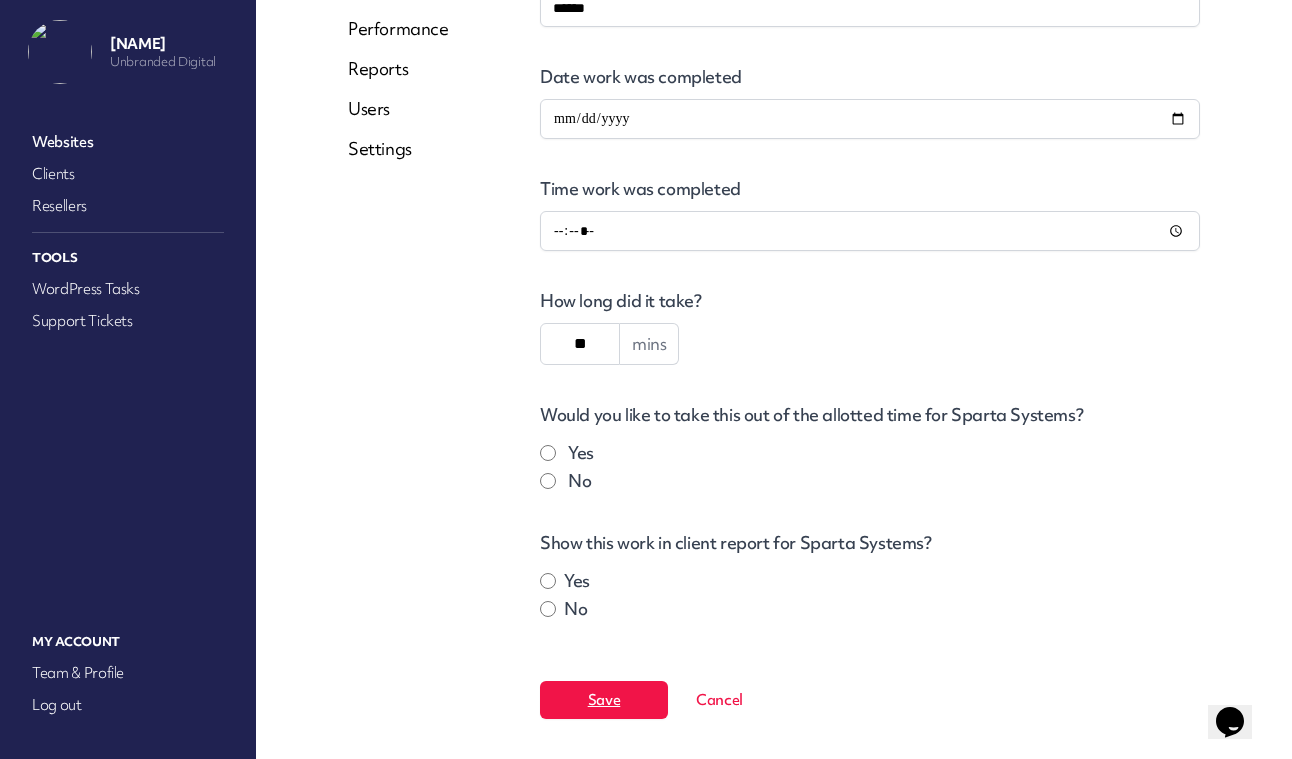 scroll, scrollTop: 0, scrollLeft: 0, axis: both 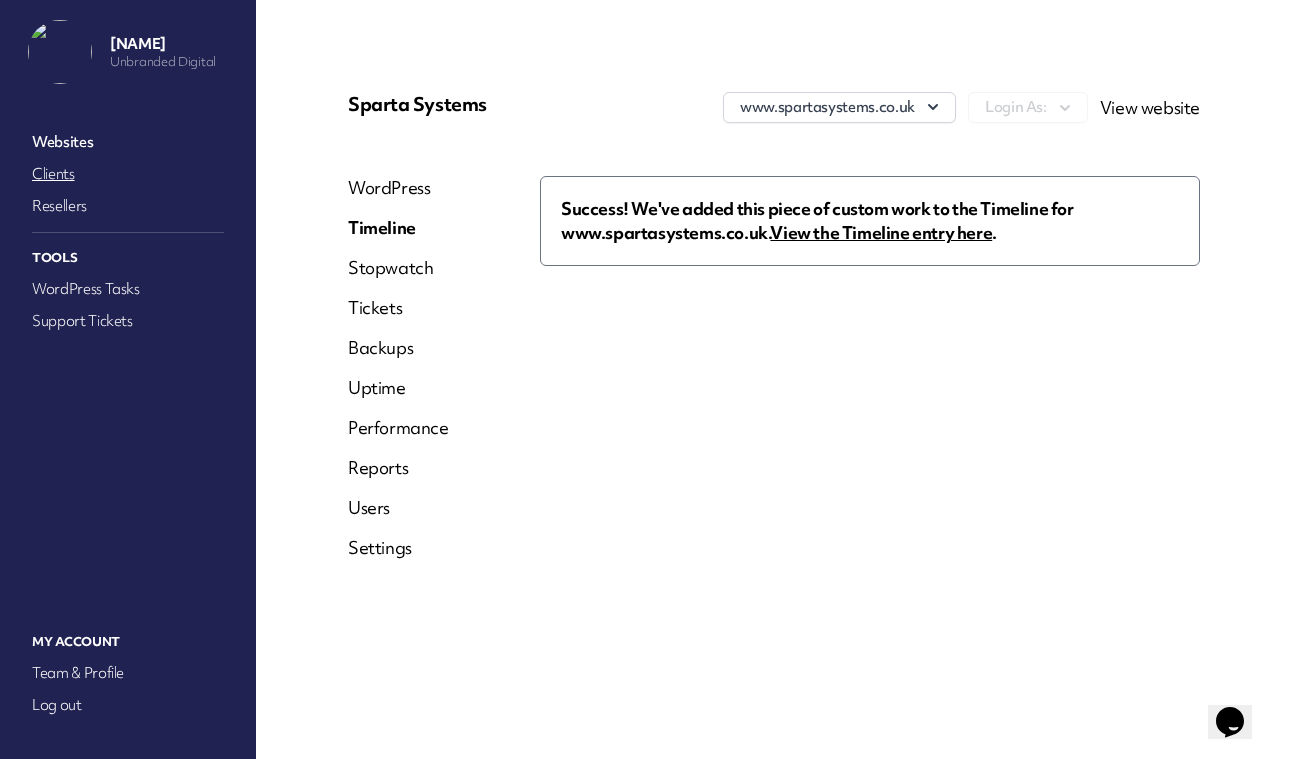 click on "Clients" at bounding box center [128, 174] 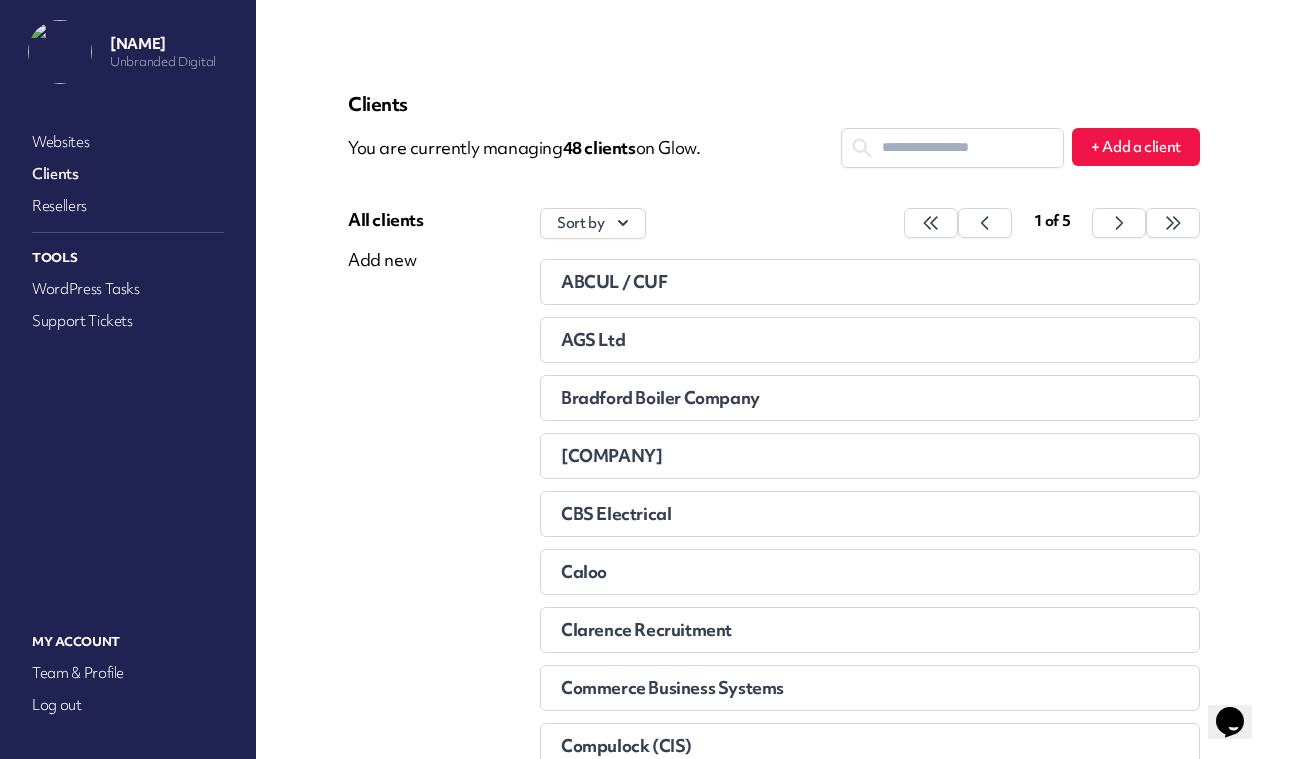 click at bounding box center [952, 147] 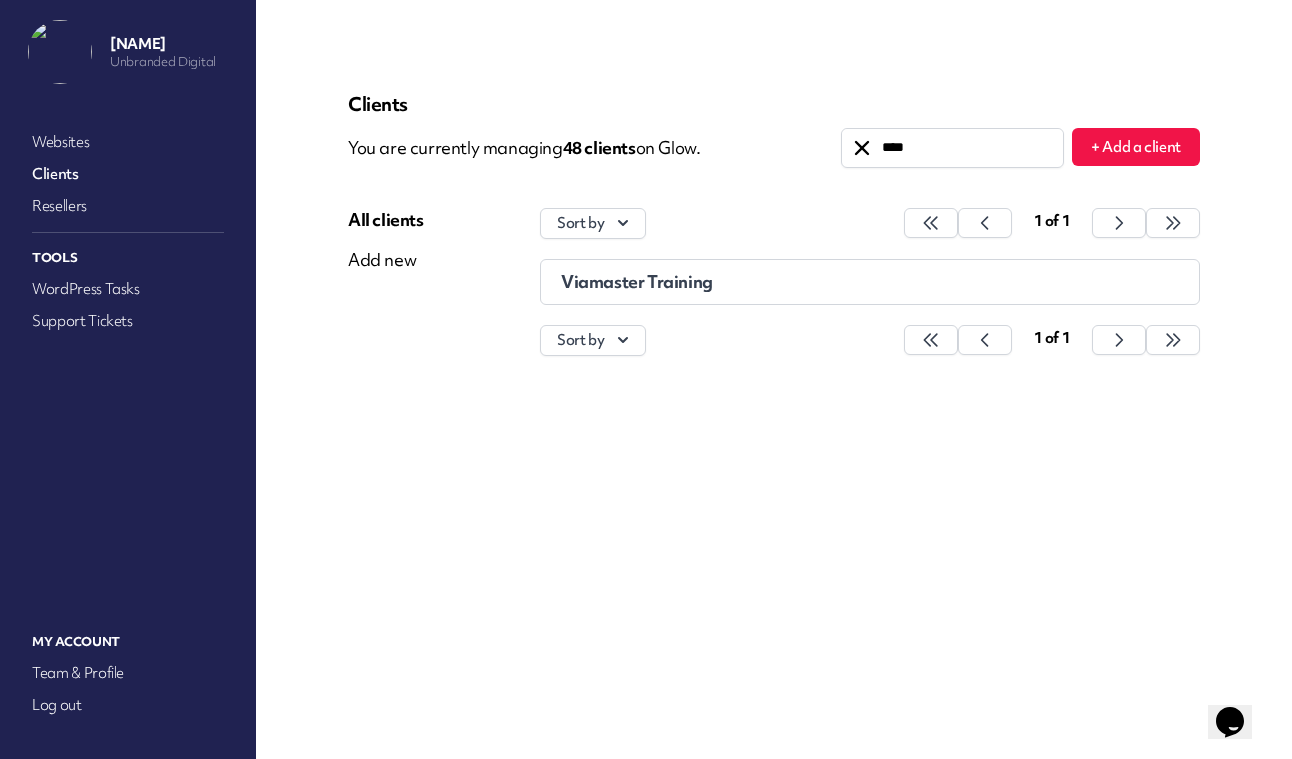 type on "****" 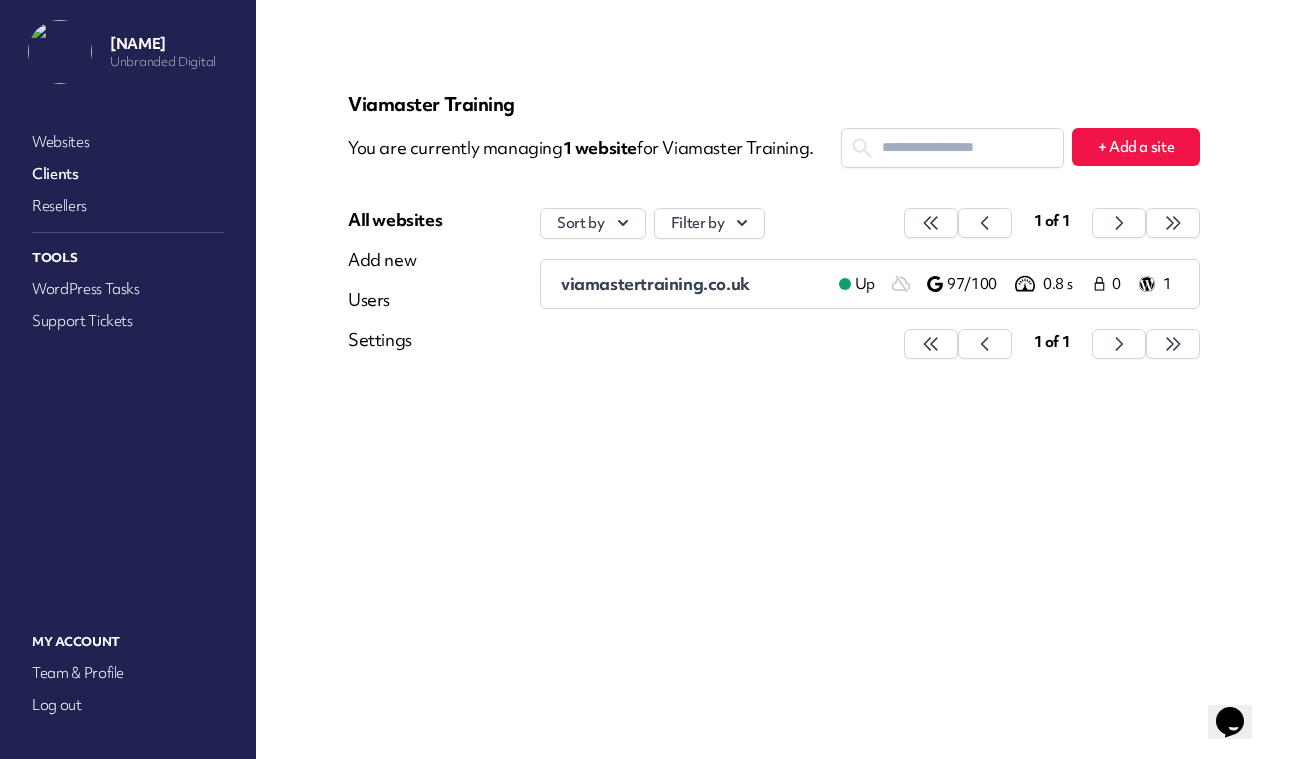 click on "viamastertraining.co.uk" at bounding box center [655, 283] 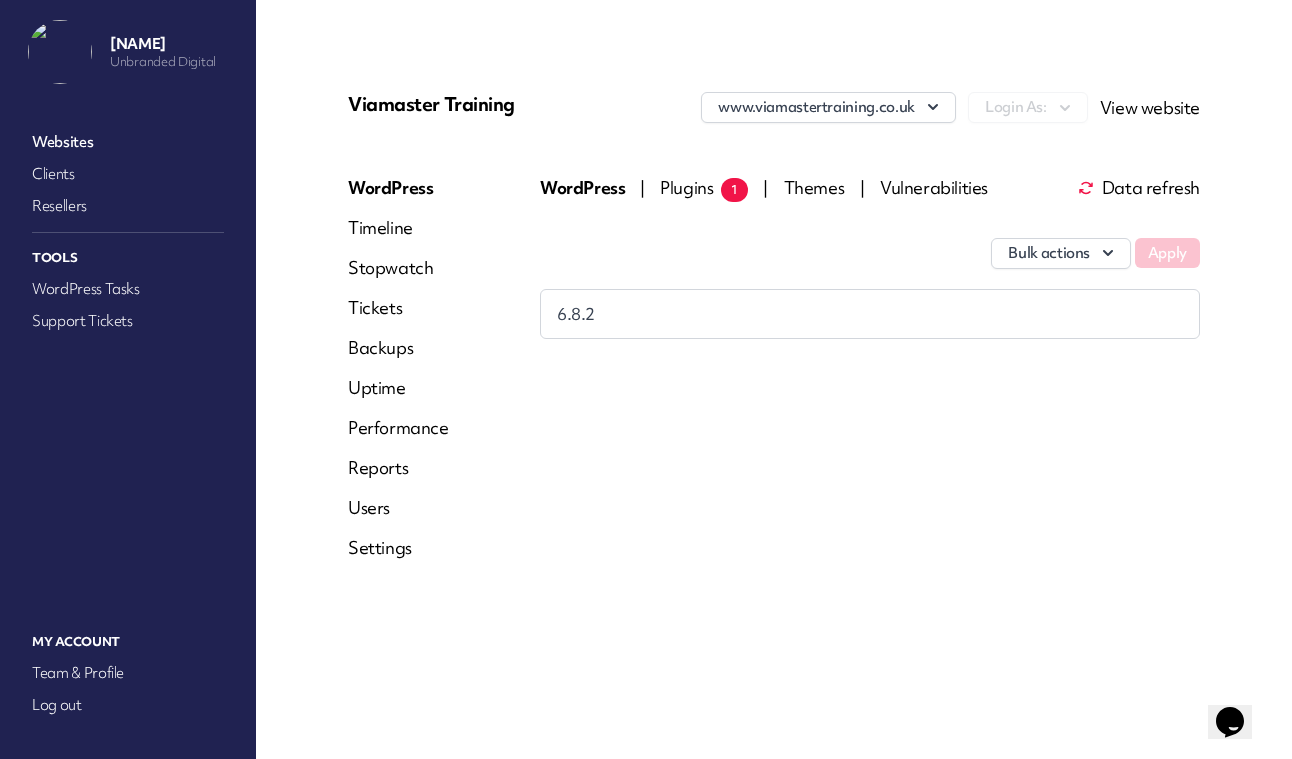 click on "Timeline" at bounding box center (398, 228) 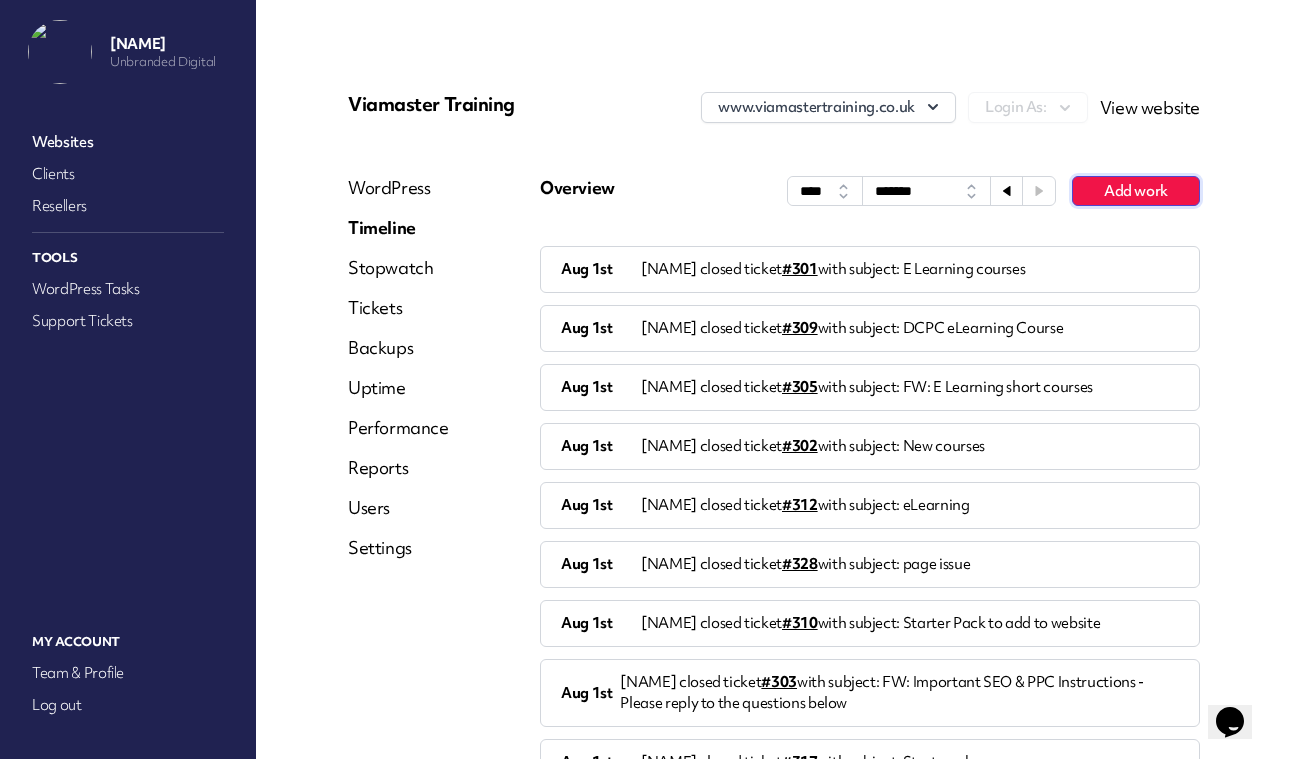 click on "Add work" at bounding box center (1136, 191) 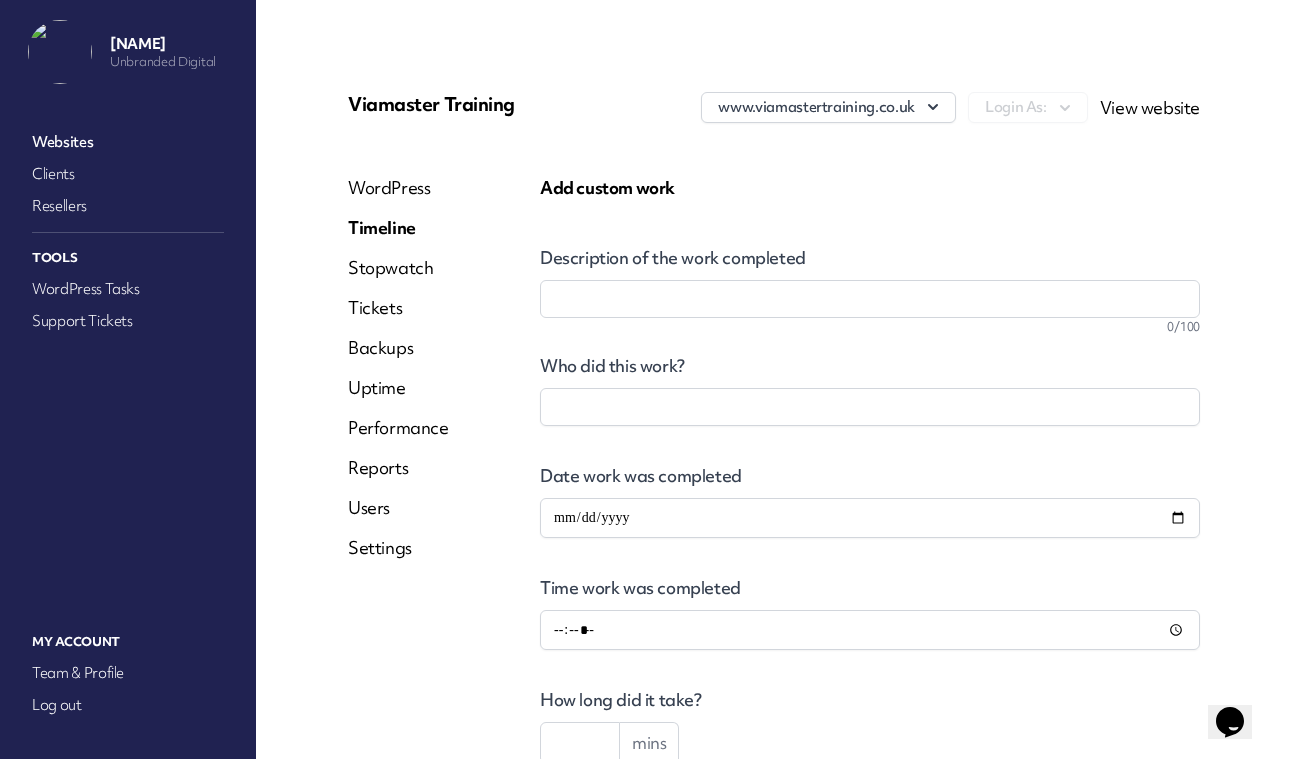 click on "0/100" at bounding box center (870, 327) 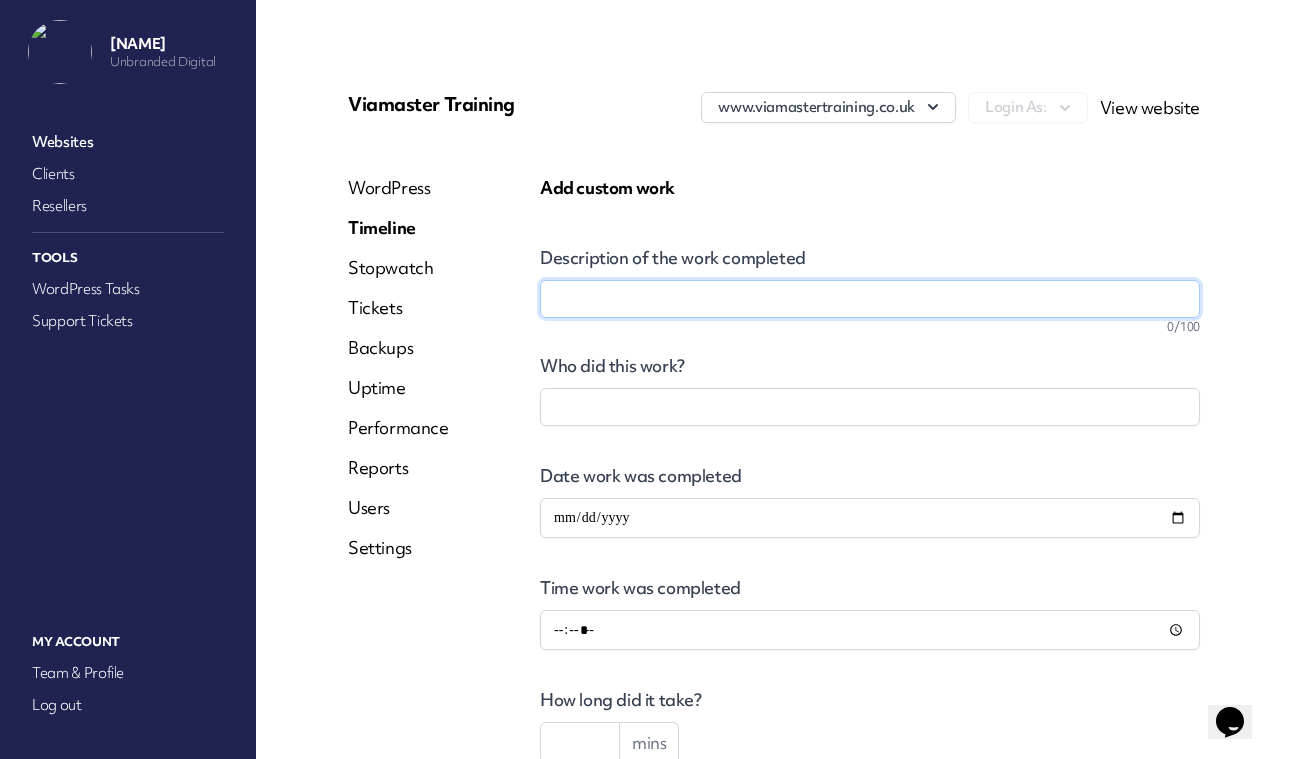 click on "Description of the work completed" at bounding box center [870, 299] 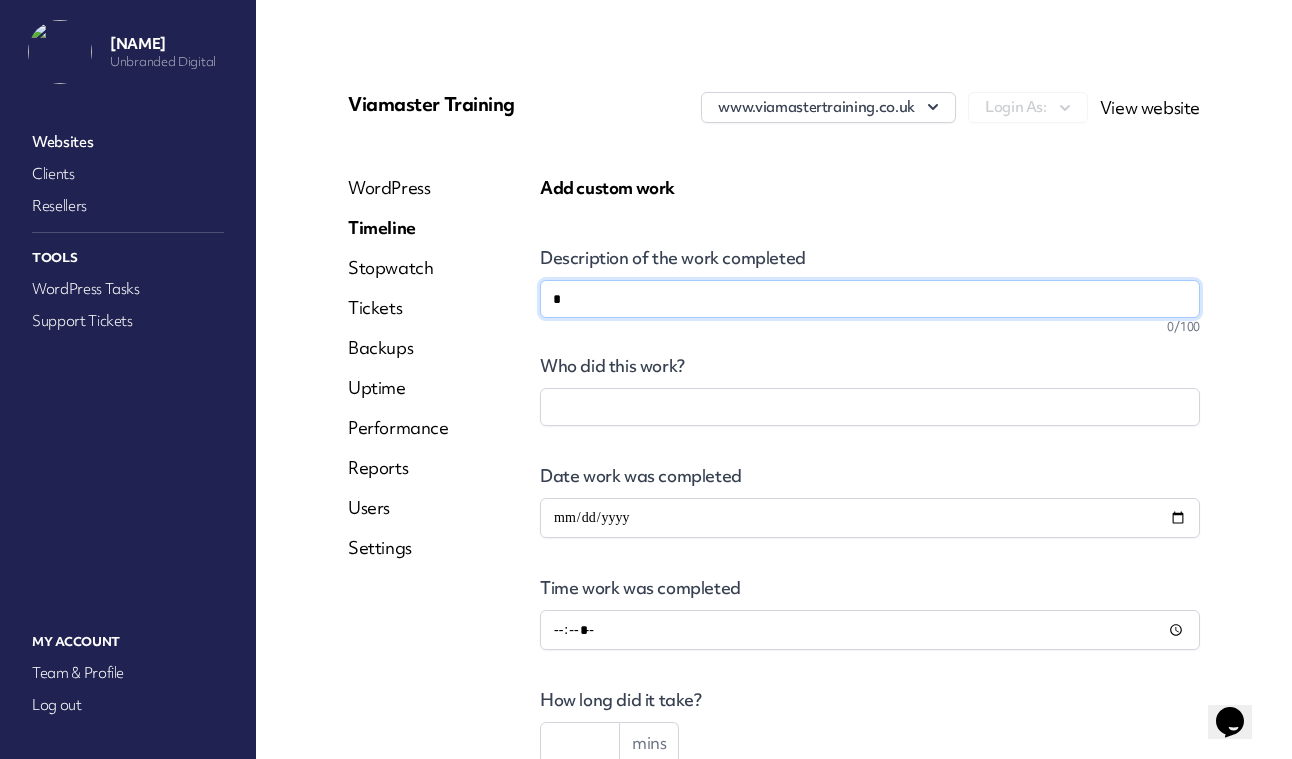 type on "**" 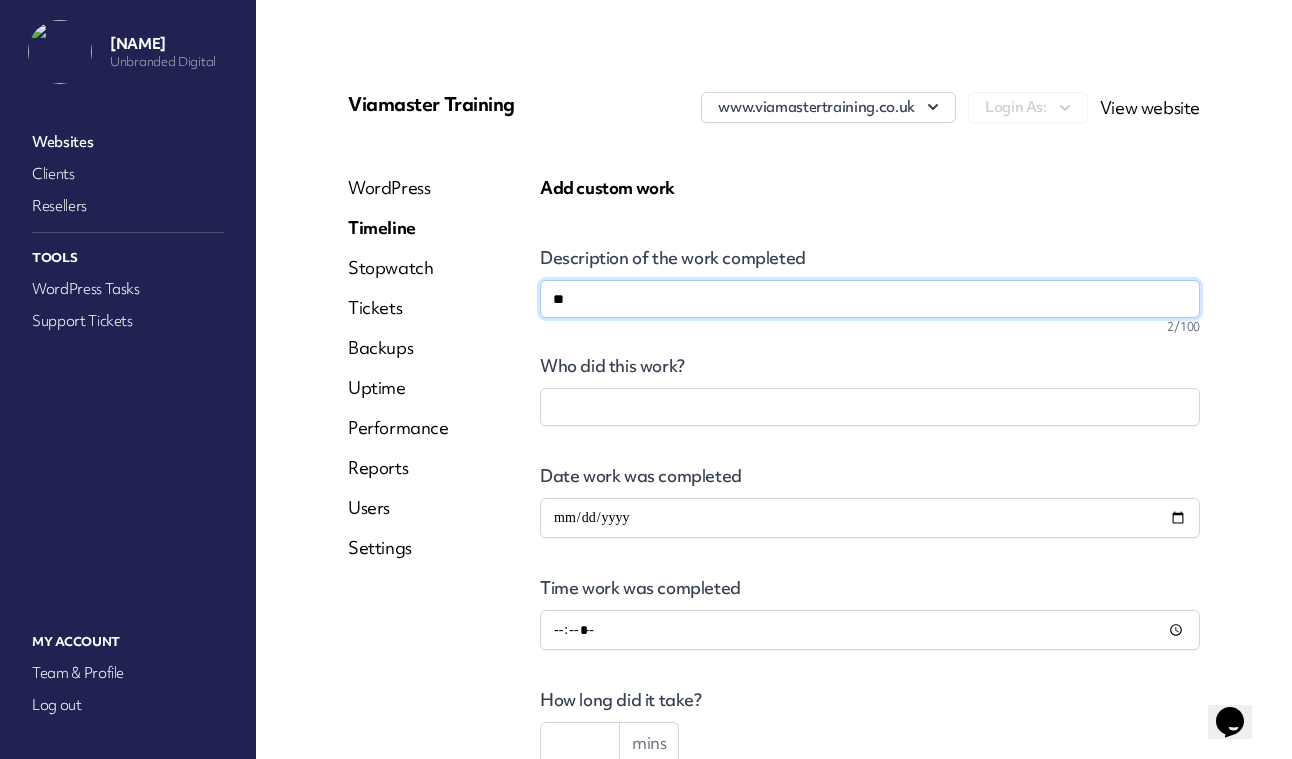 type on "***" 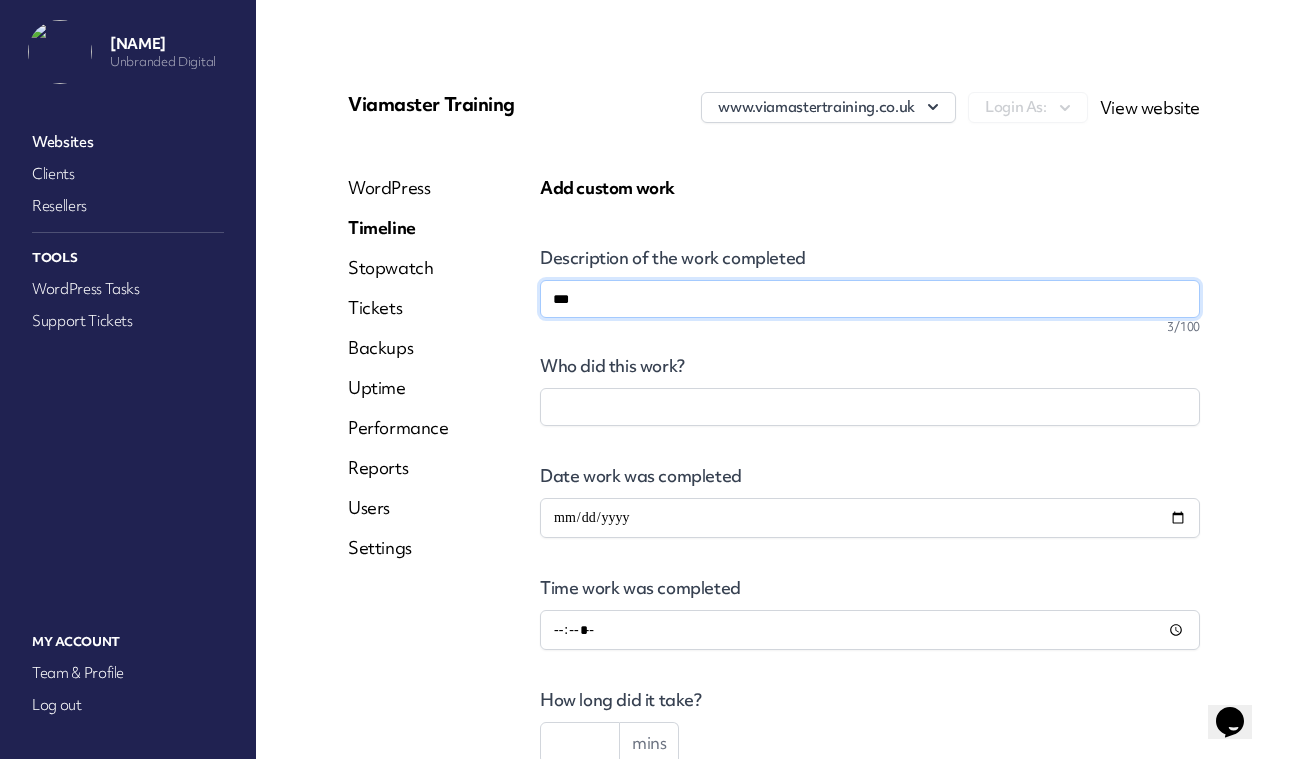 type on "****" 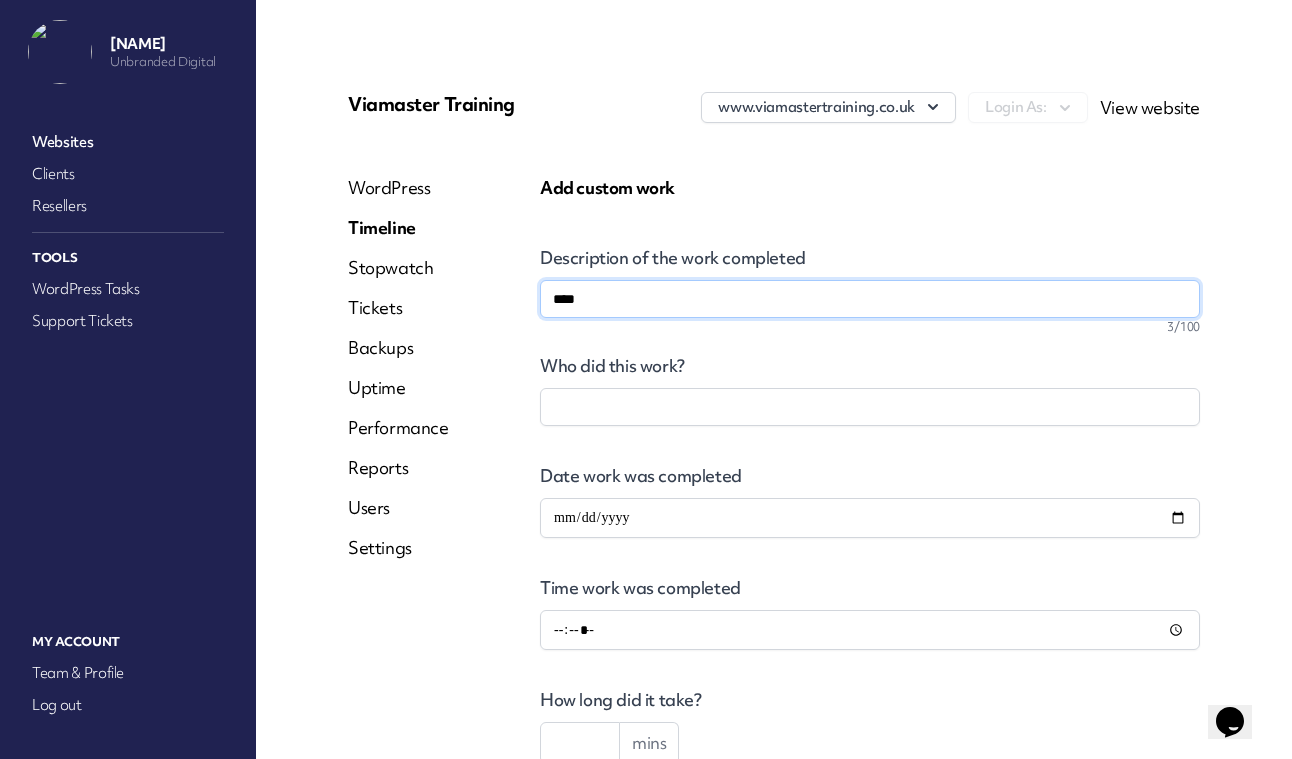 type on "*****" 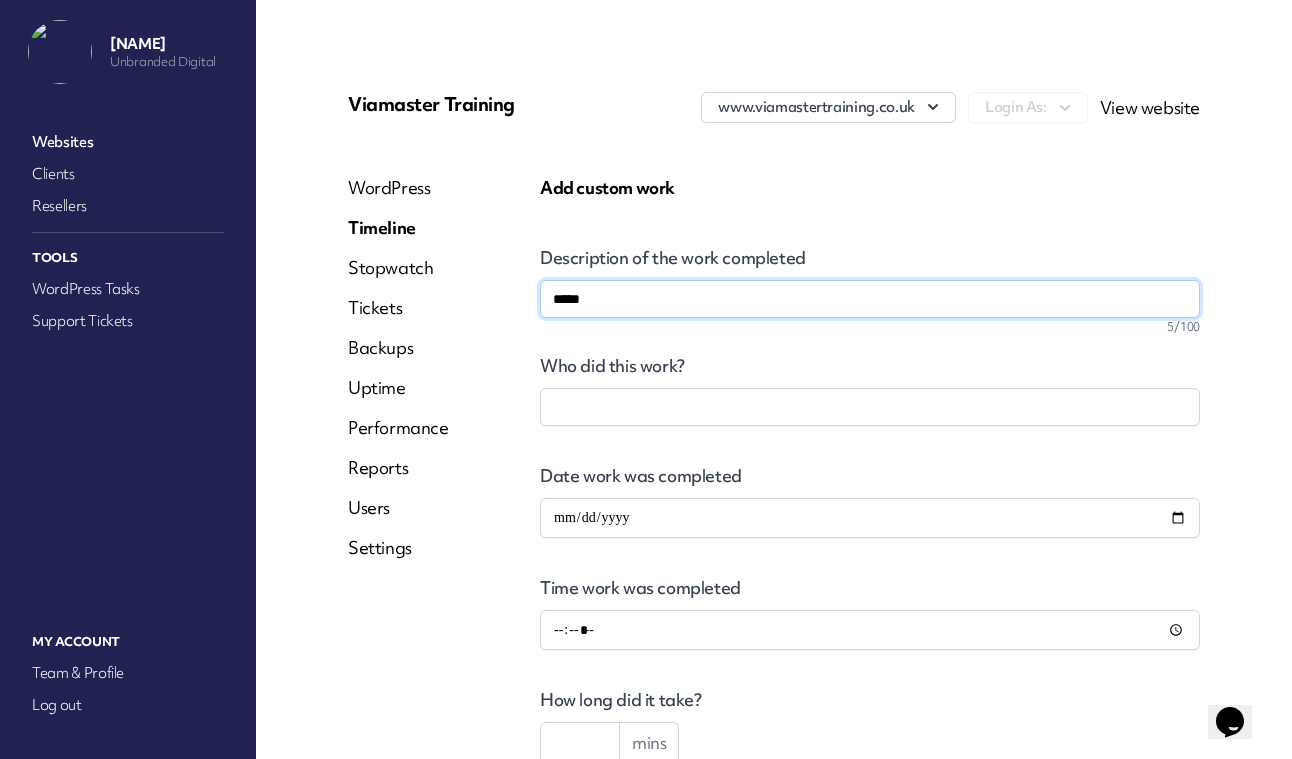 type on "******" 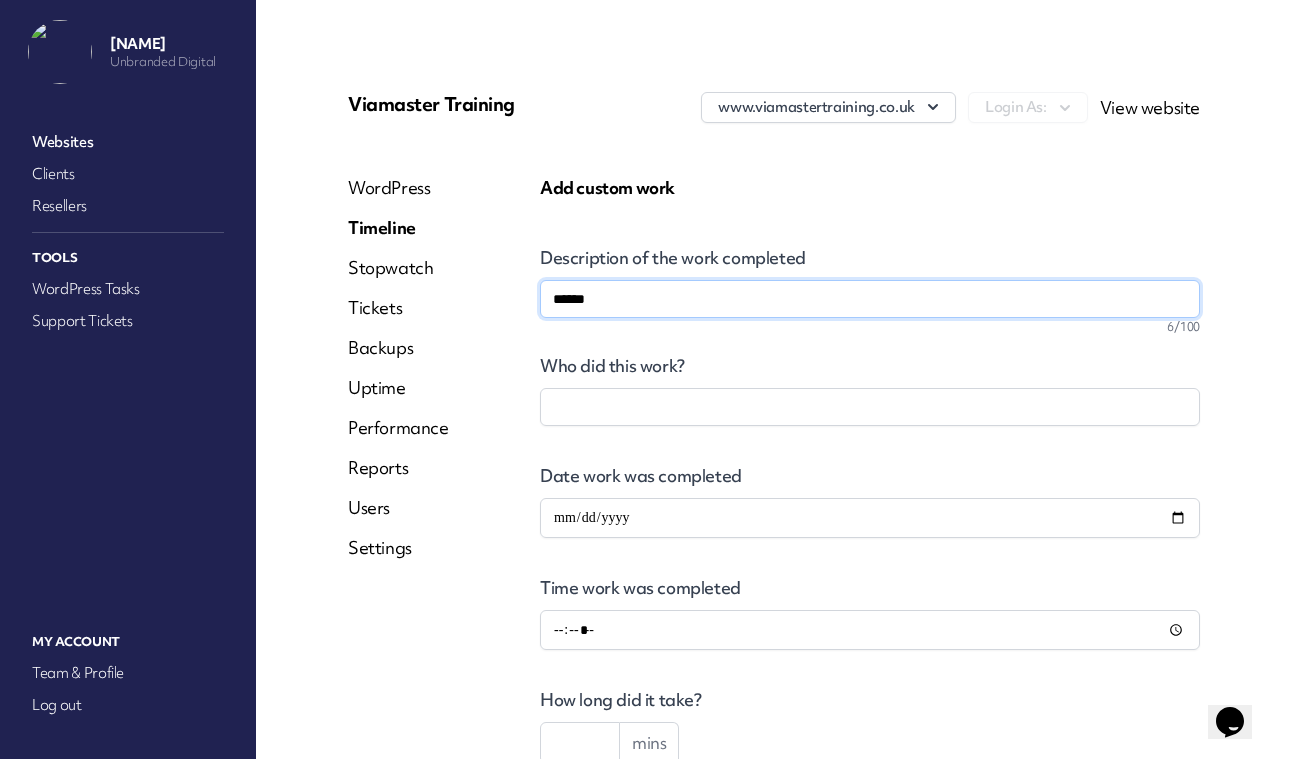 type on "******" 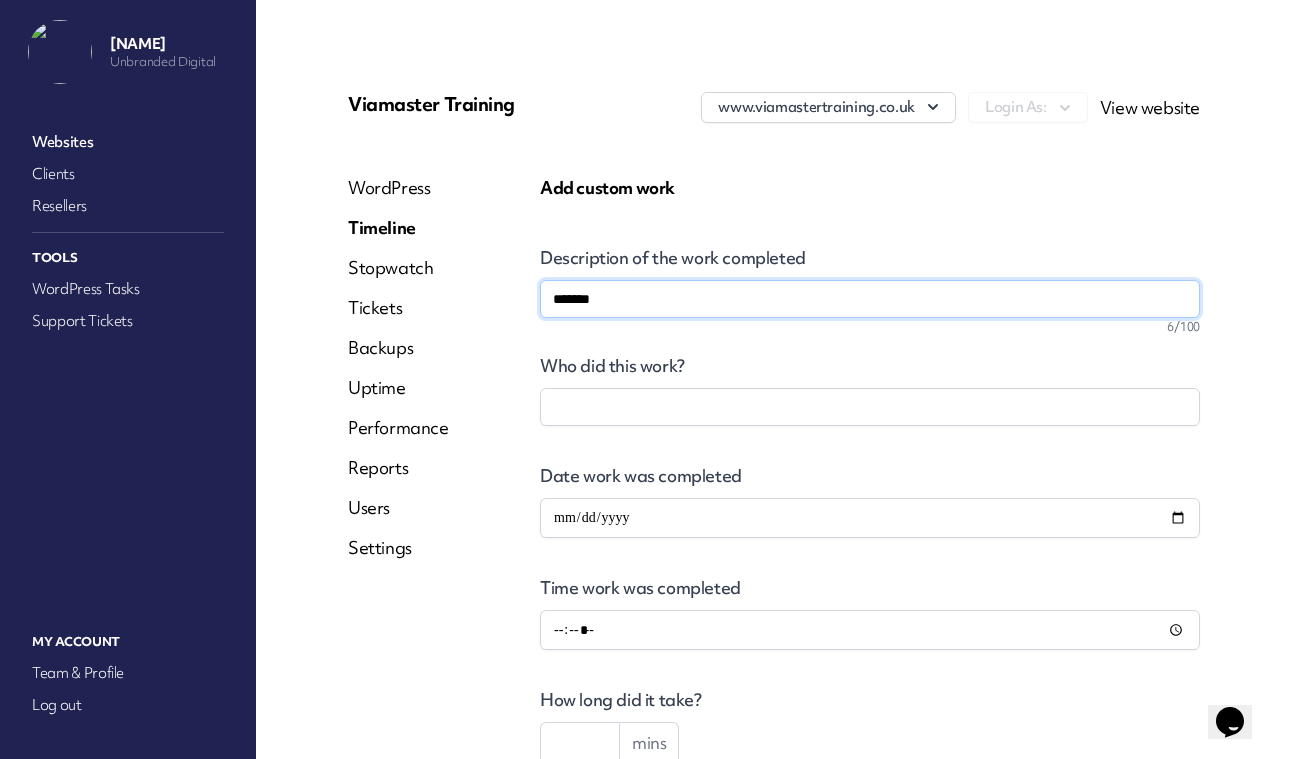 type on "********" 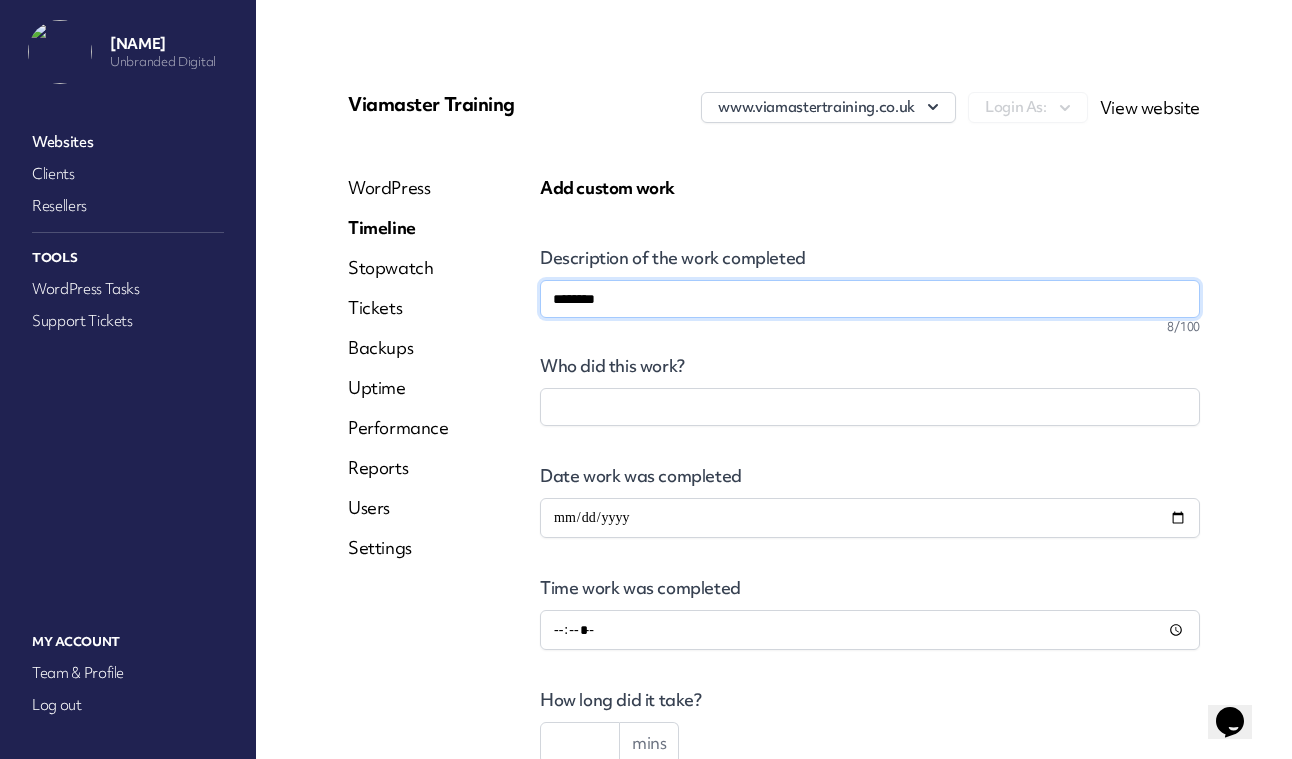 type on "*********" 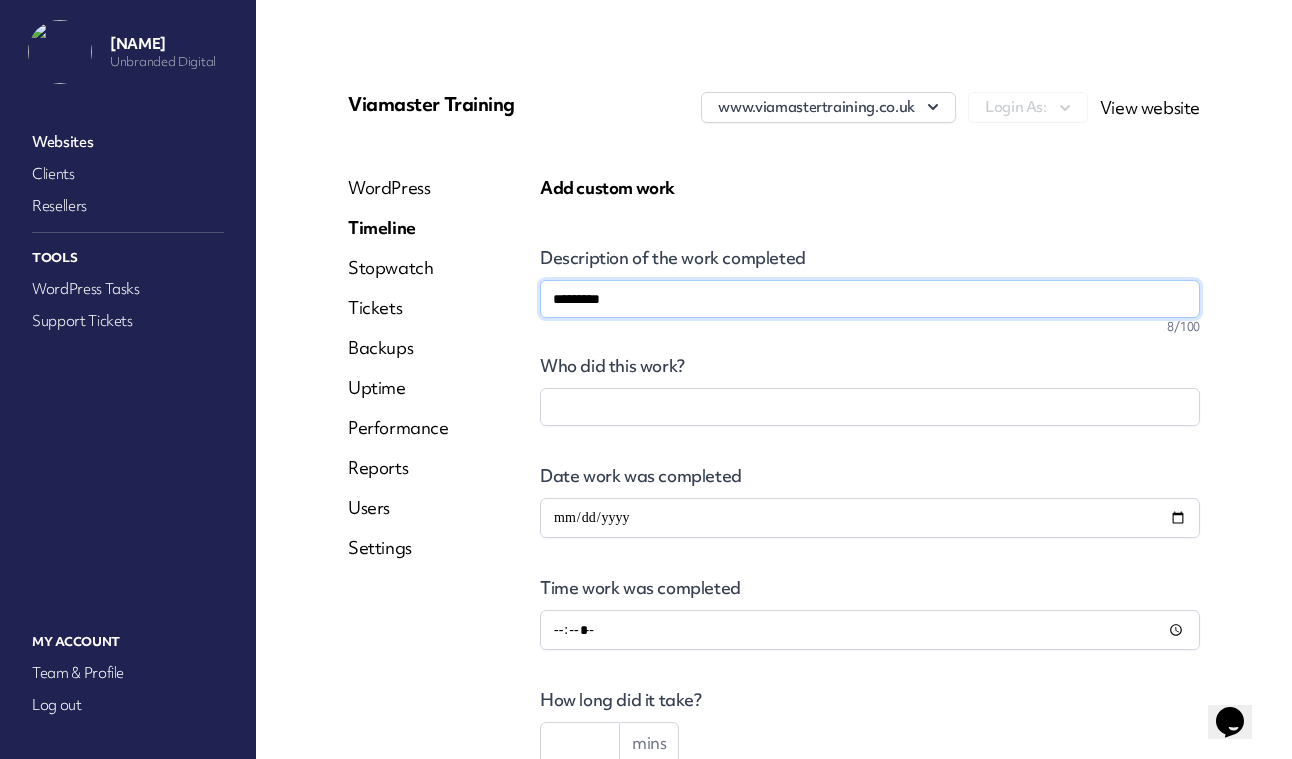 type on "**********" 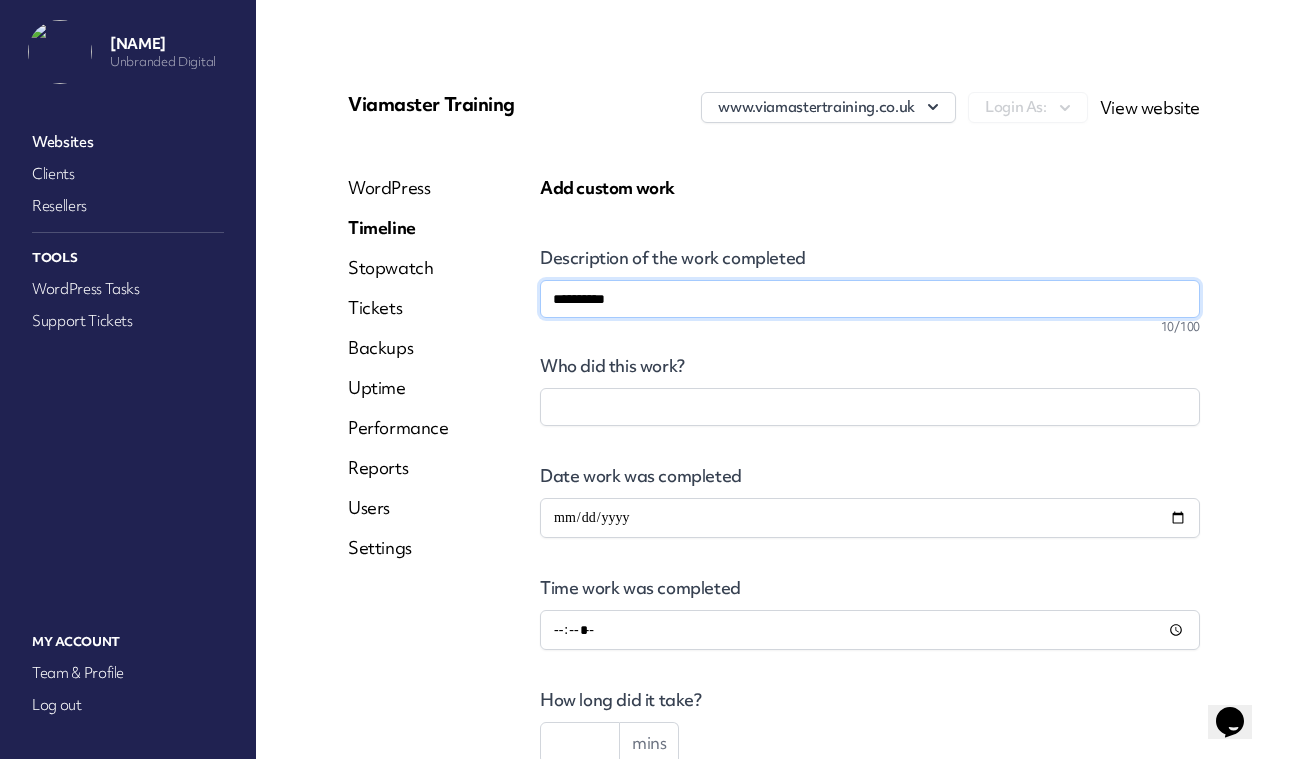 type on "**********" 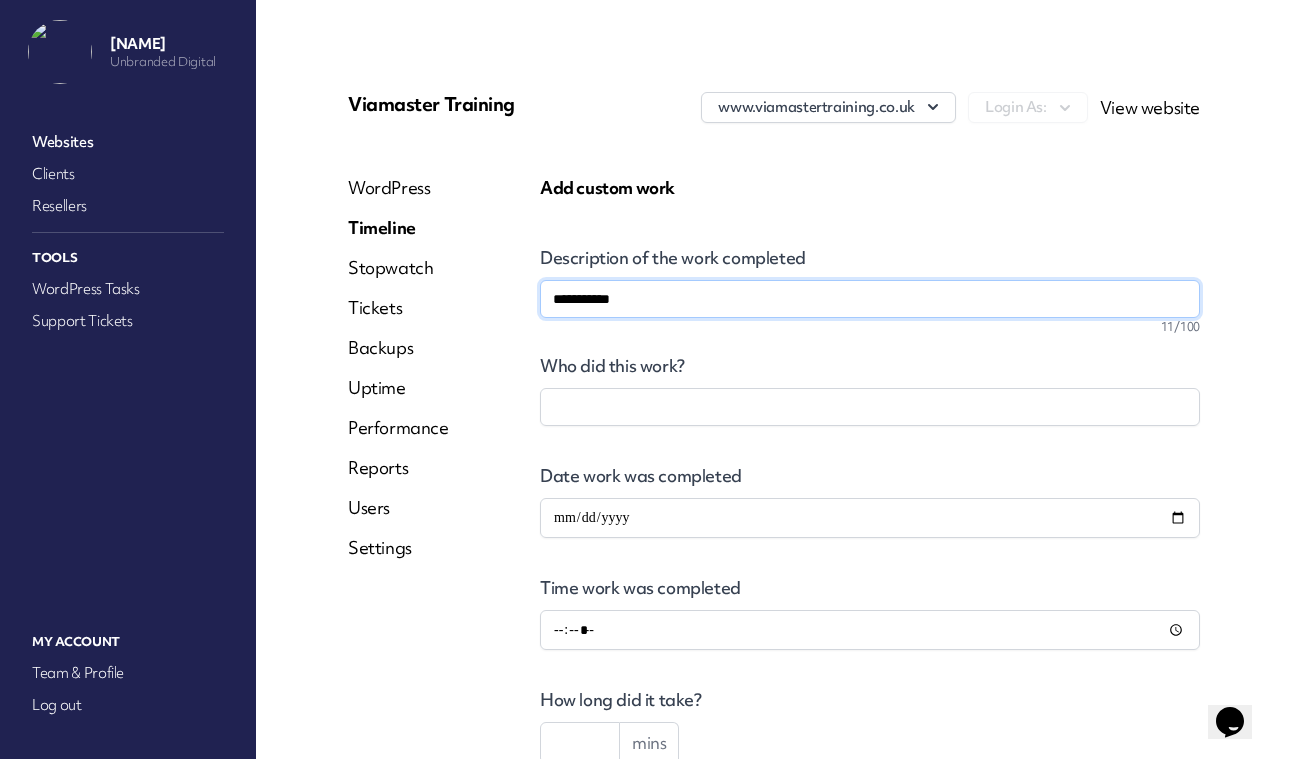 type on "**********" 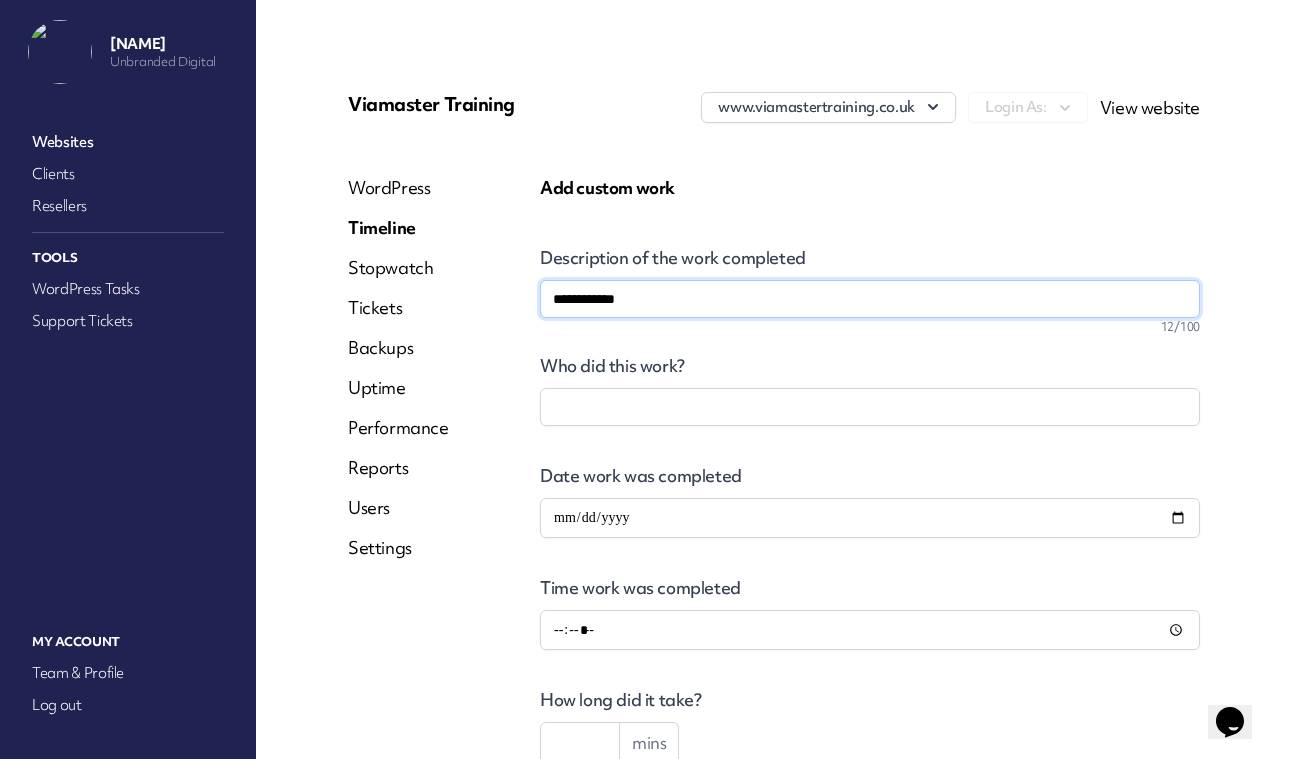 type on "**********" 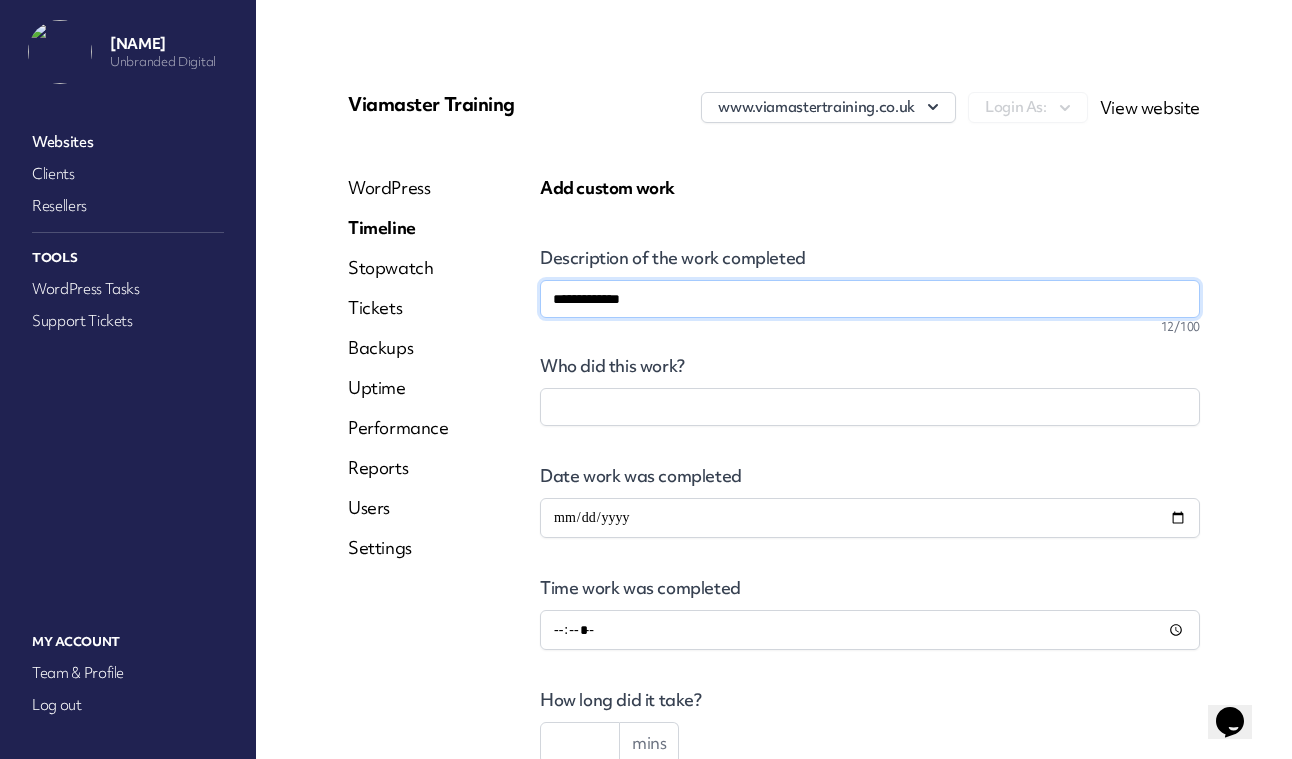 type on "**********" 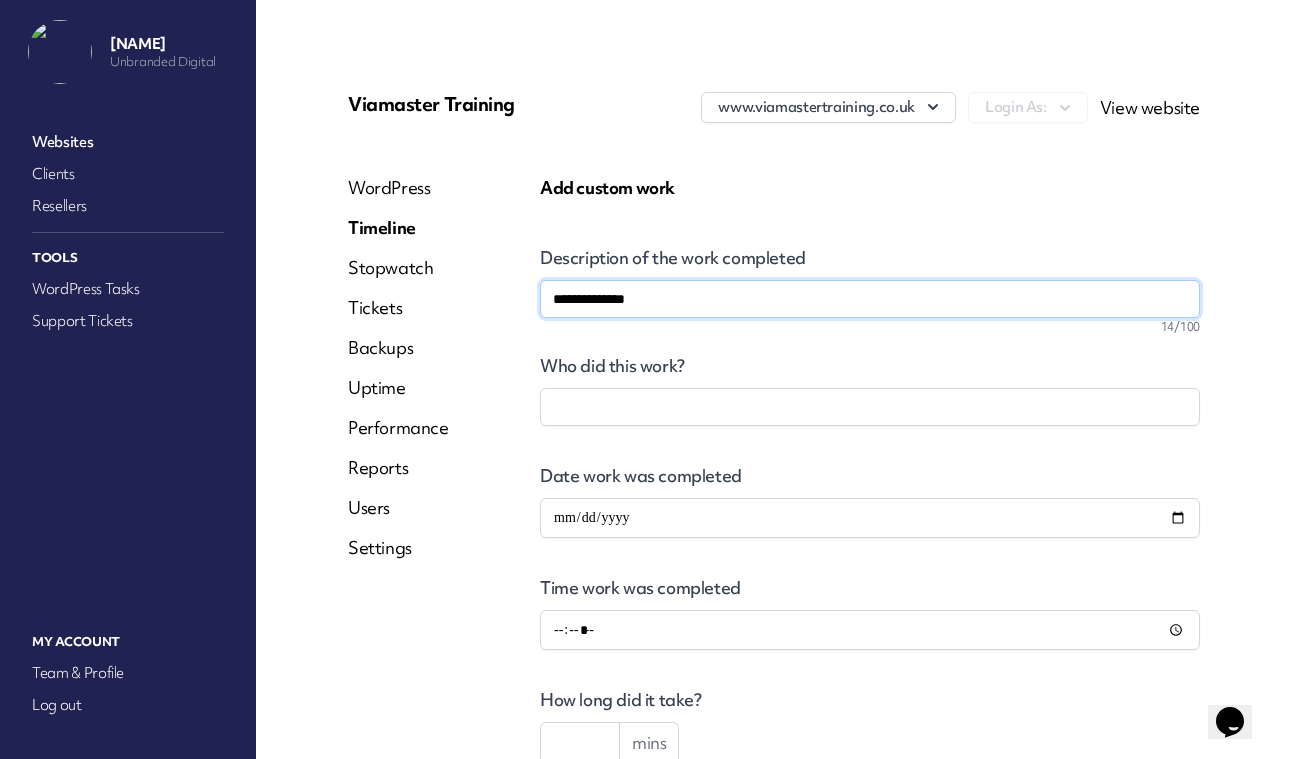 type on "**********" 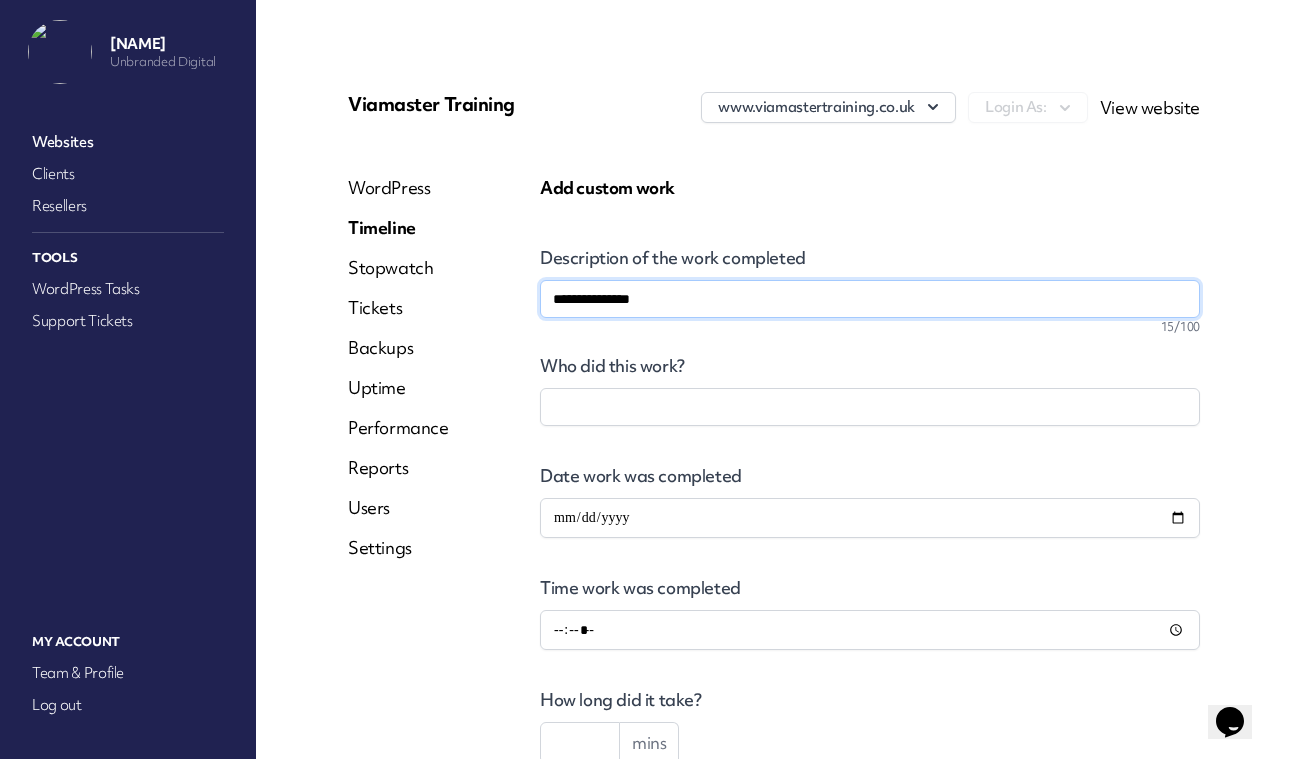 type on "**********" 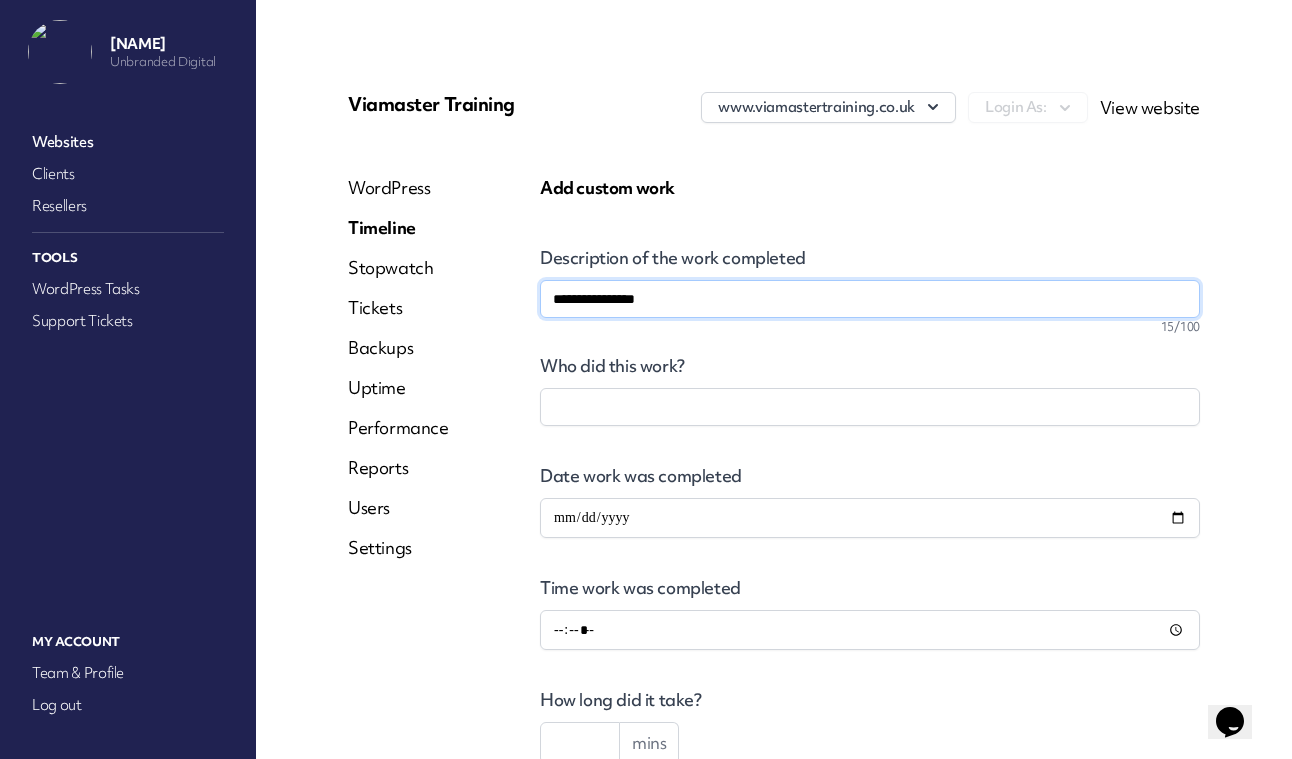 type on "**********" 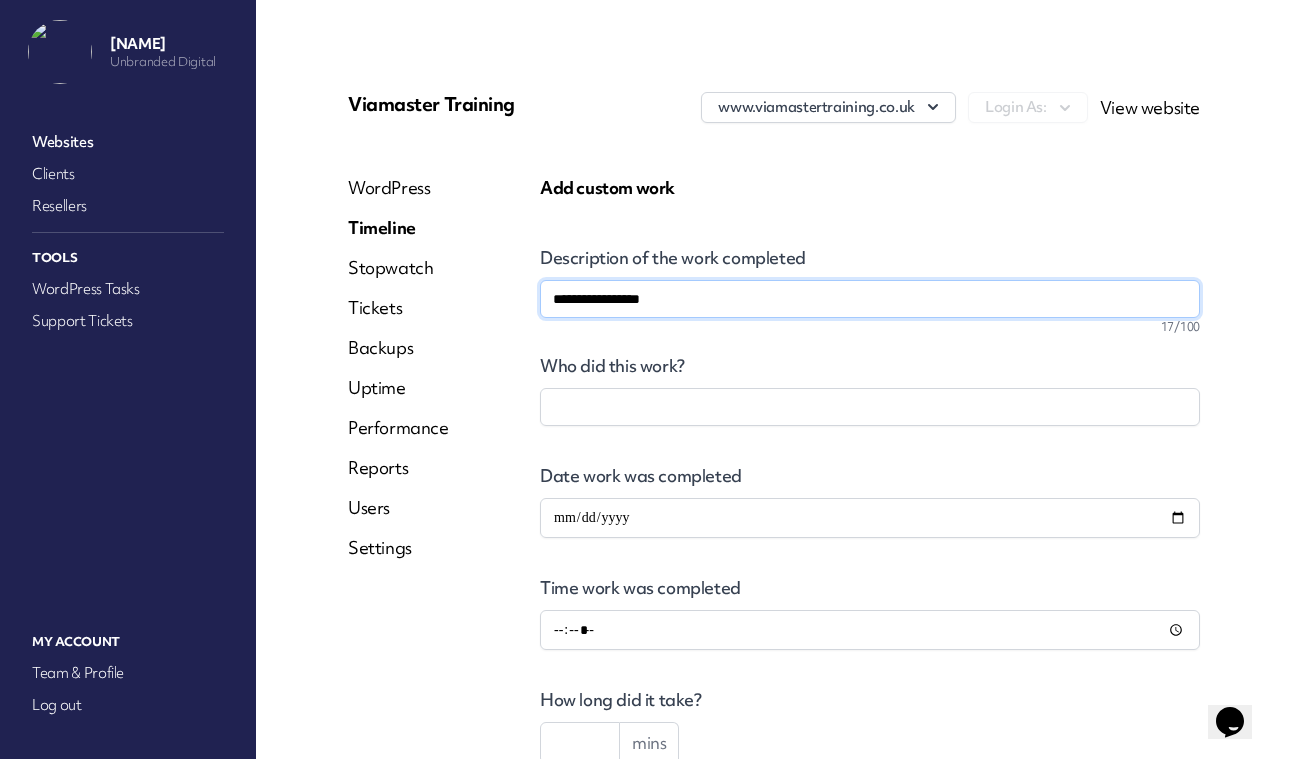 type on "**********" 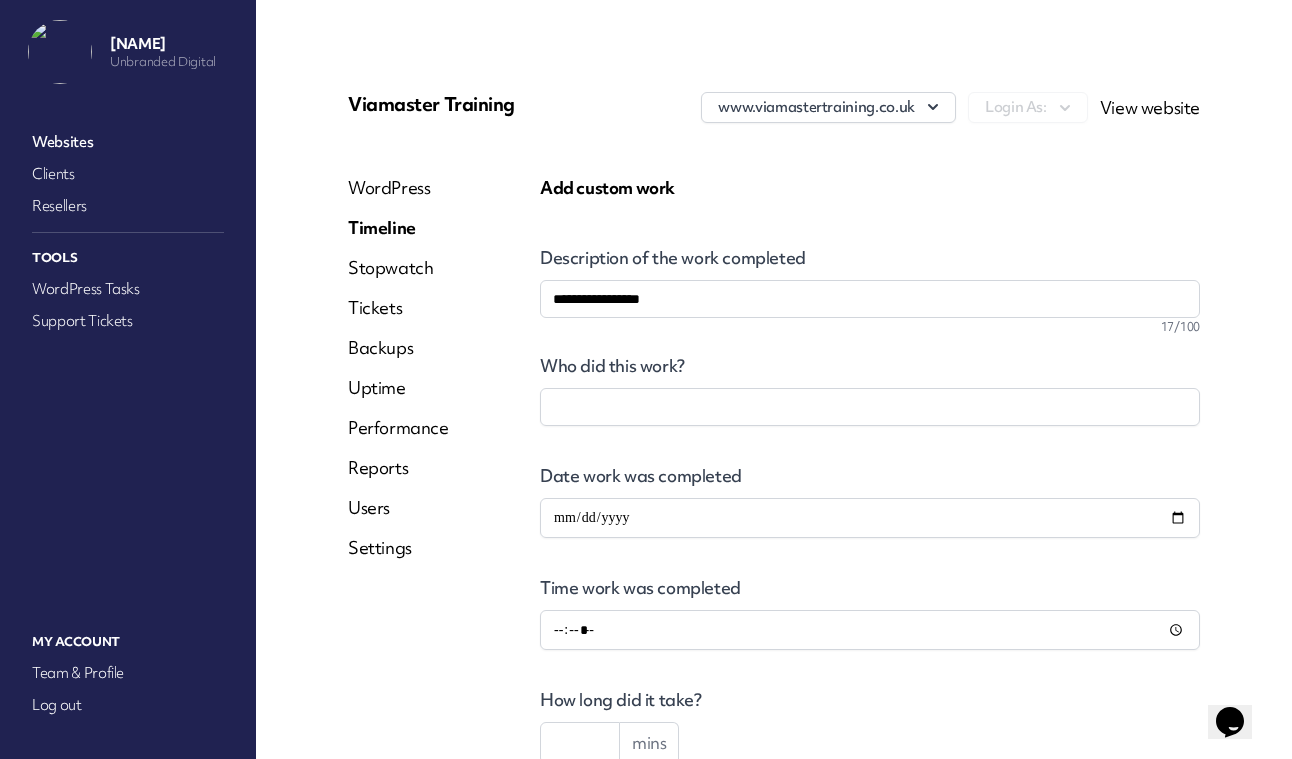 click at bounding box center [870, 407] 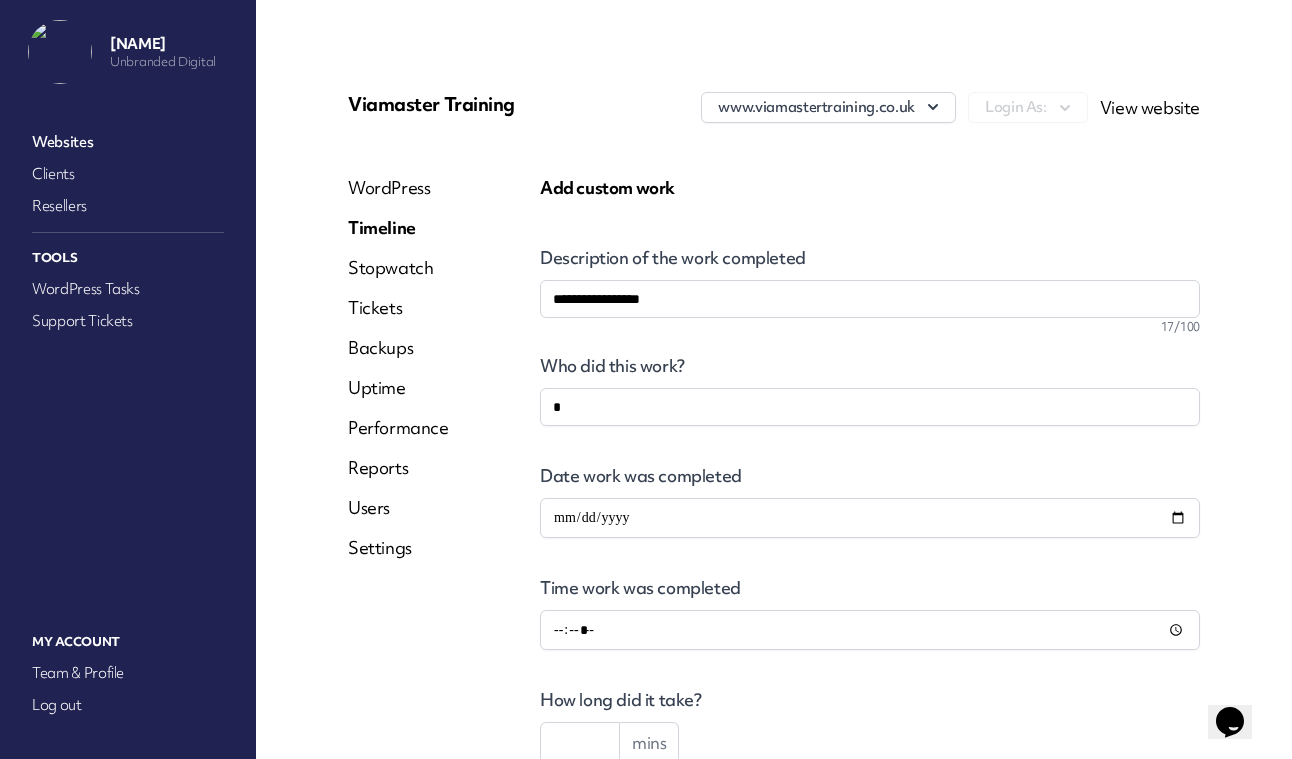 type on "**" 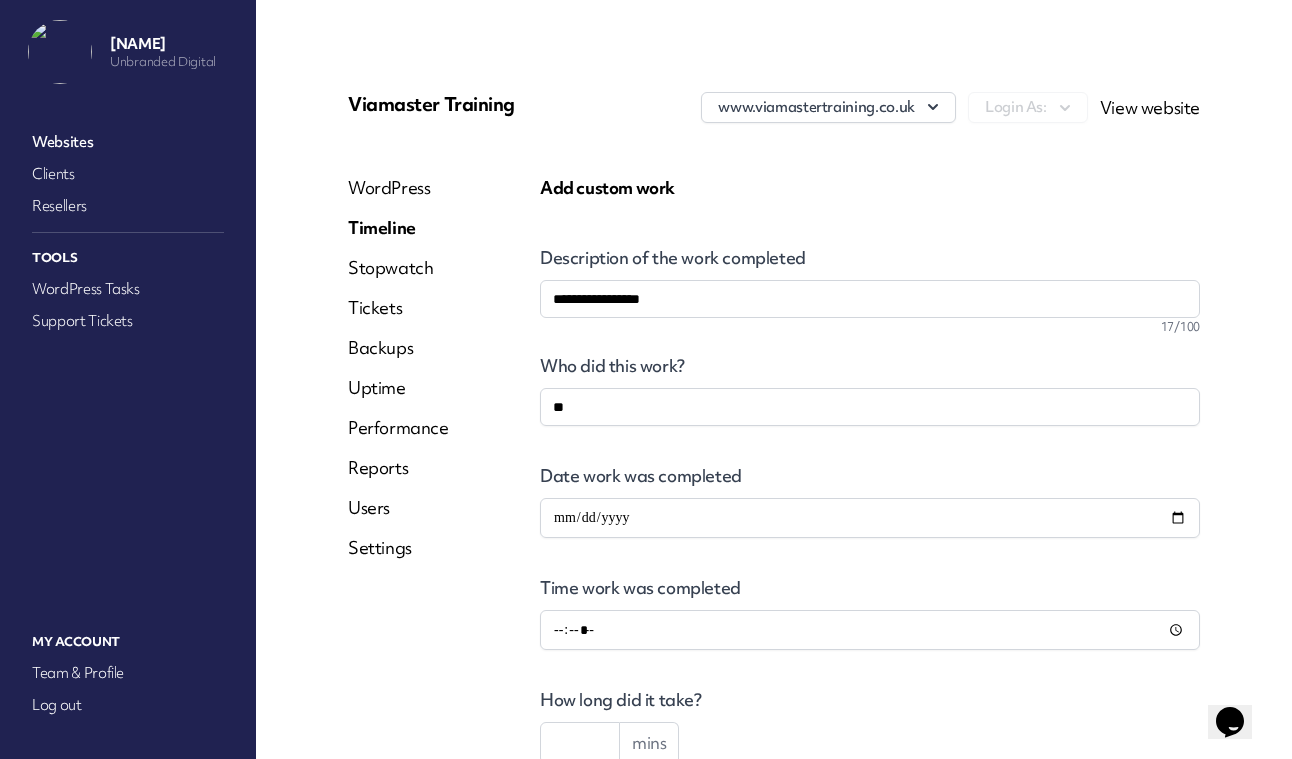 type on "***" 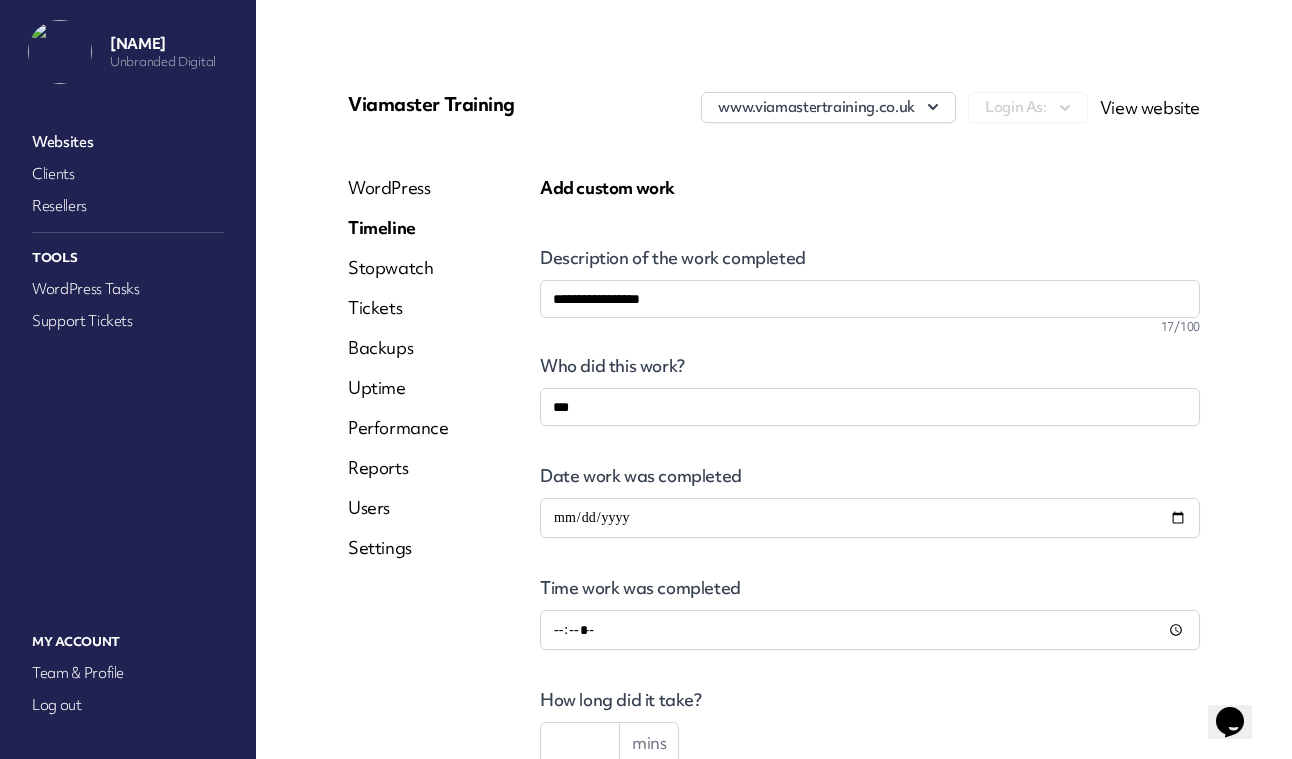 type on "****" 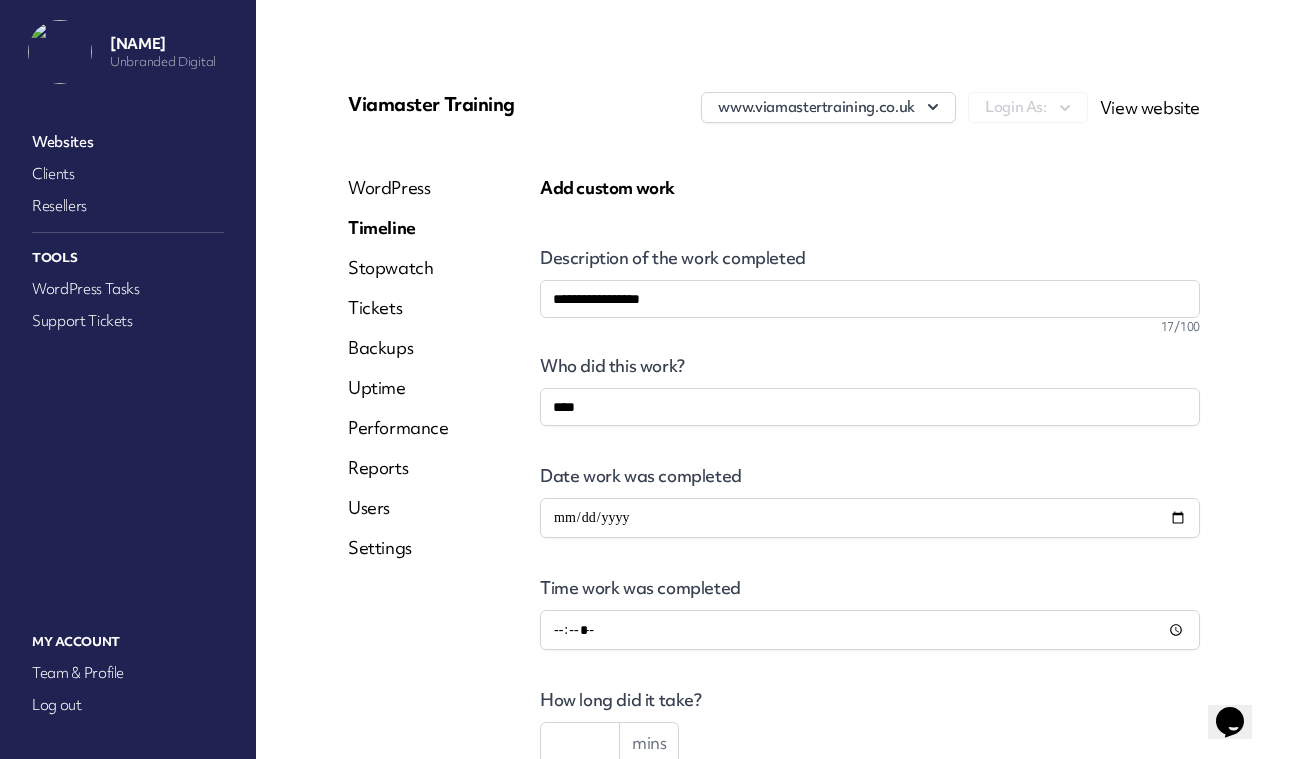 type on "*****" 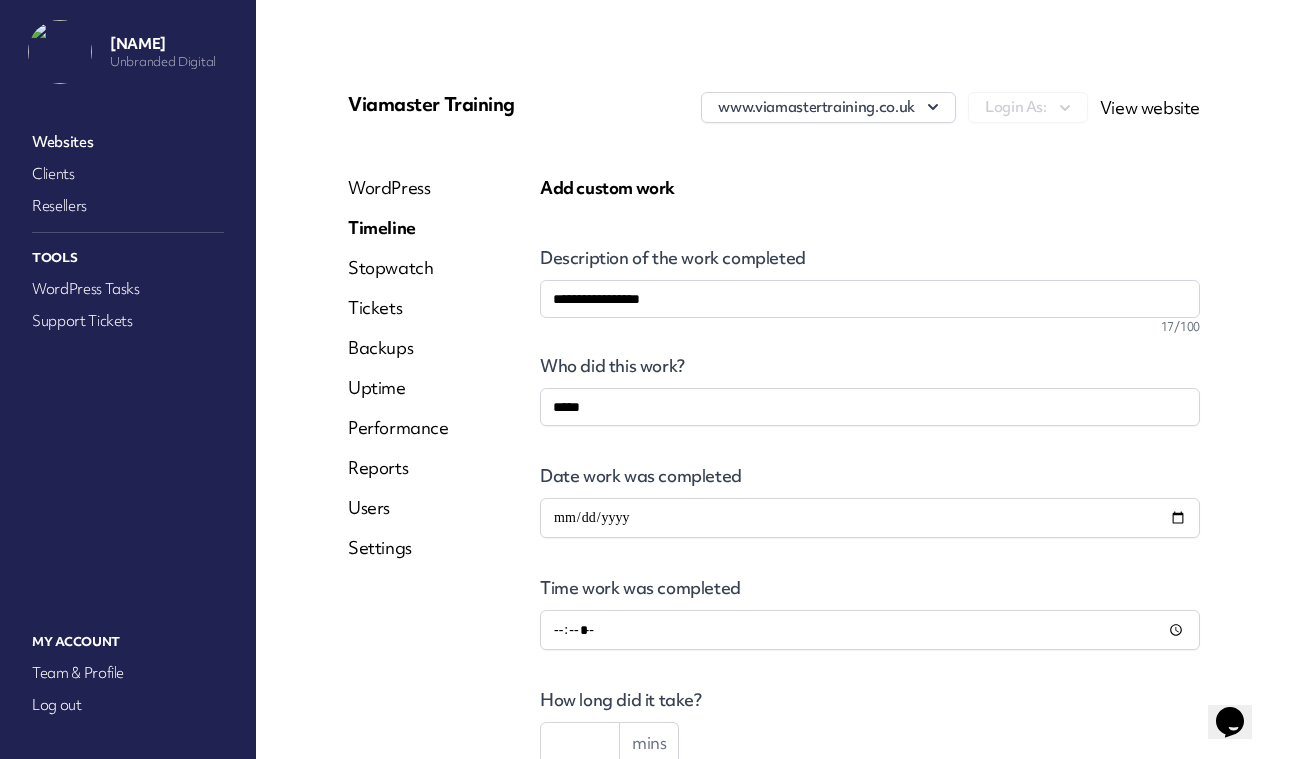 type on "******" 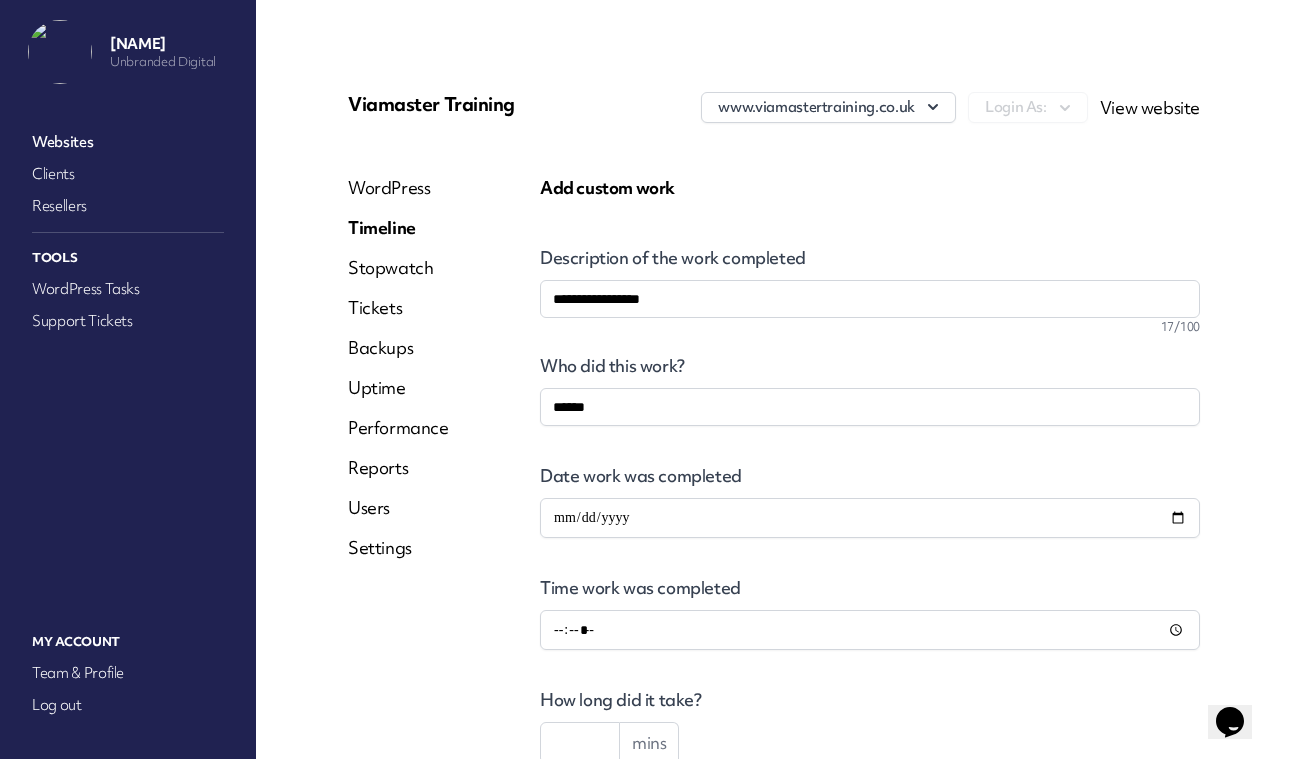 type on "******" 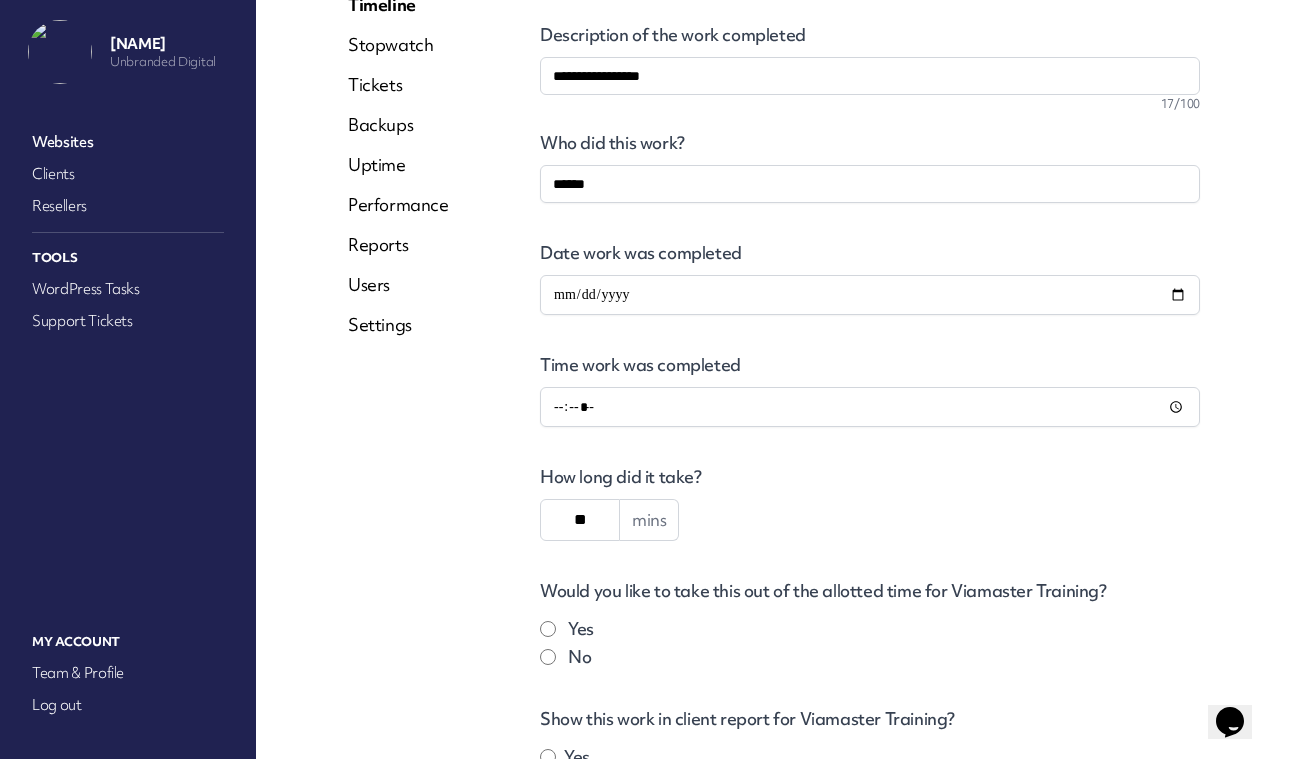 scroll, scrollTop: 292, scrollLeft: 0, axis: vertical 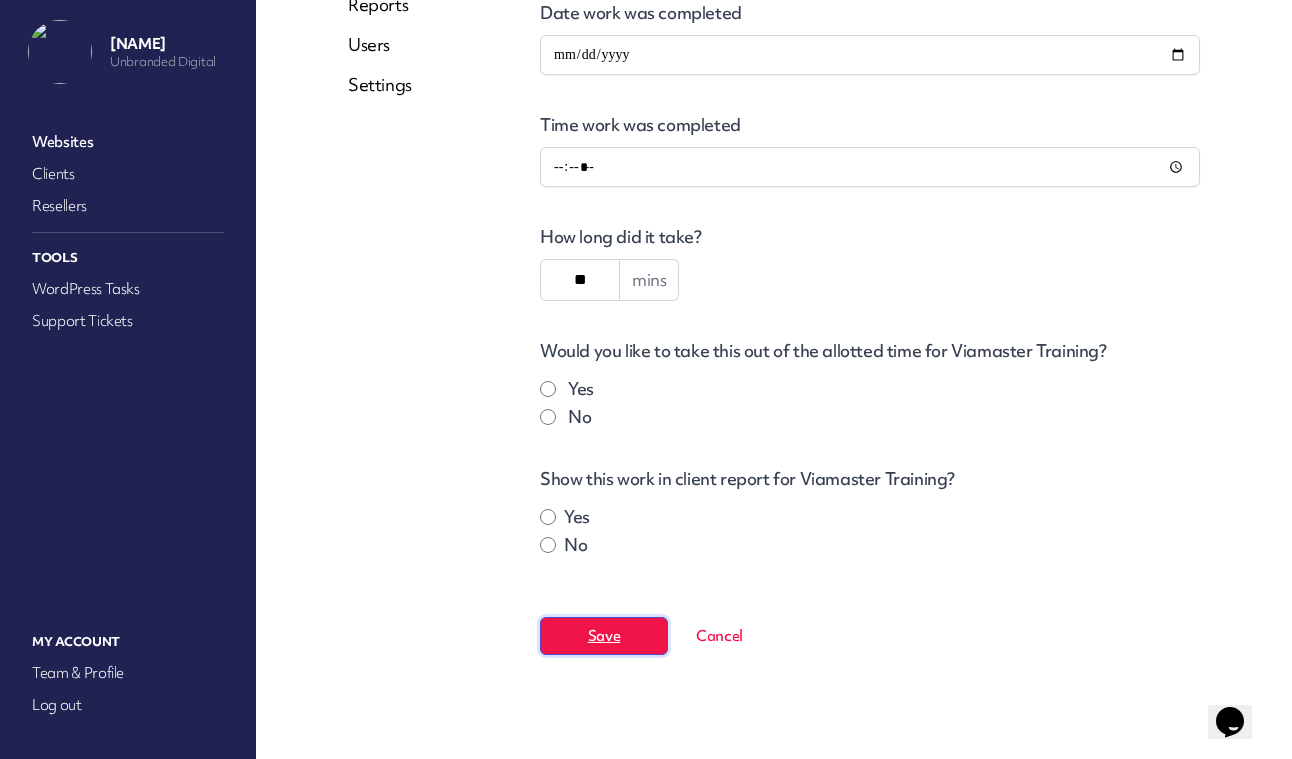 click on "Save" at bounding box center [604, 636] 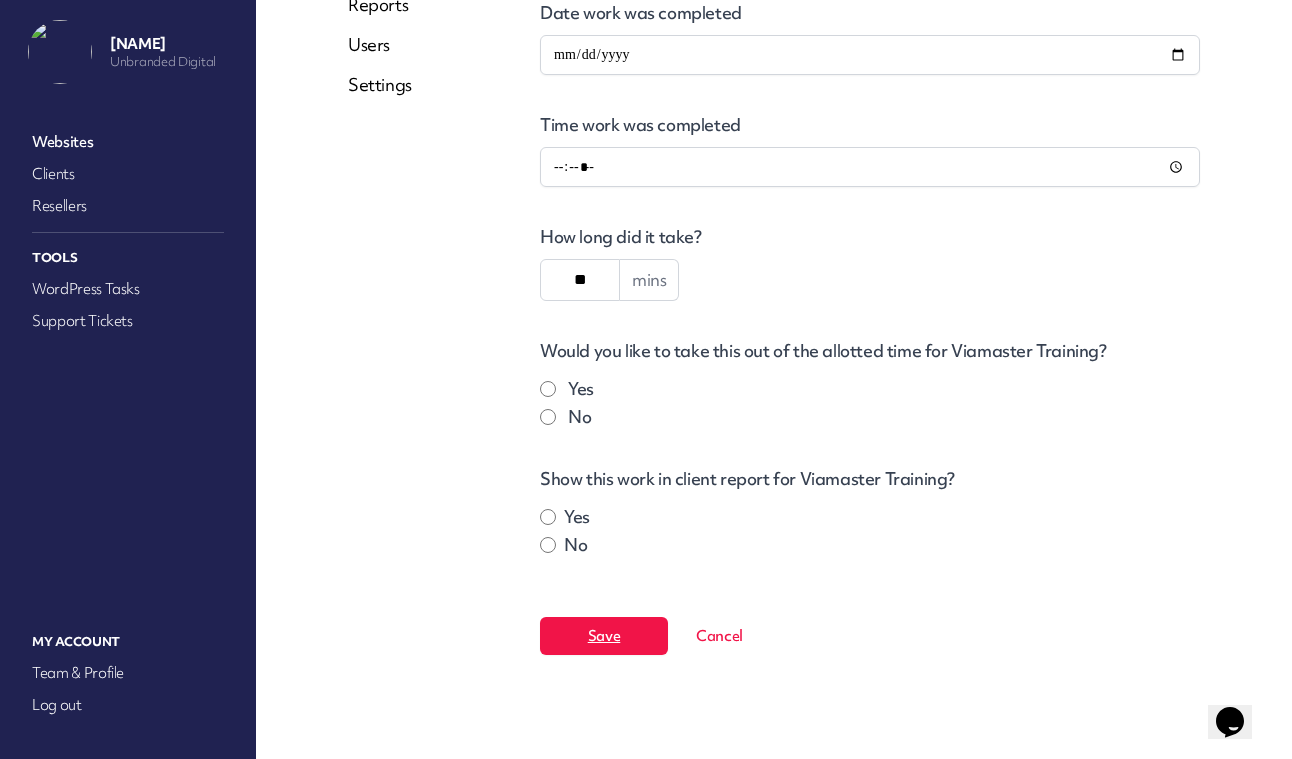 scroll, scrollTop: 0, scrollLeft: 0, axis: both 